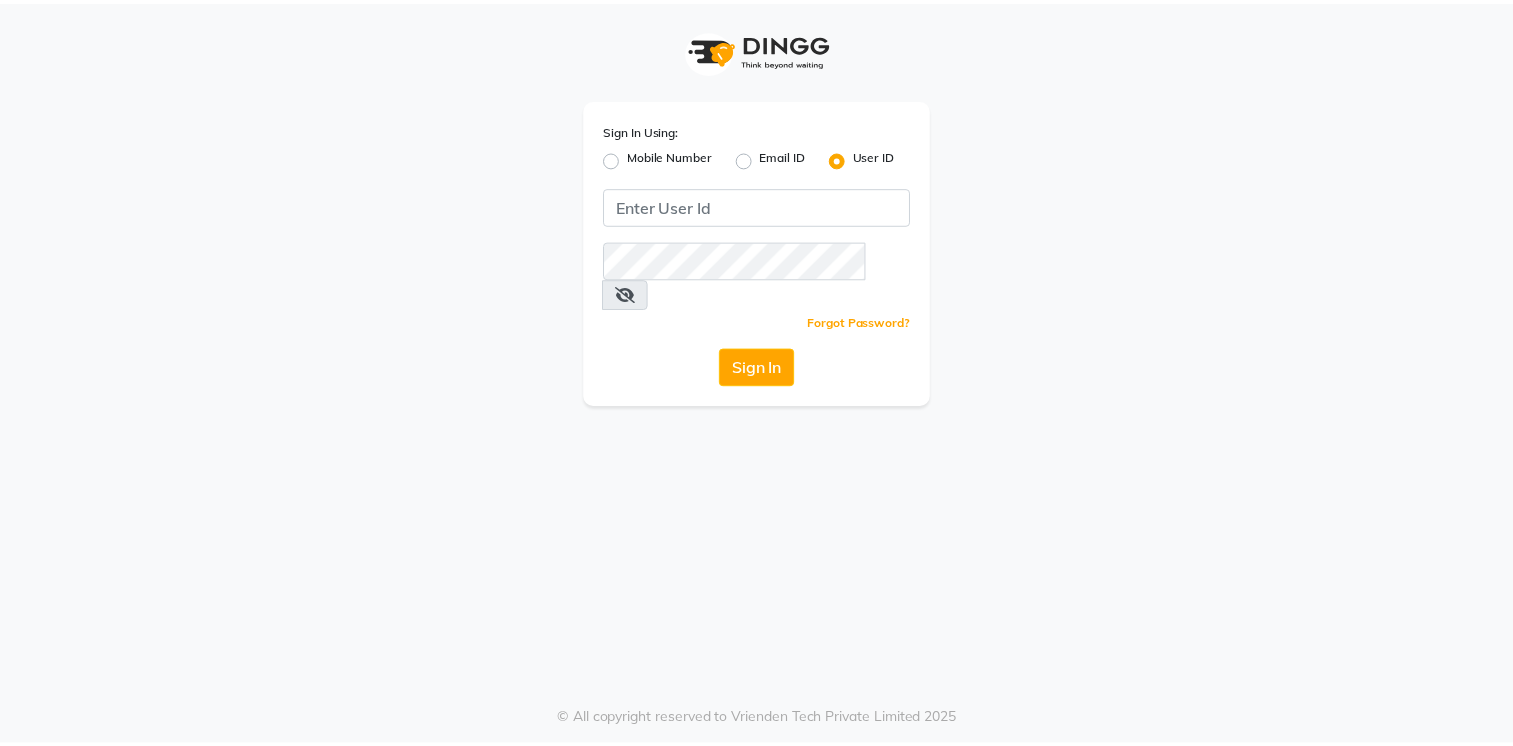 scroll, scrollTop: 0, scrollLeft: 0, axis: both 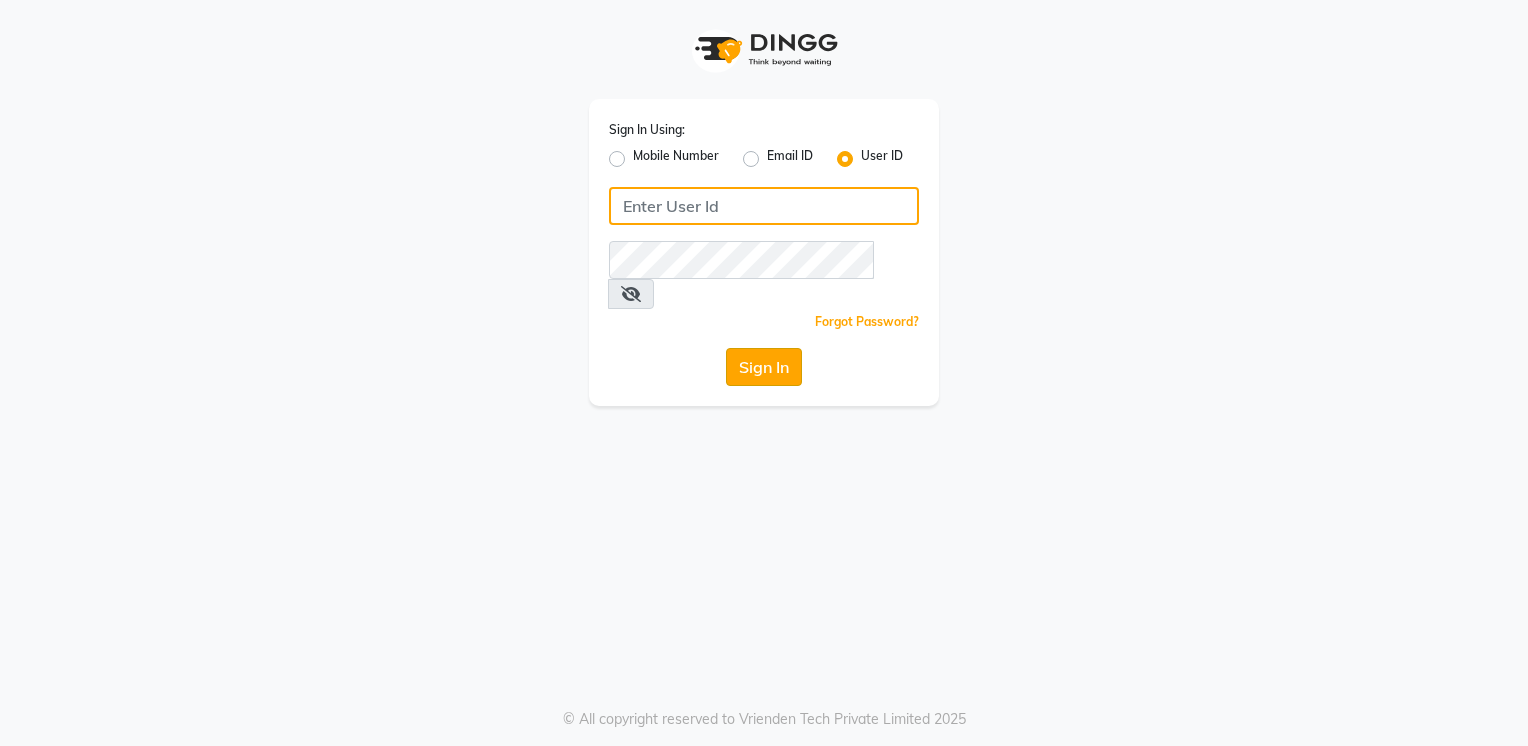 type on "[USERNAME]@[DOMAIN]" 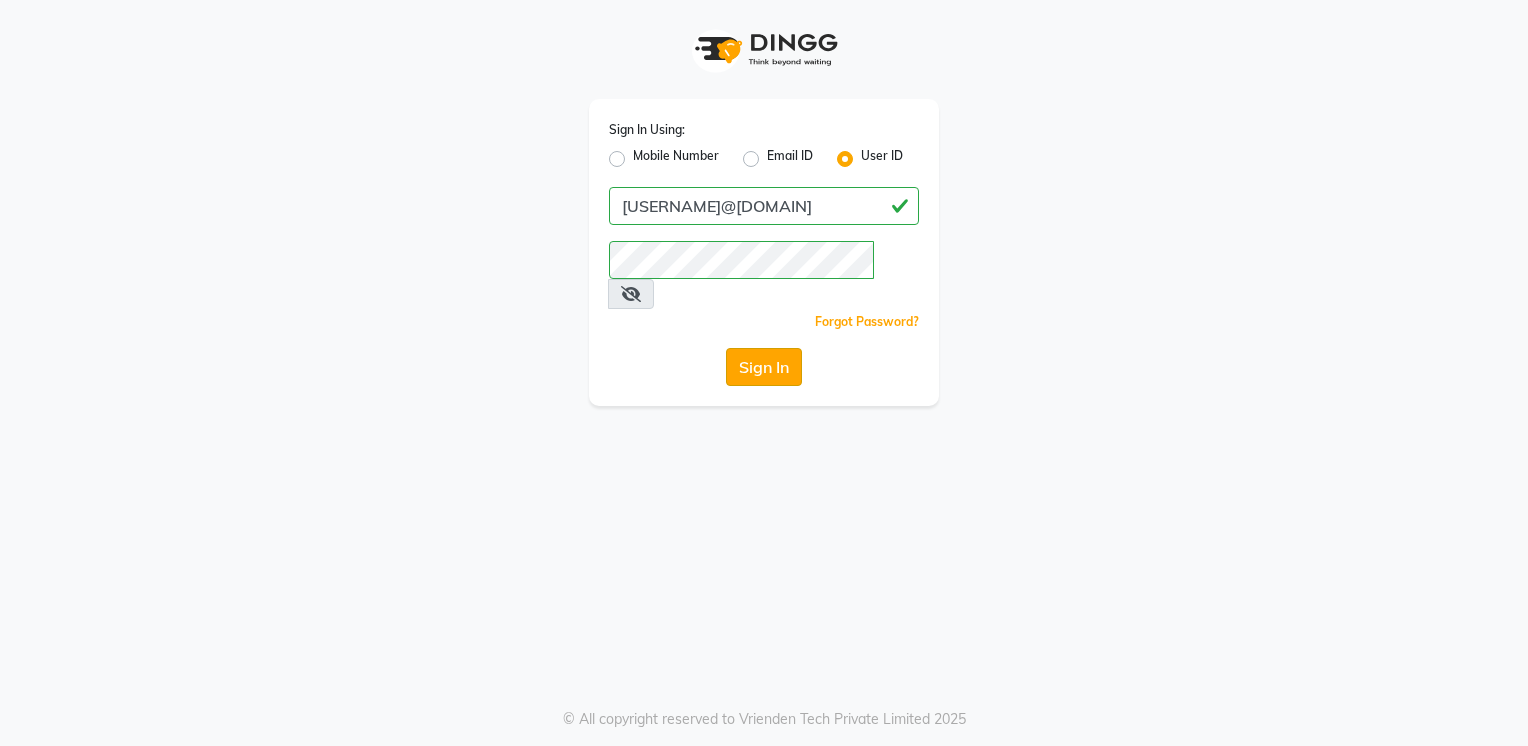 click on "Sign In" 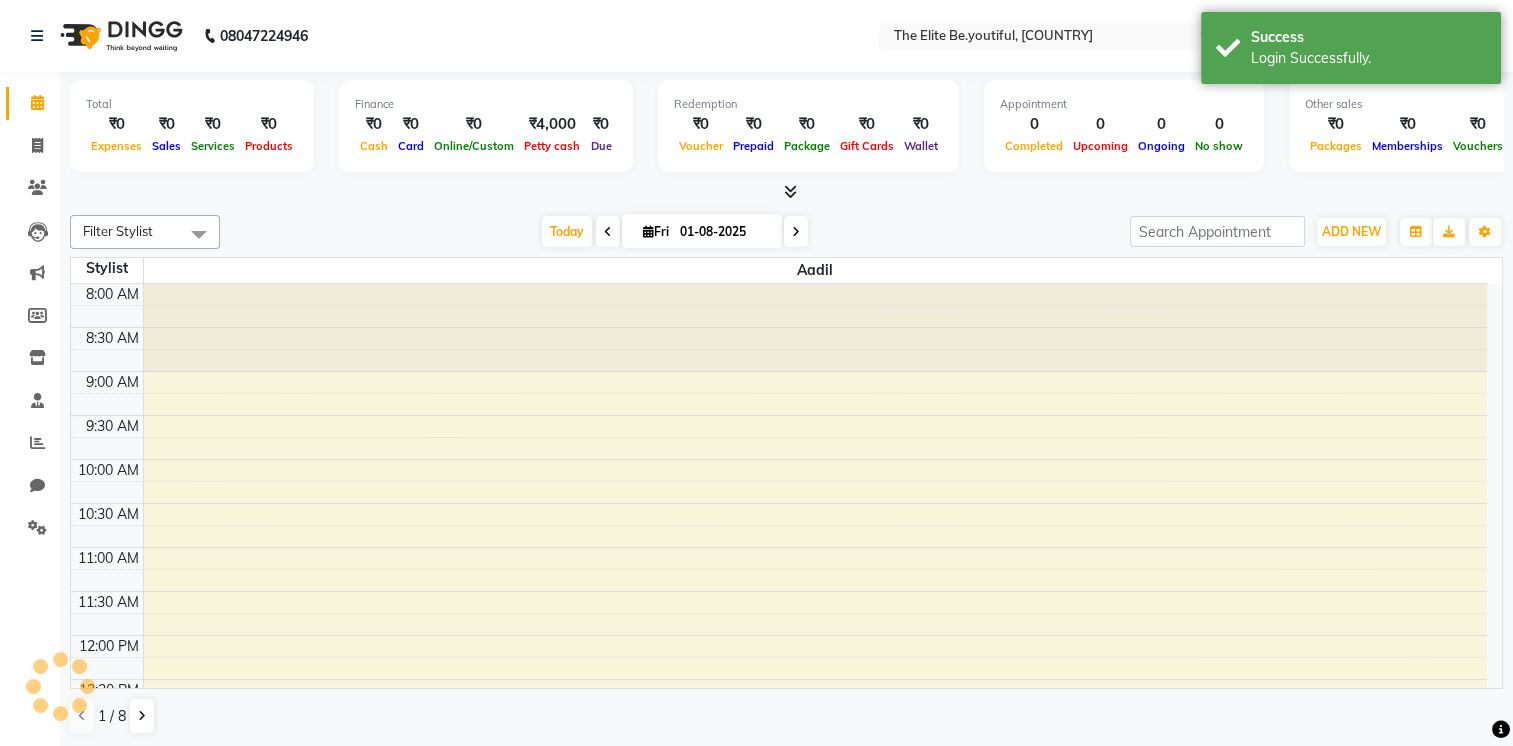 scroll, scrollTop: 524, scrollLeft: 0, axis: vertical 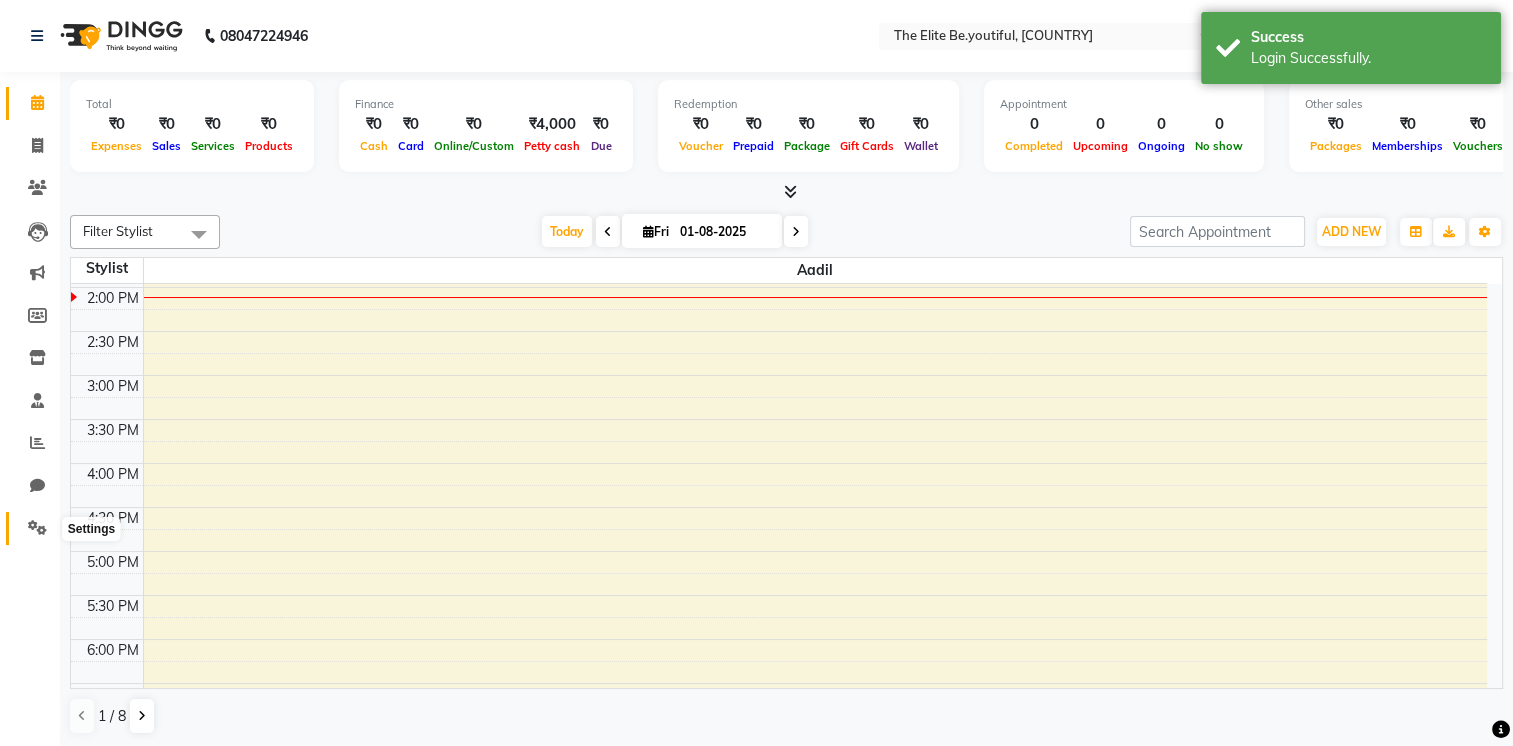 click 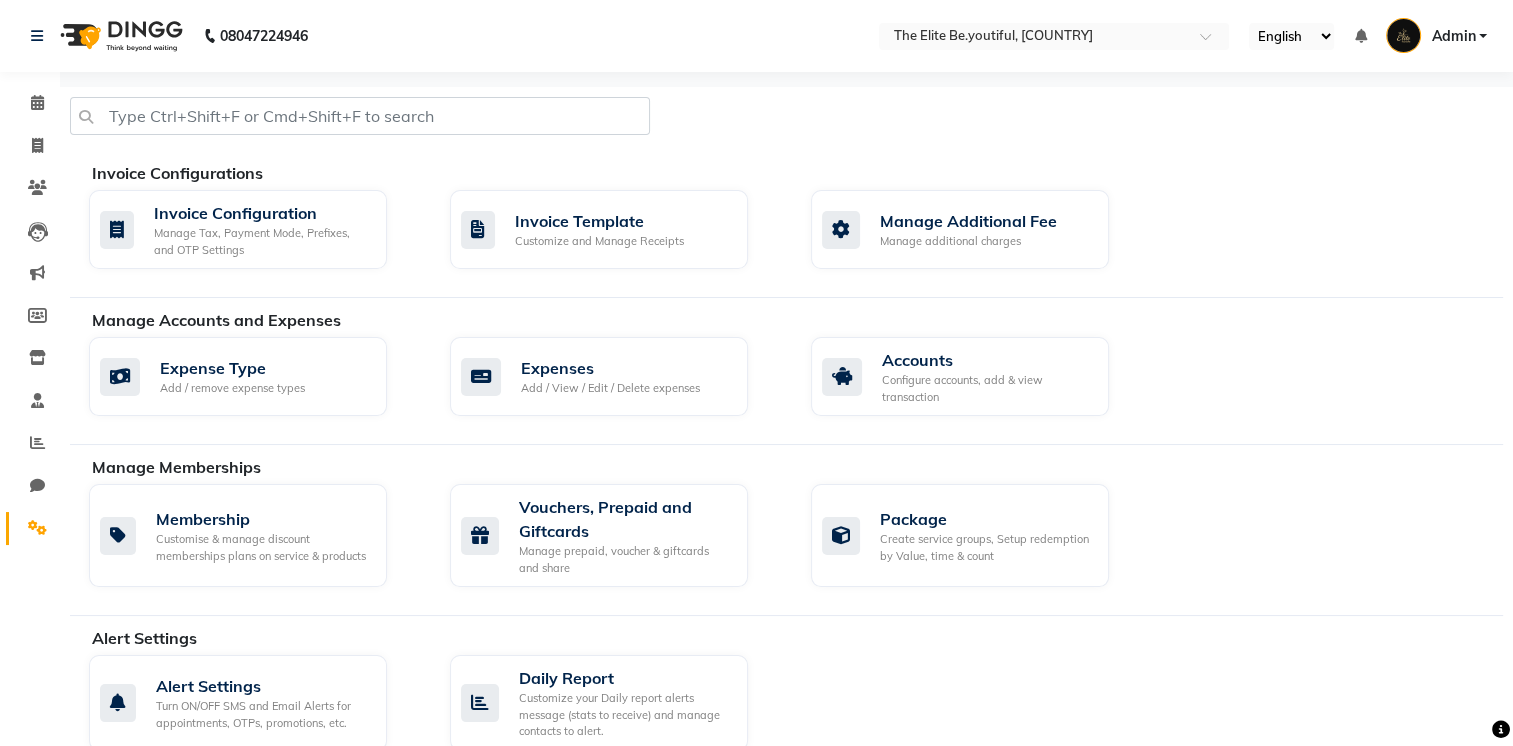 scroll, scrollTop: 0, scrollLeft: 0, axis: both 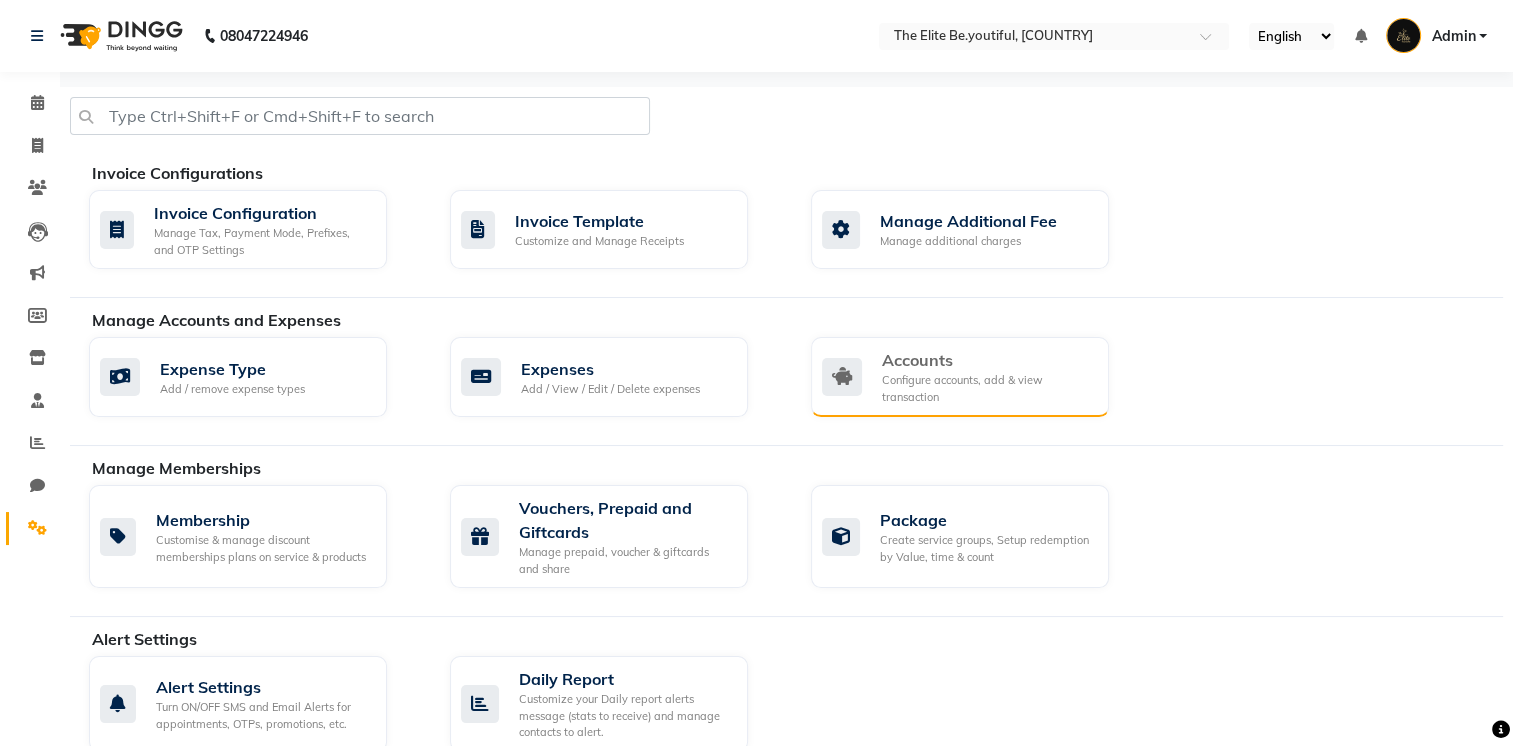 click on "Configure accounts, add & view transaction" 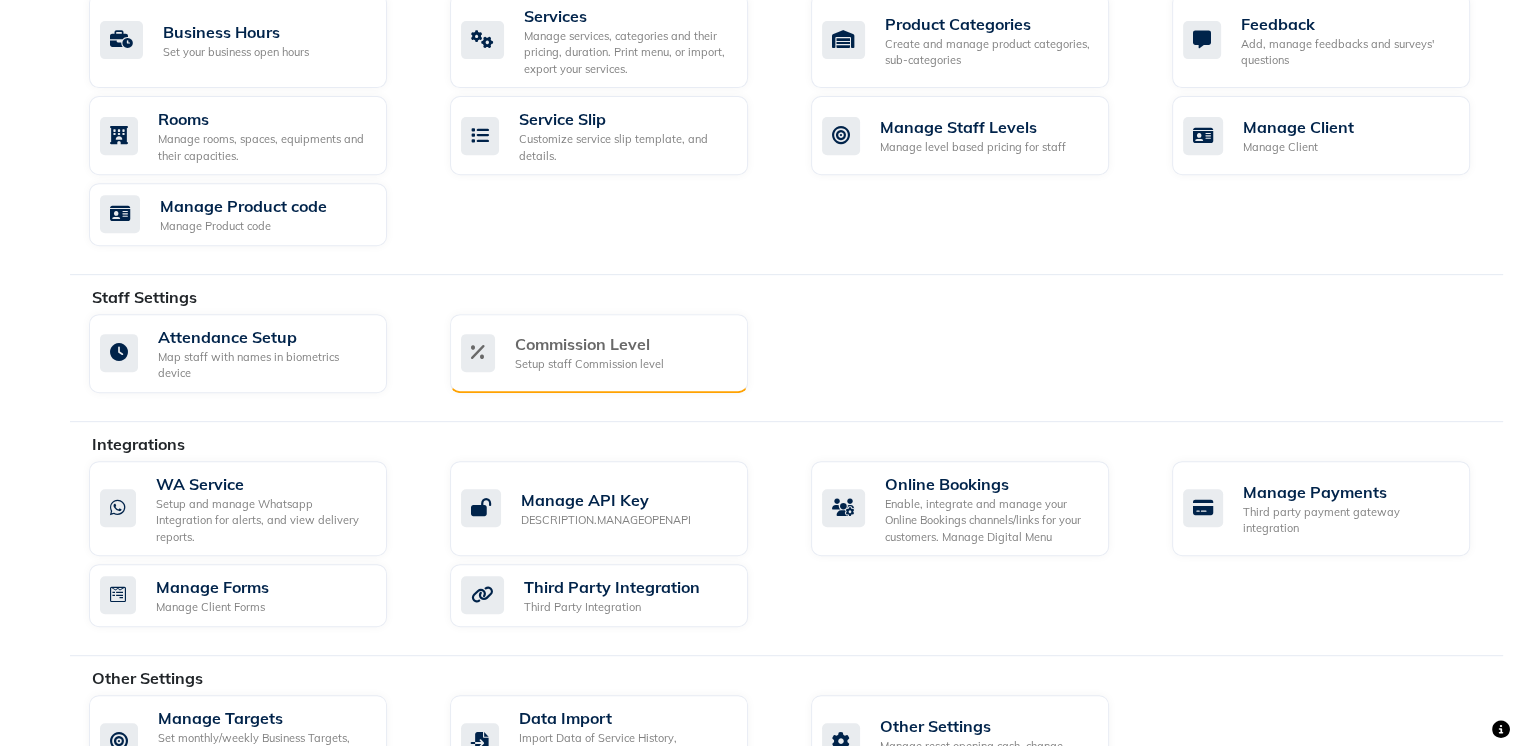 scroll, scrollTop: 792, scrollLeft: 0, axis: vertical 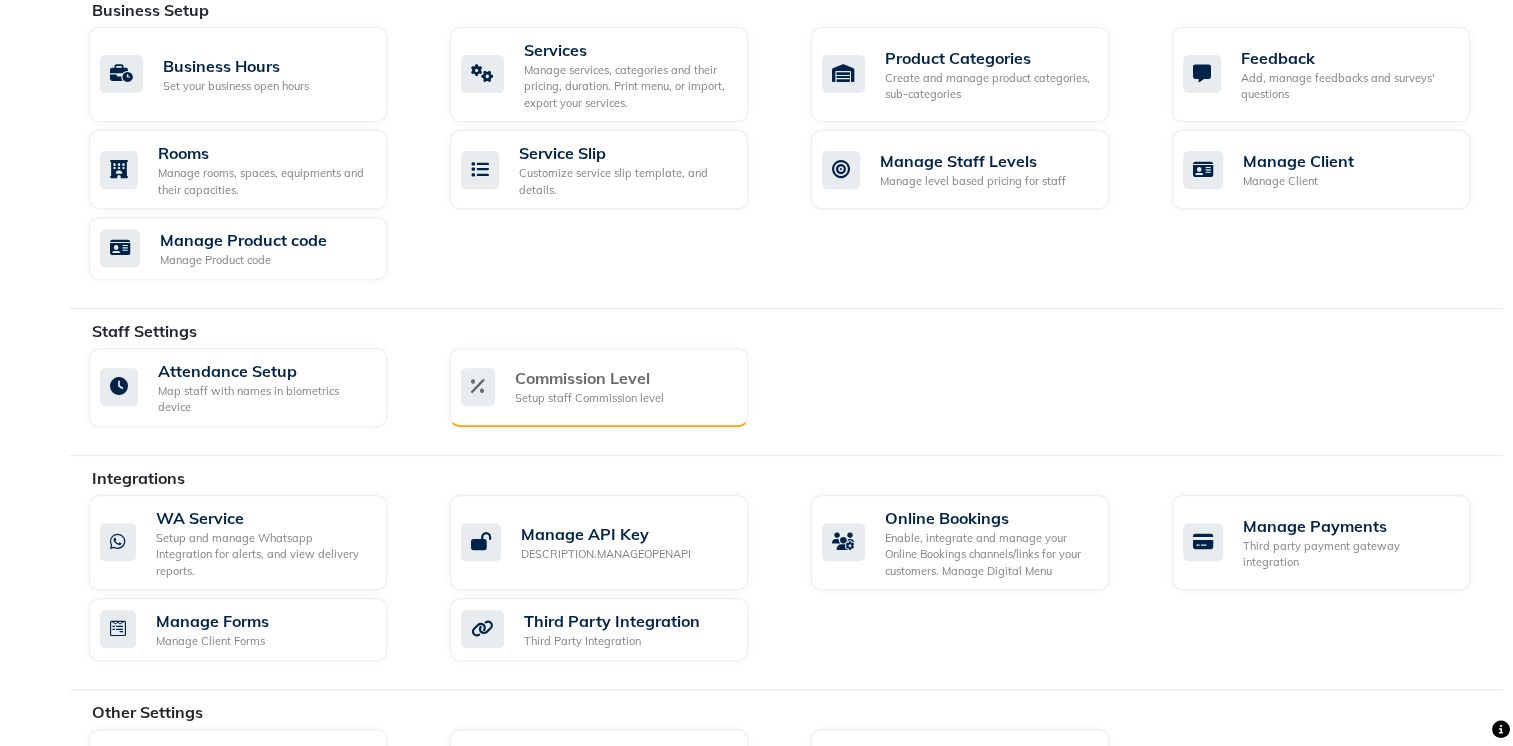 click on "Commission Level" 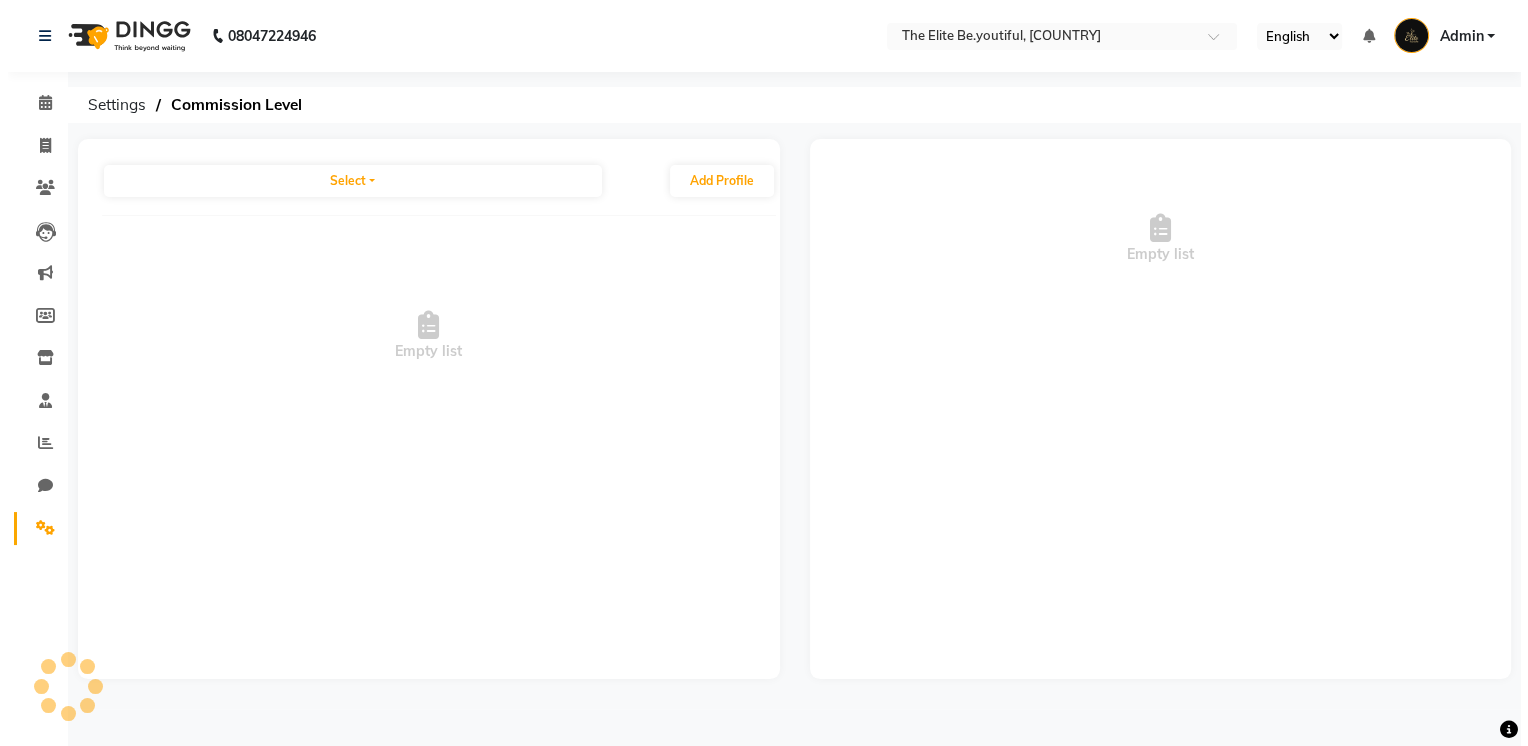 scroll, scrollTop: 0, scrollLeft: 0, axis: both 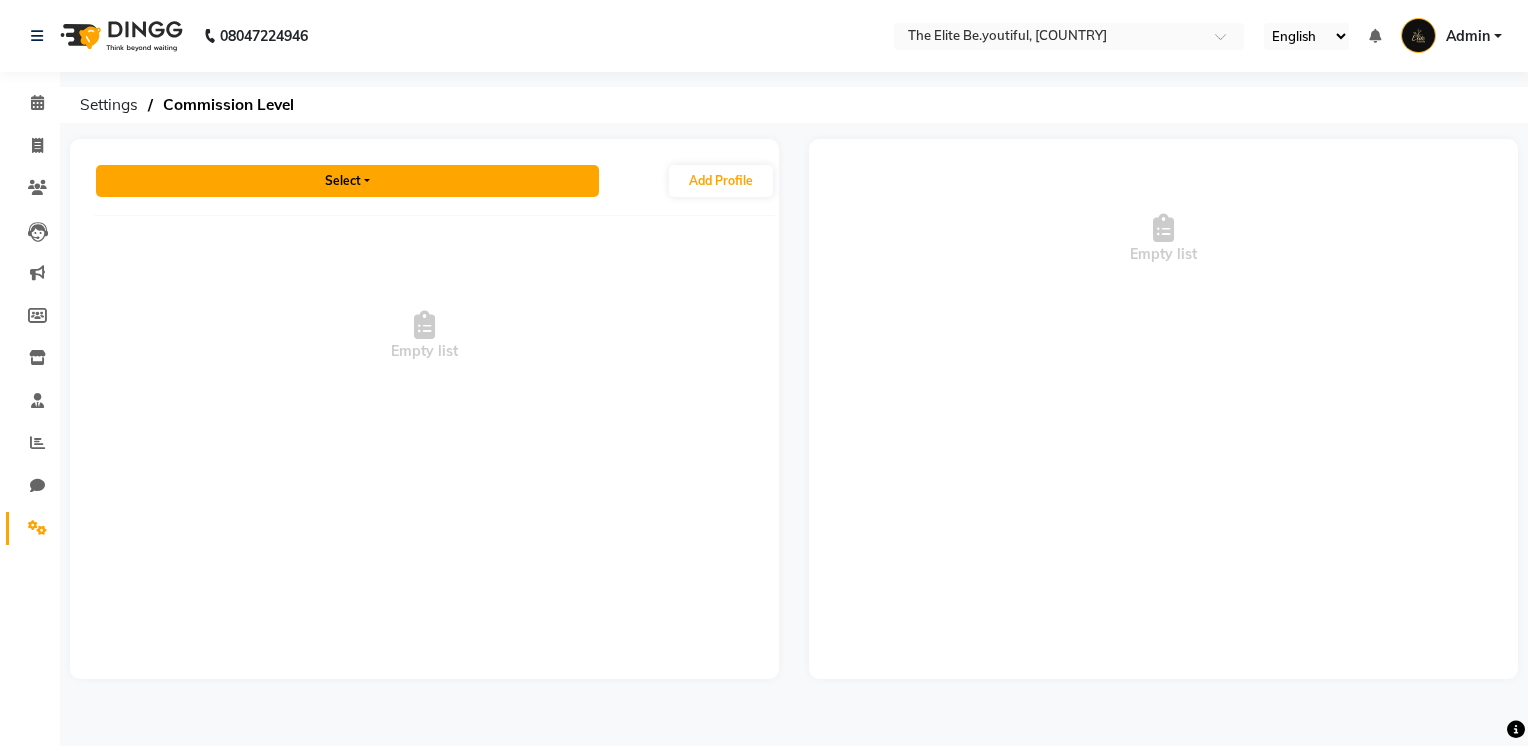 click on "Select" at bounding box center (347, 181) 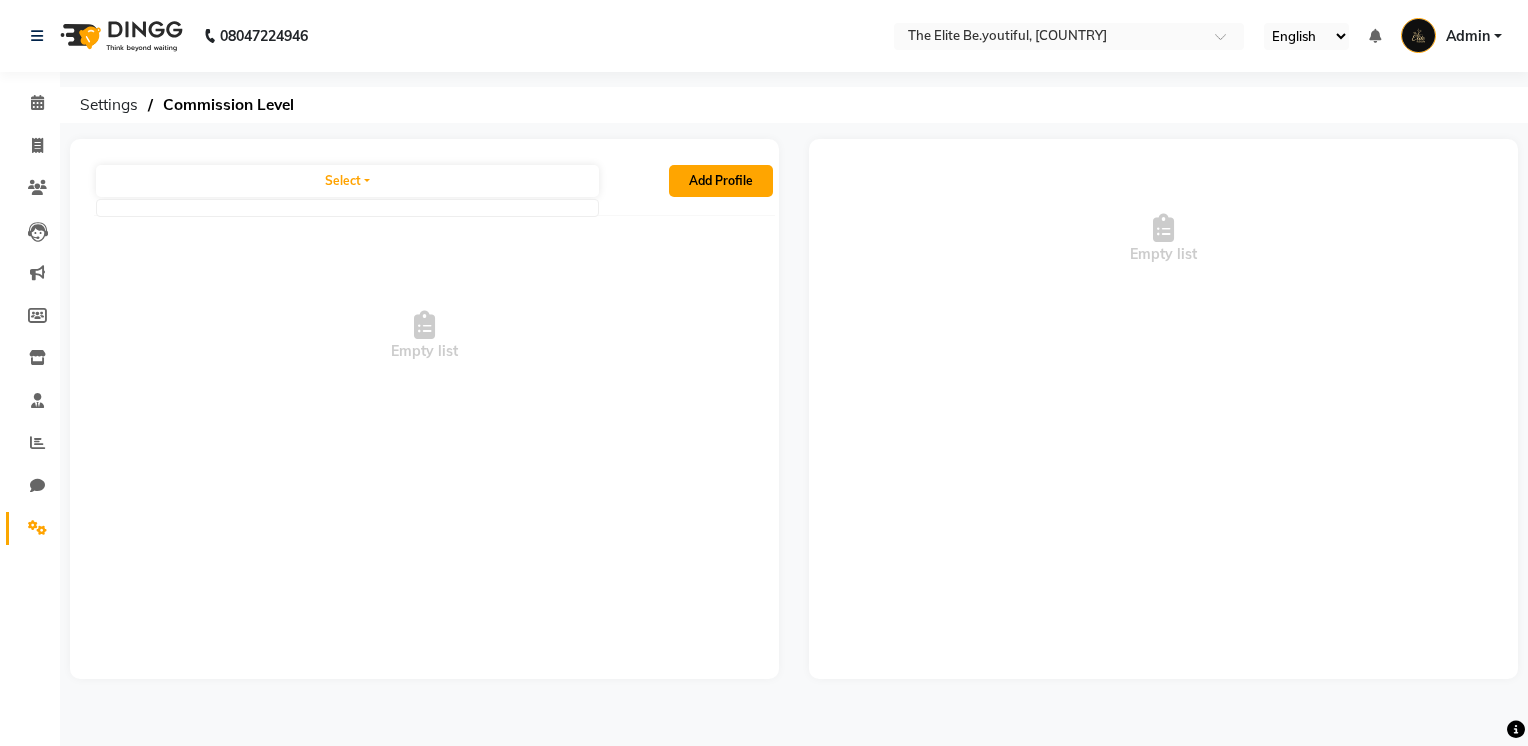 click on "Add Profile" at bounding box center [721, 181] 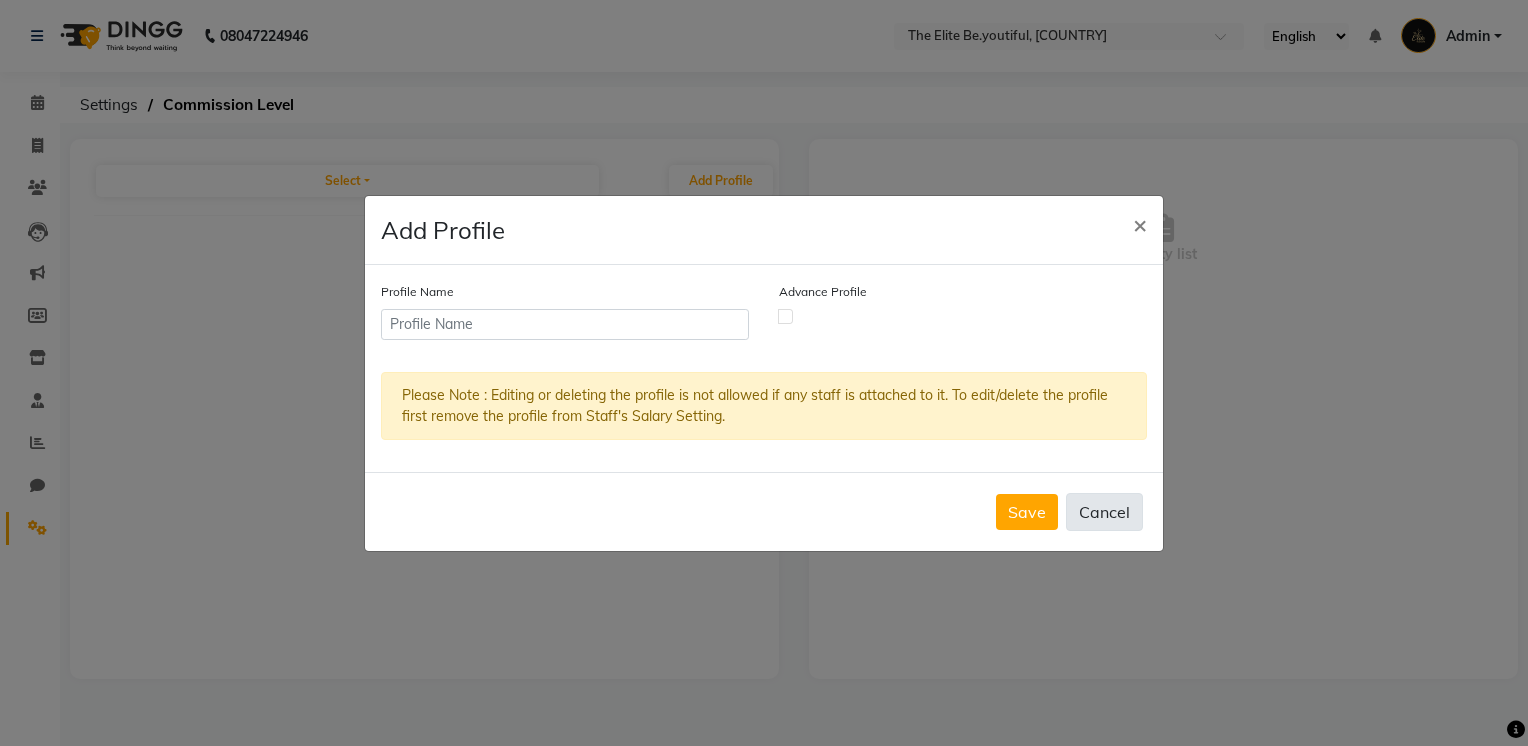 click on "Cancel" 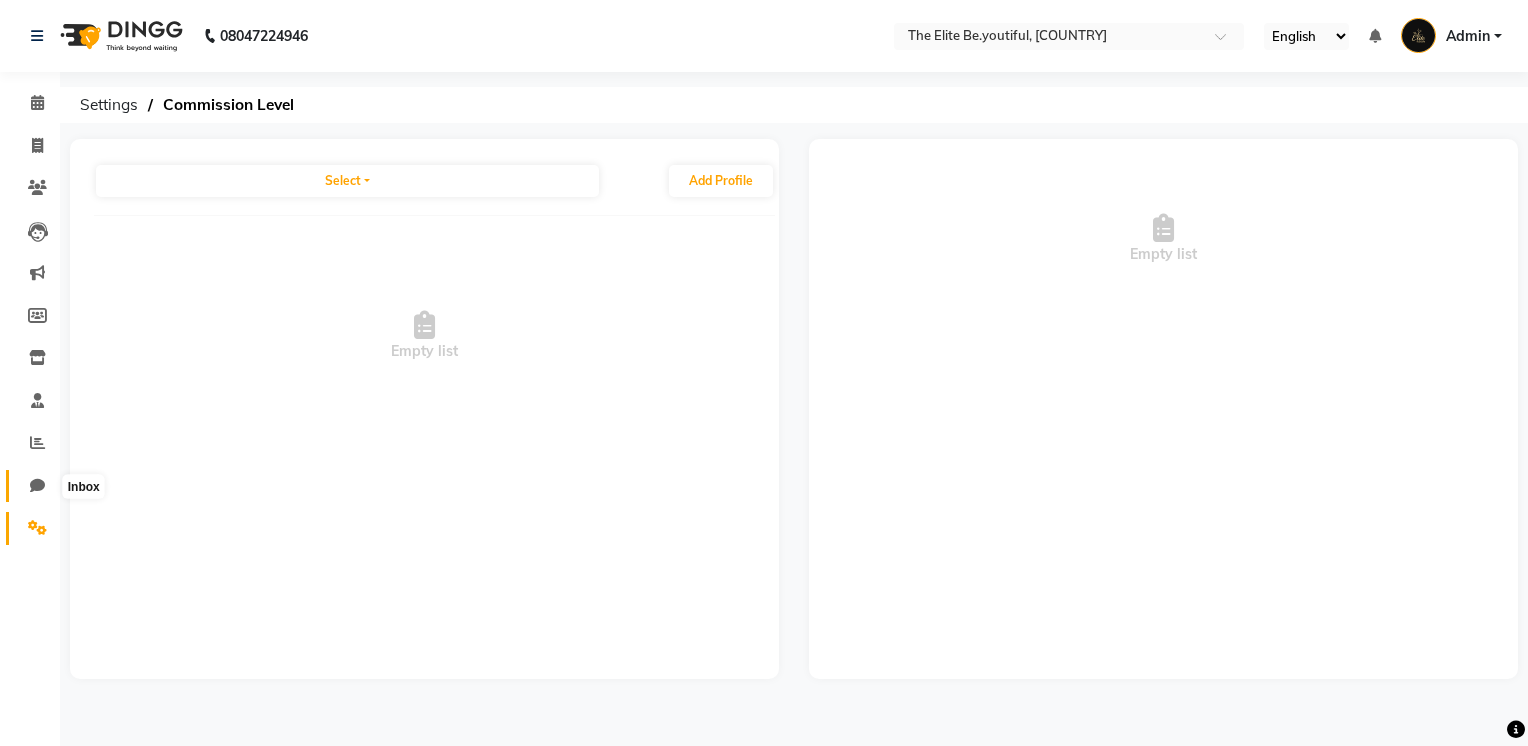 click 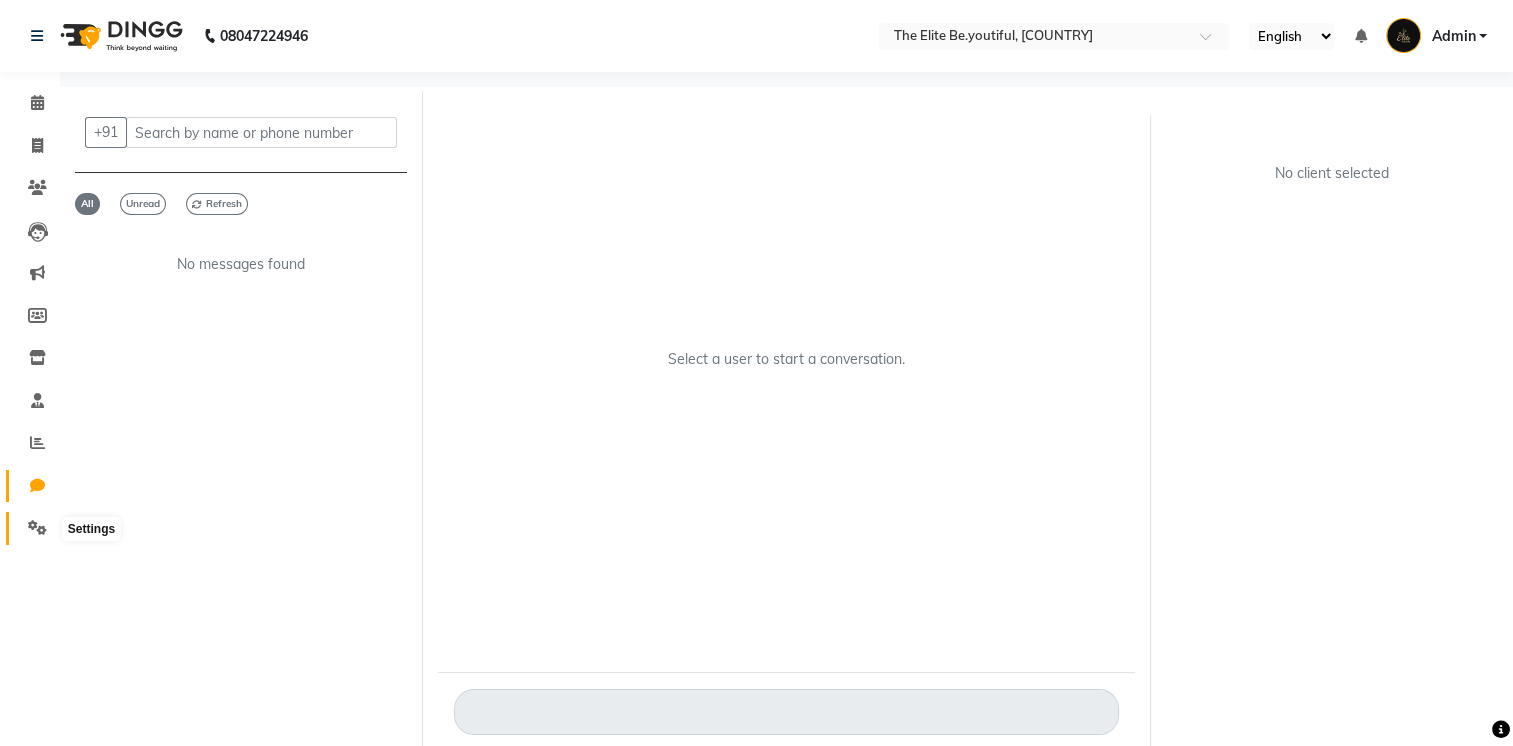 click 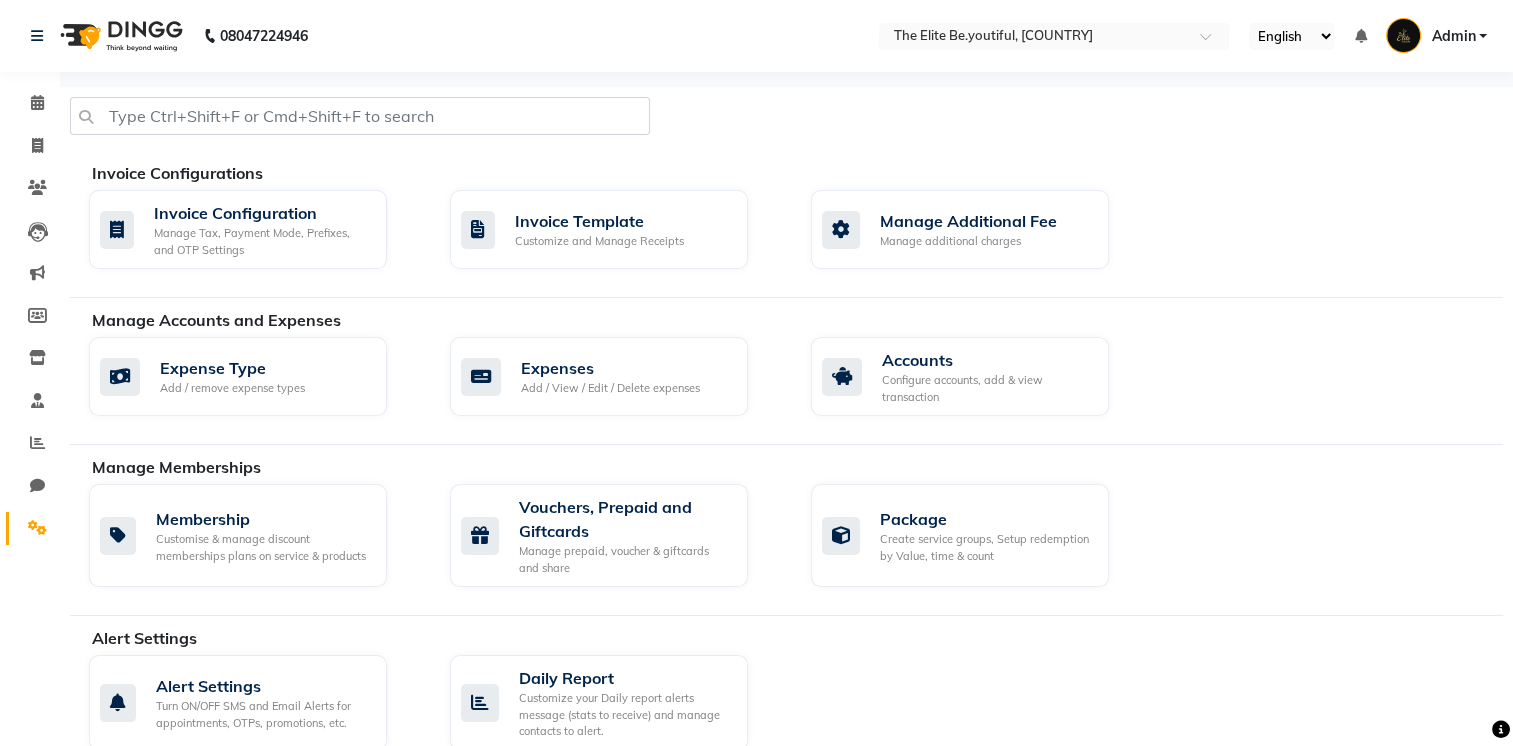 click on "Admin" at bounding box center (1436, 36) 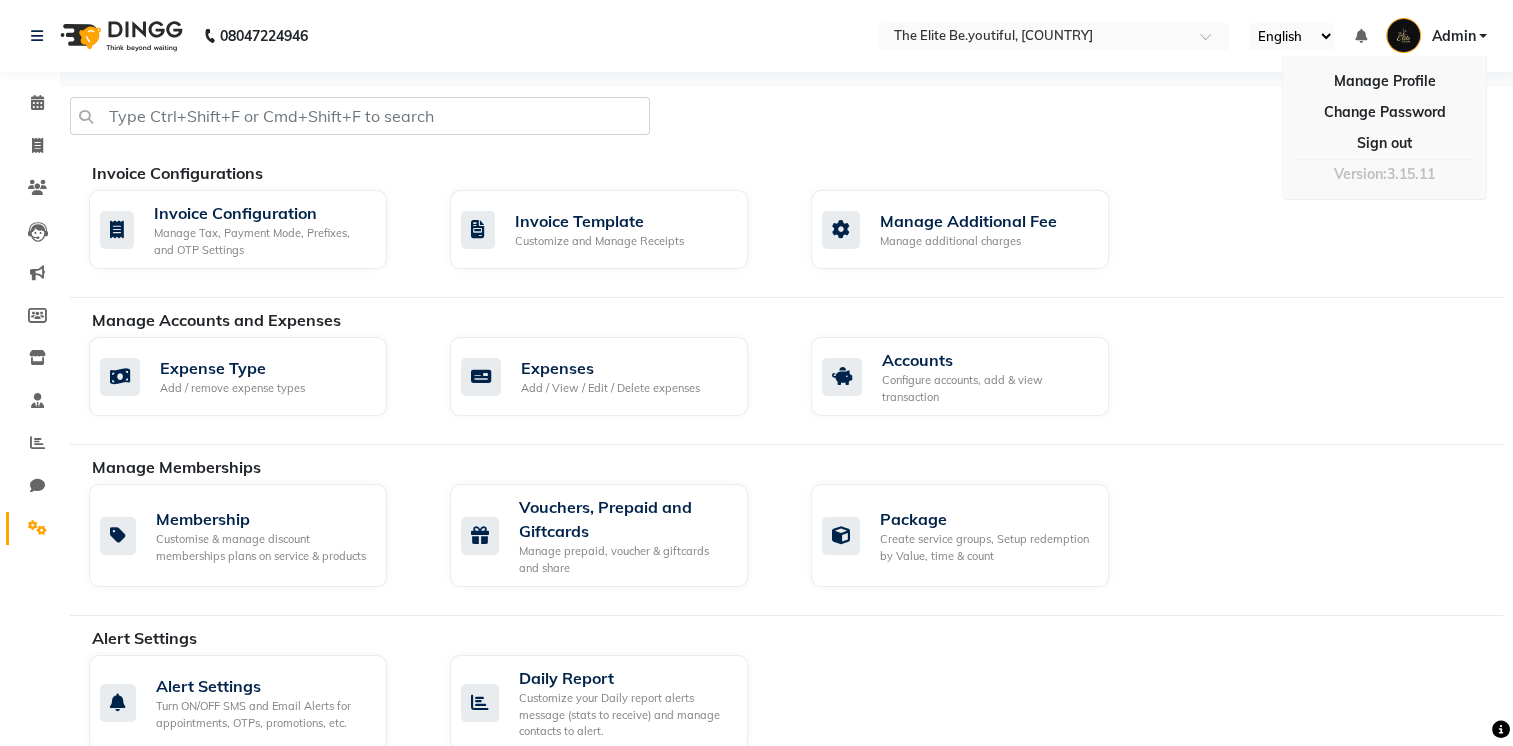 click on "Invoice Configurations" 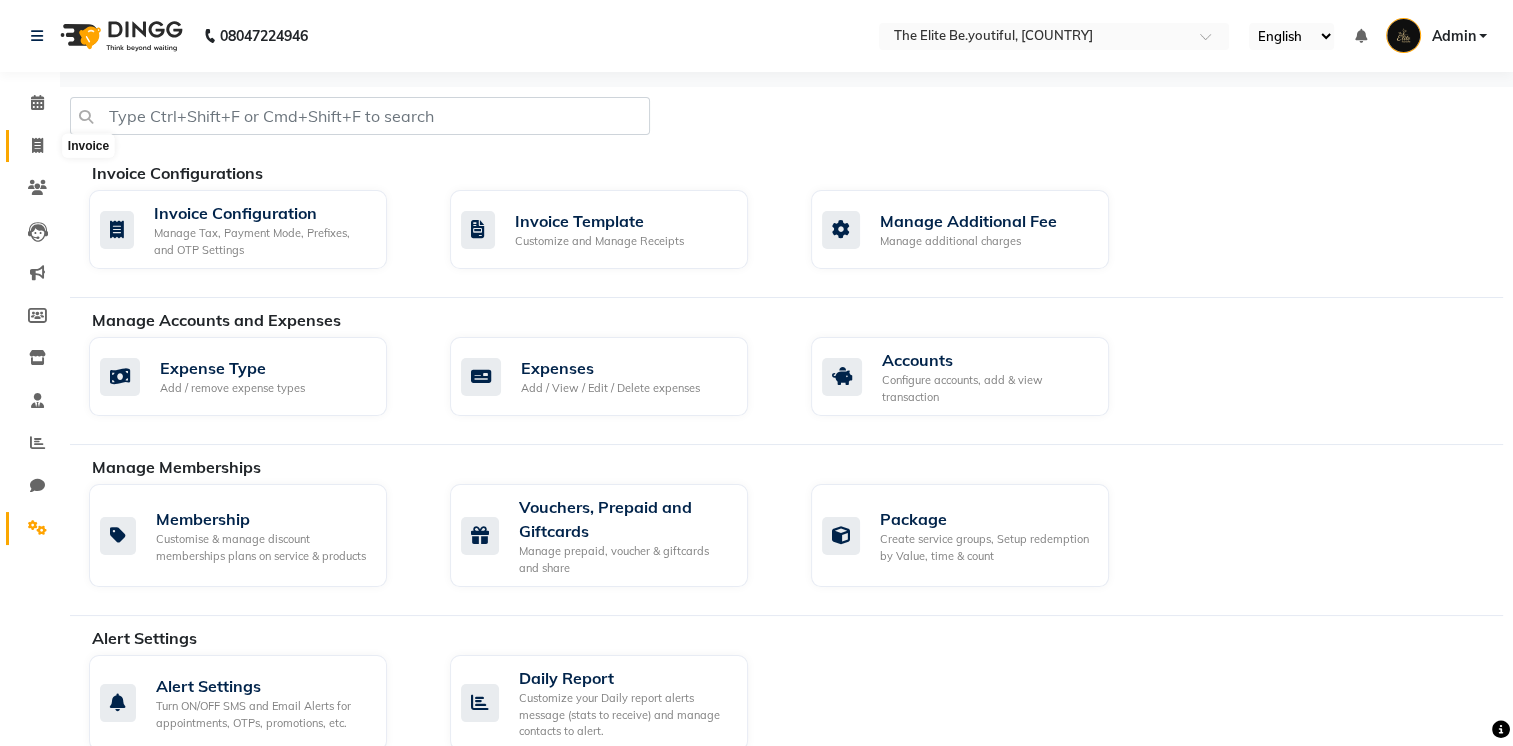 click 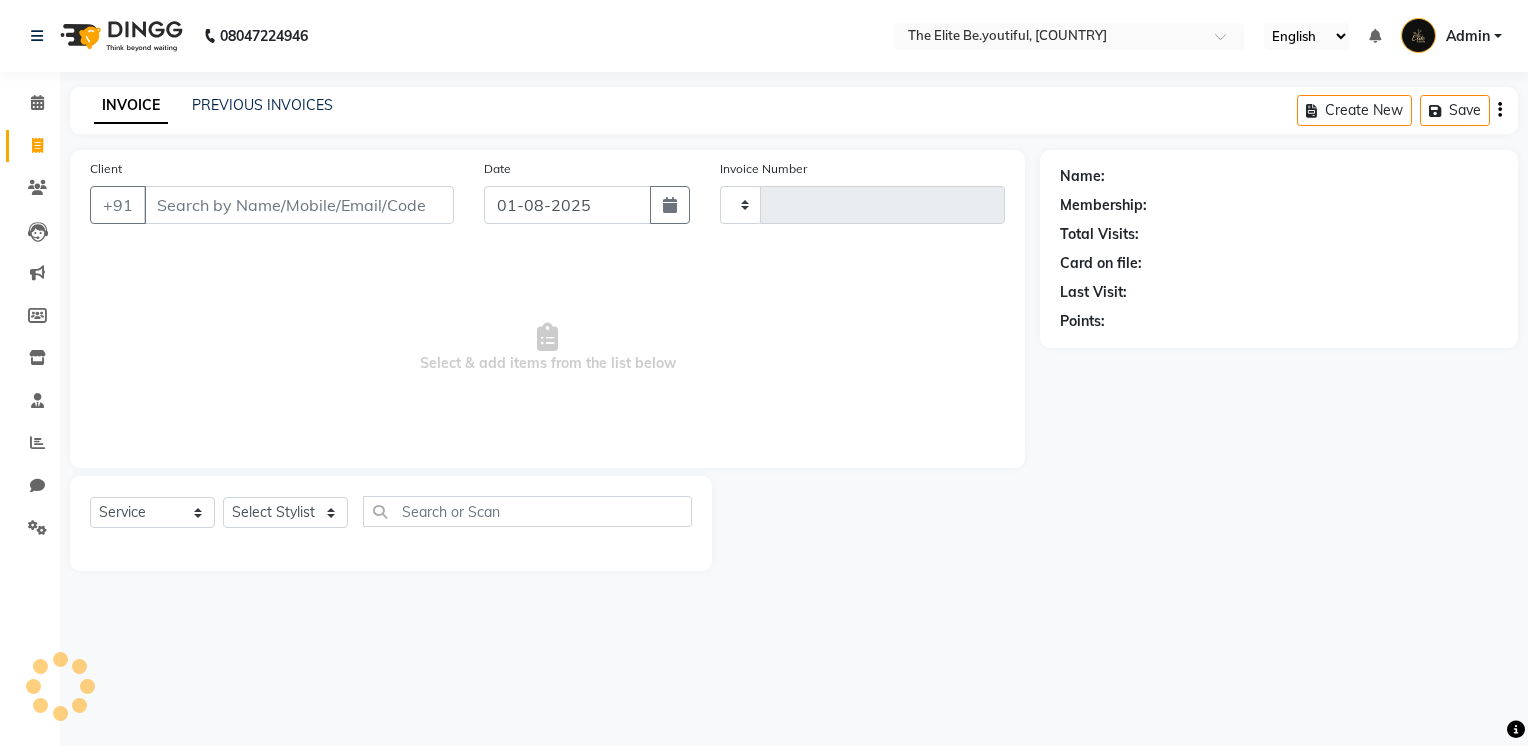 type on "0031" 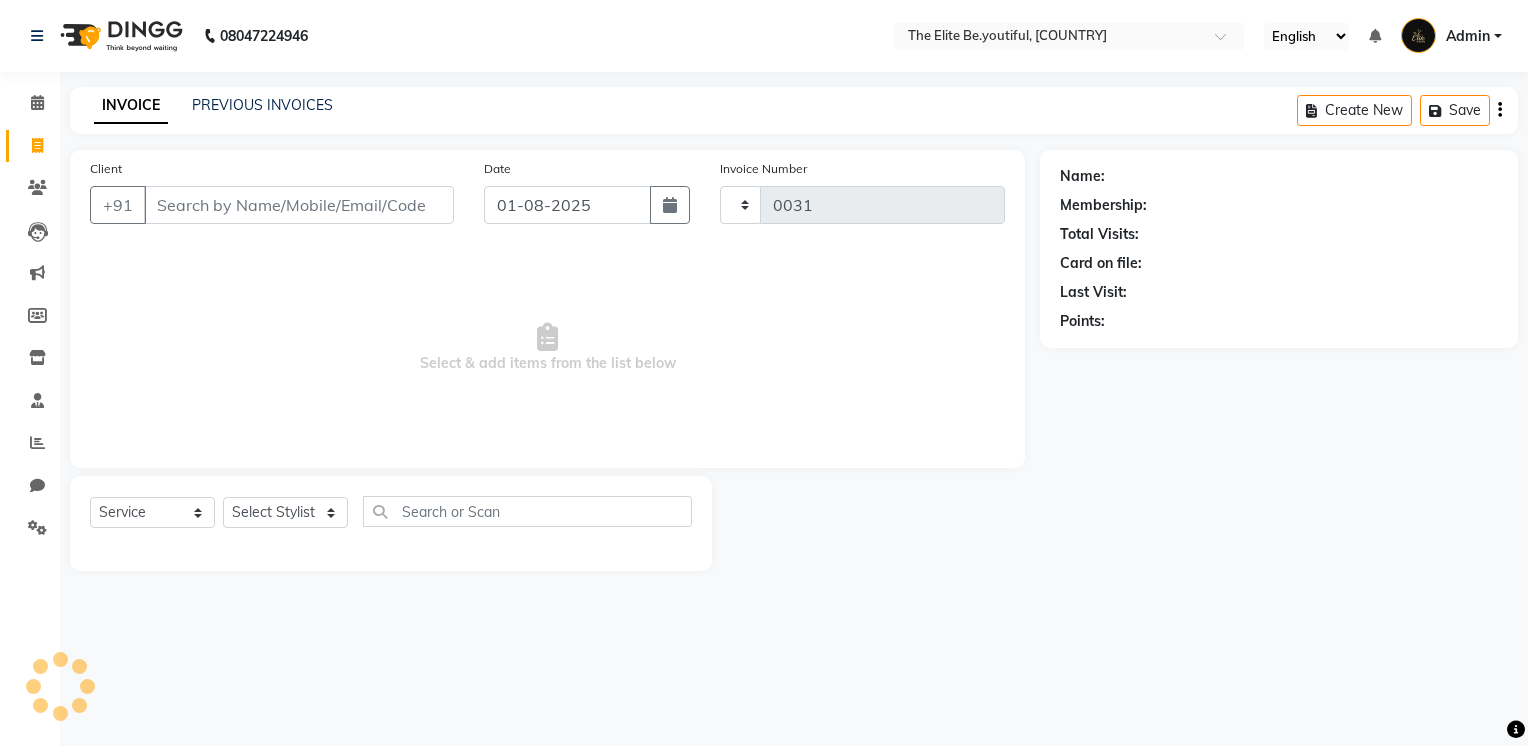 select on "[PHONE]" 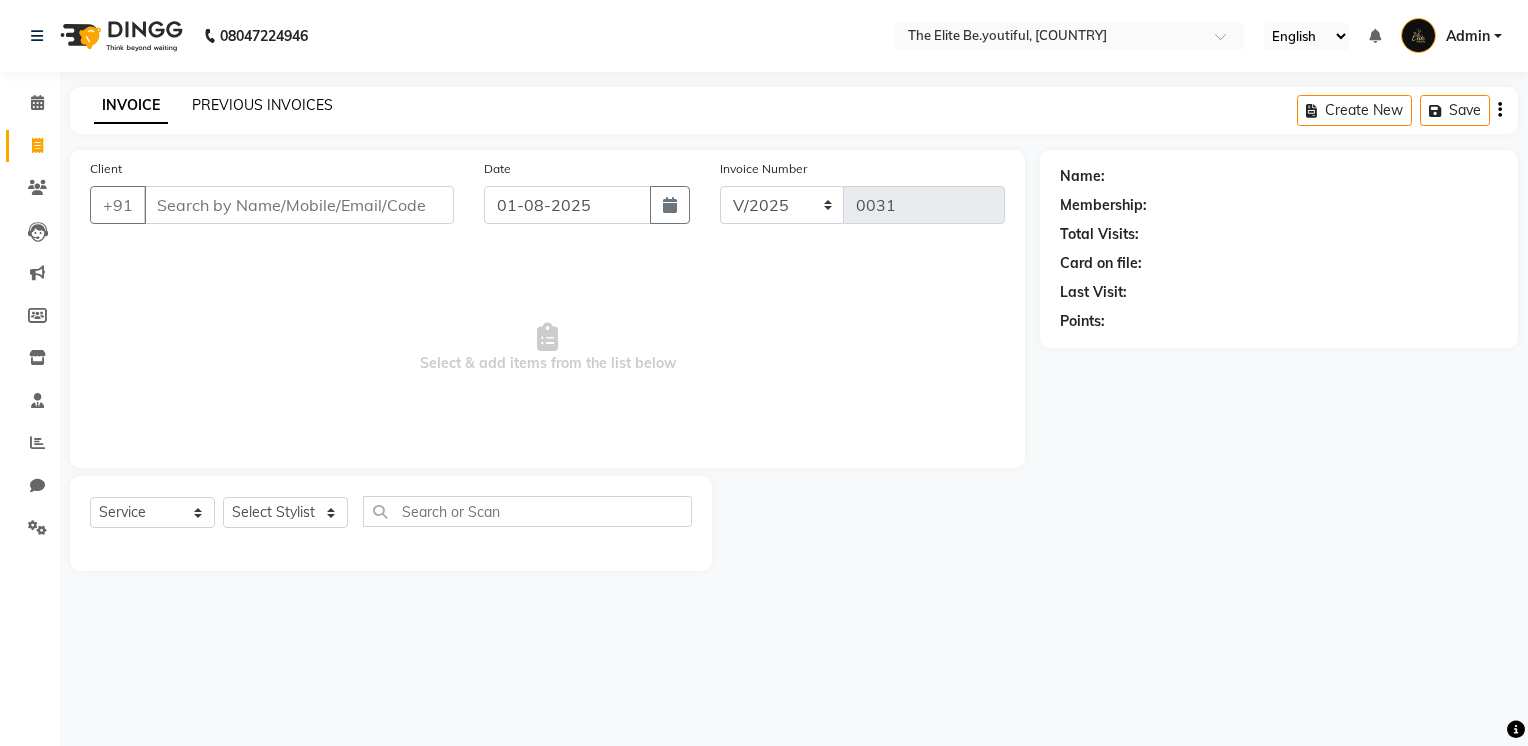 click on "PREVIOUS INVOICES" 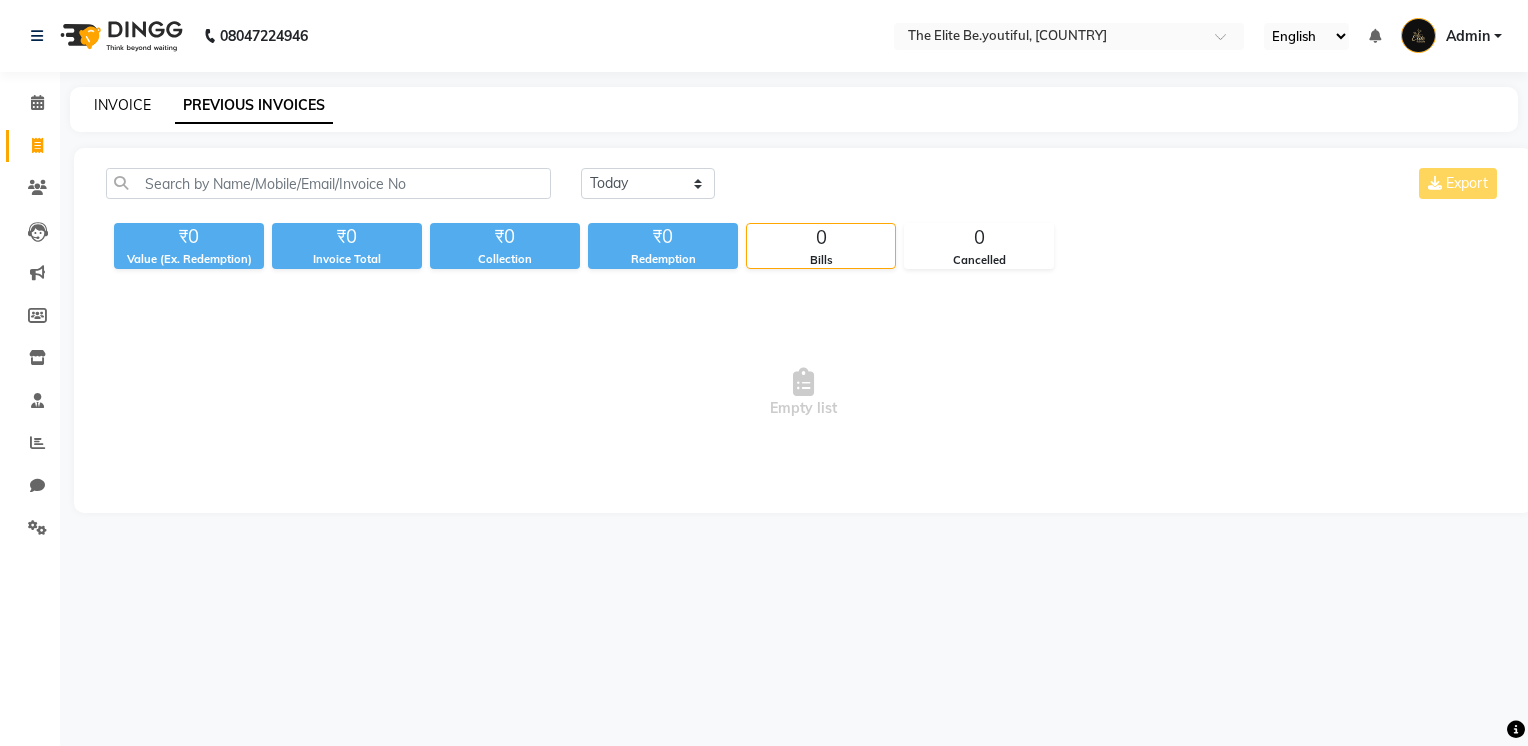 click on "INVOICE" 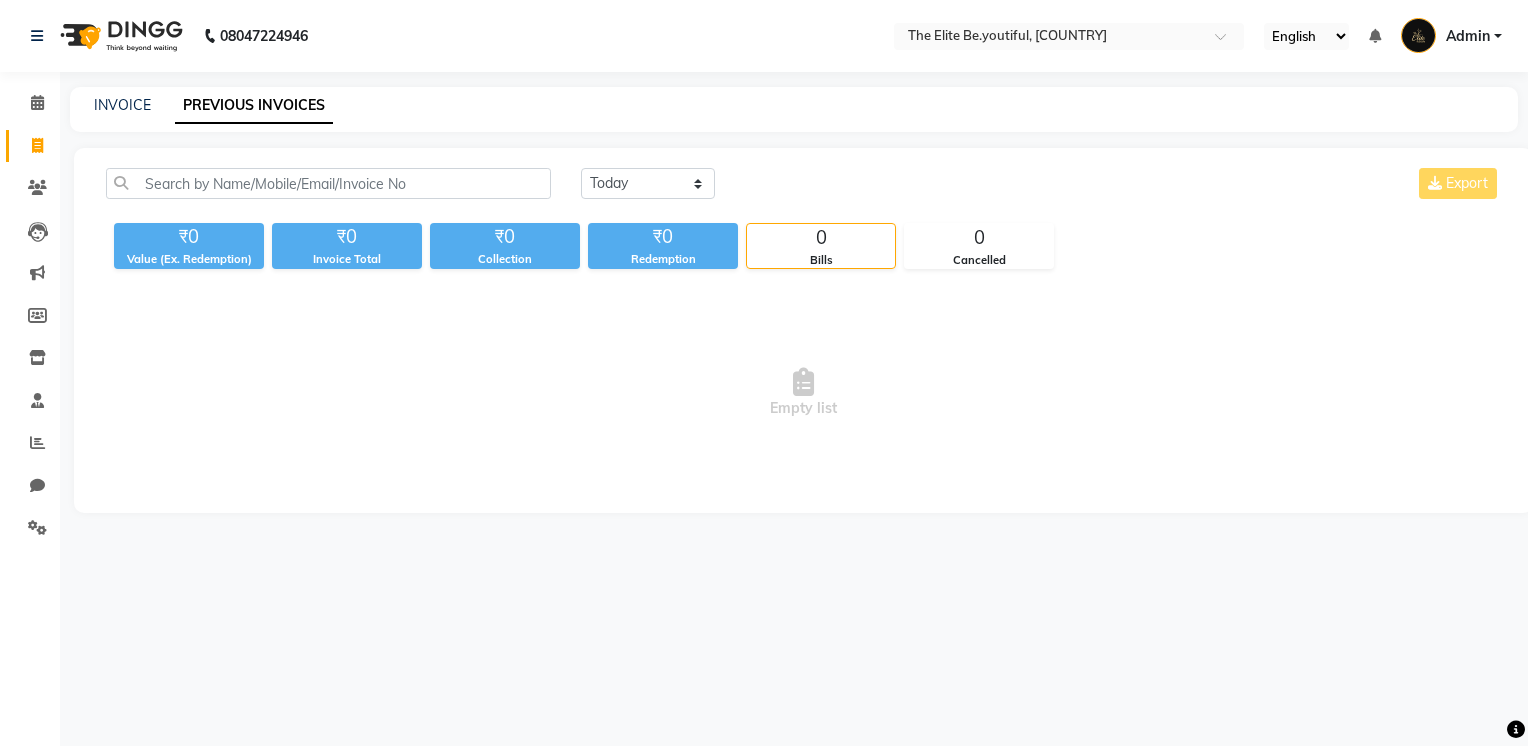 select on "[PHONE]" 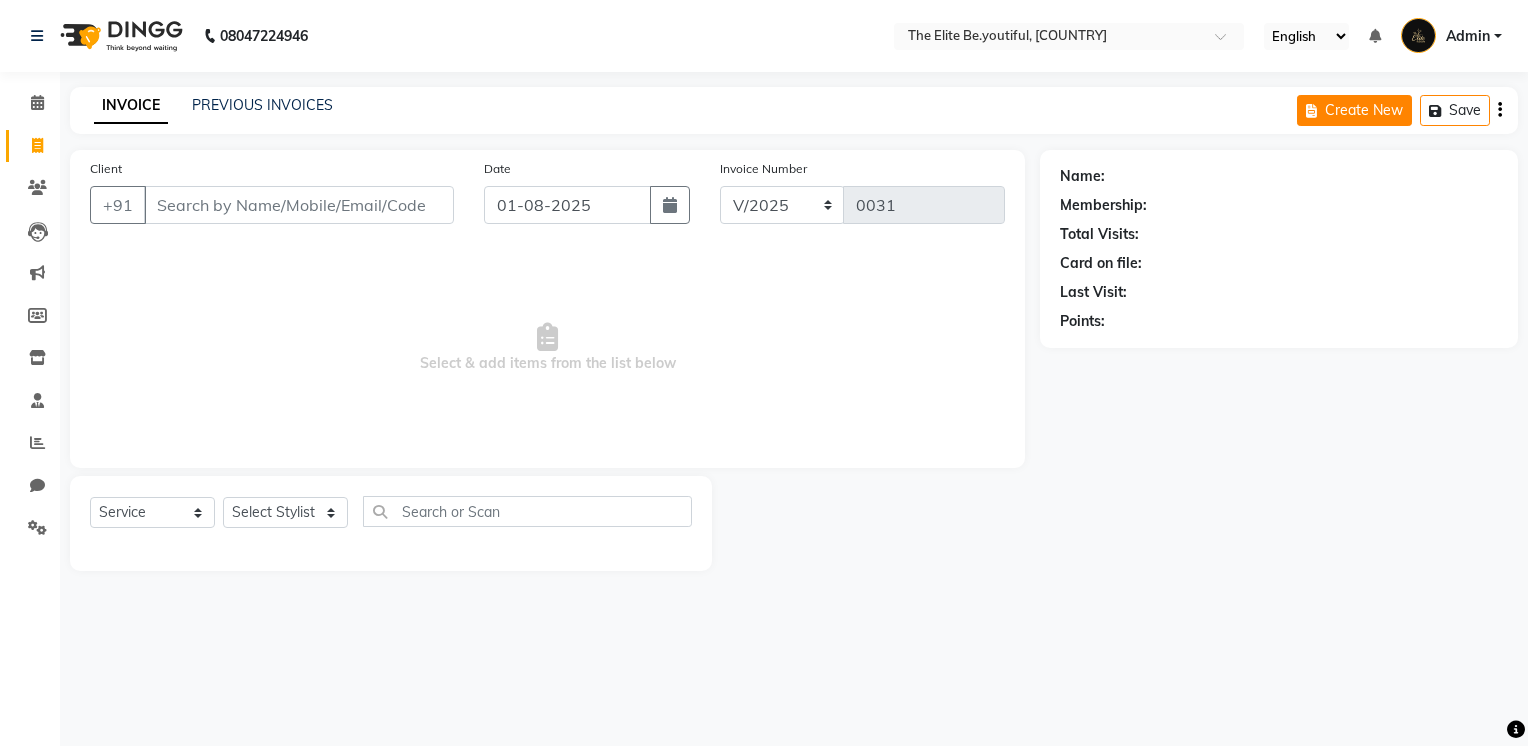 click on "Create New" 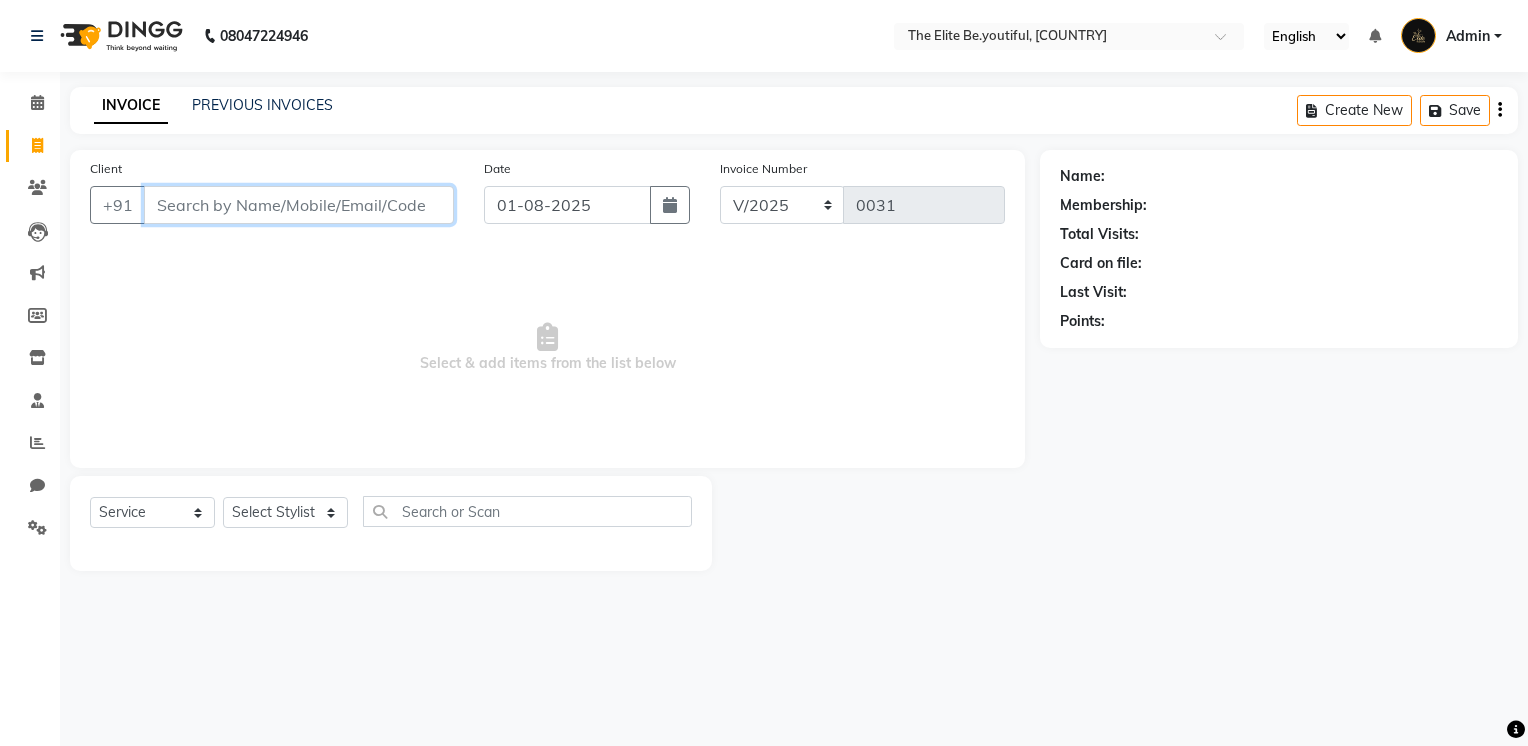 click on "Client" at bounding box center (299, 205) 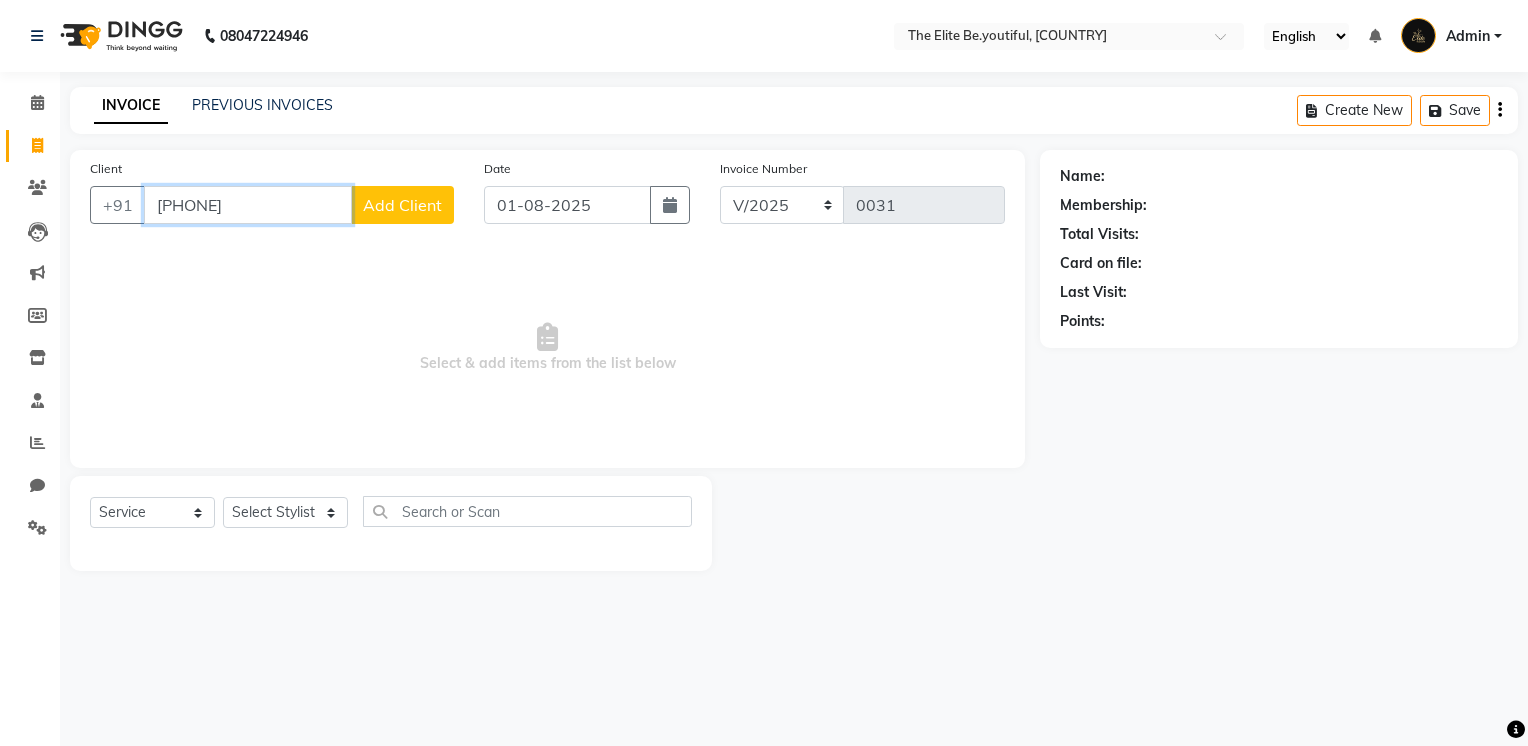 type on "[PHONE]" 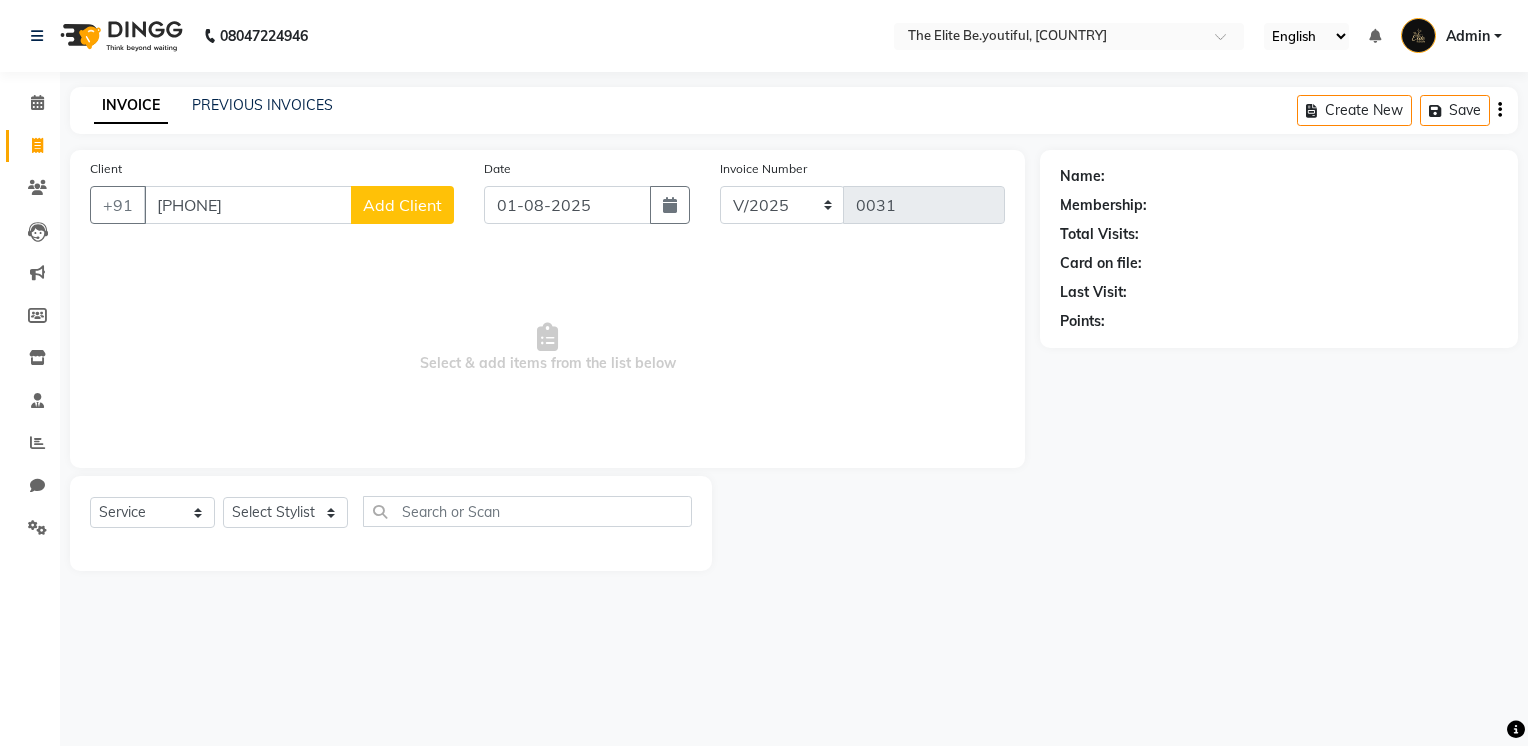 click on "Add Client" 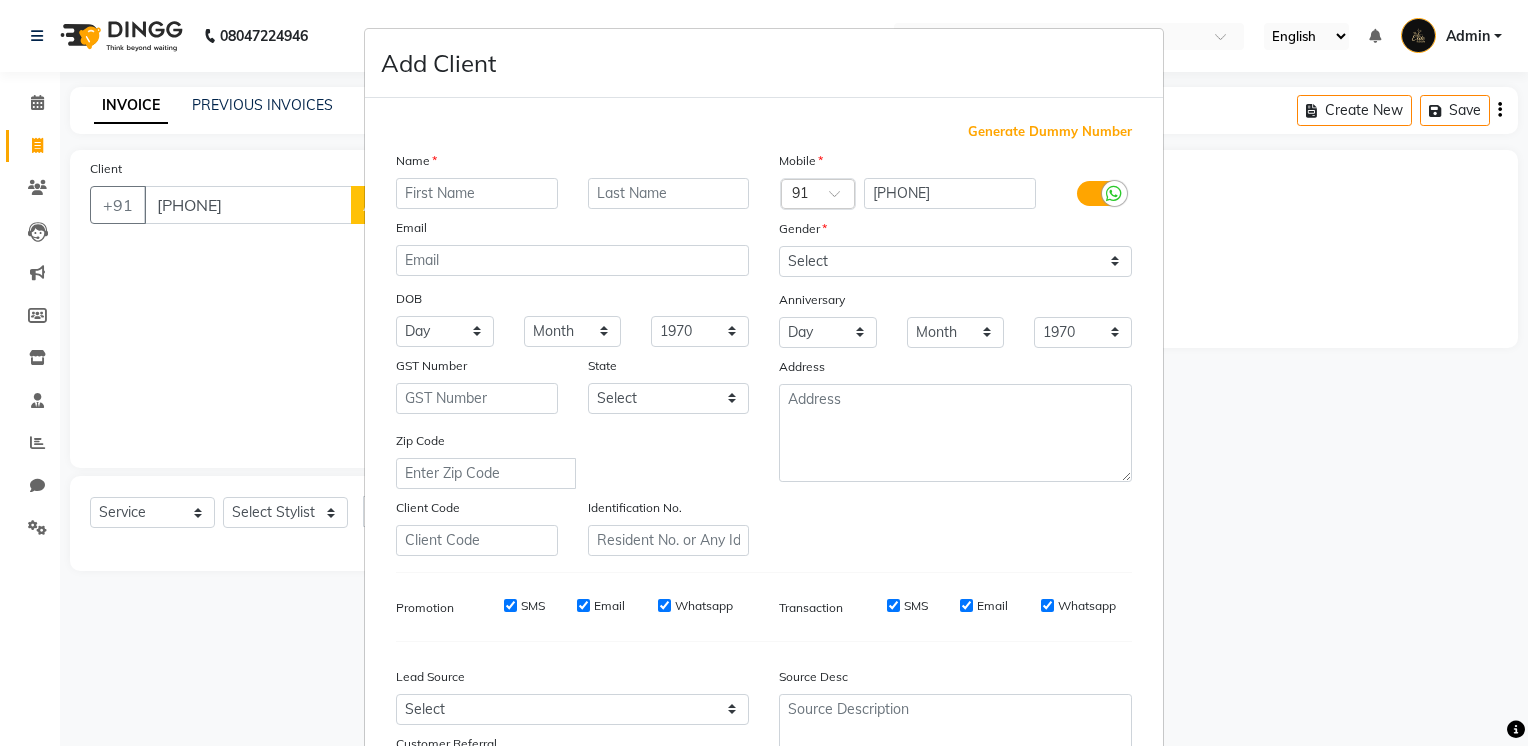 click at bounding box center [477, 193] 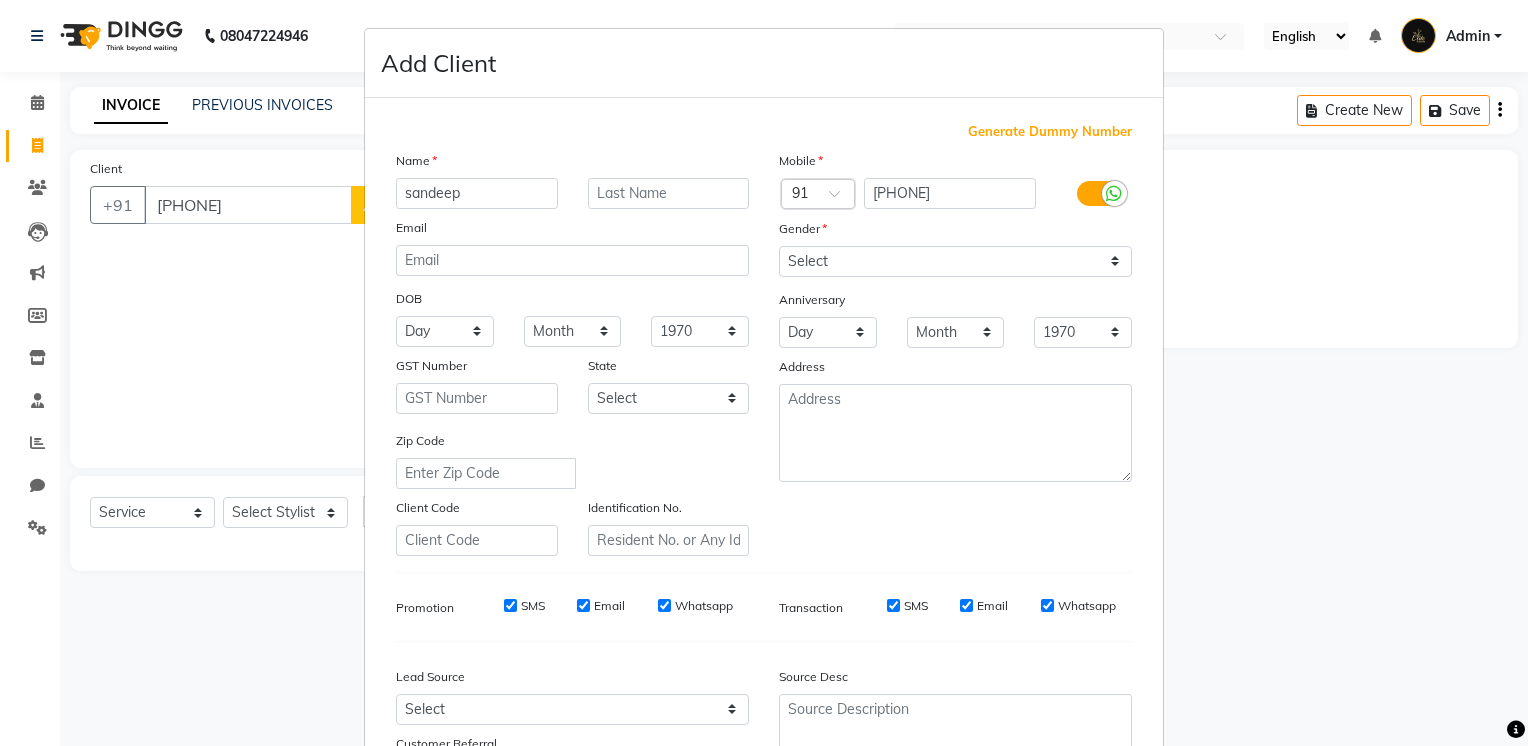 type on "sandeep" 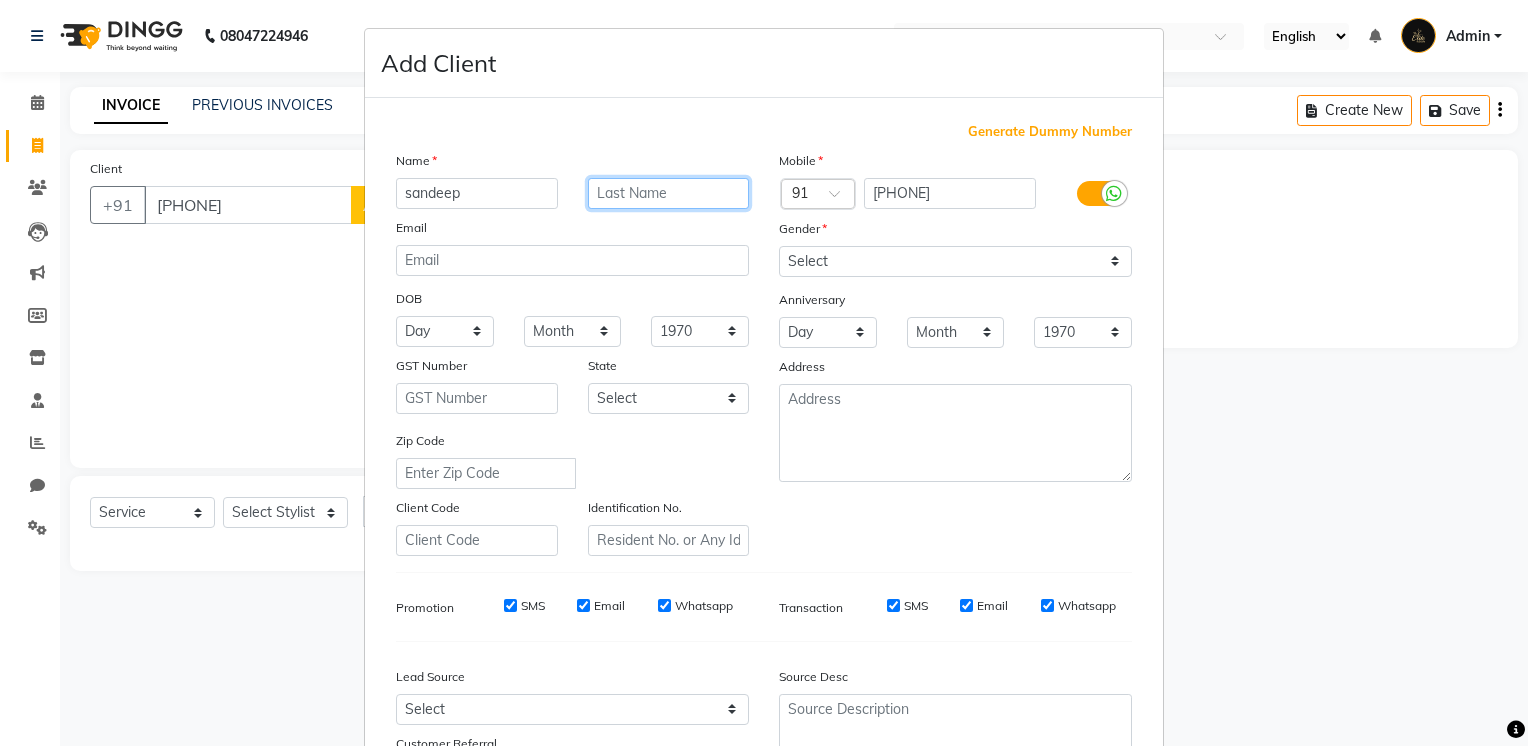 click at bounding box center [669, 193] 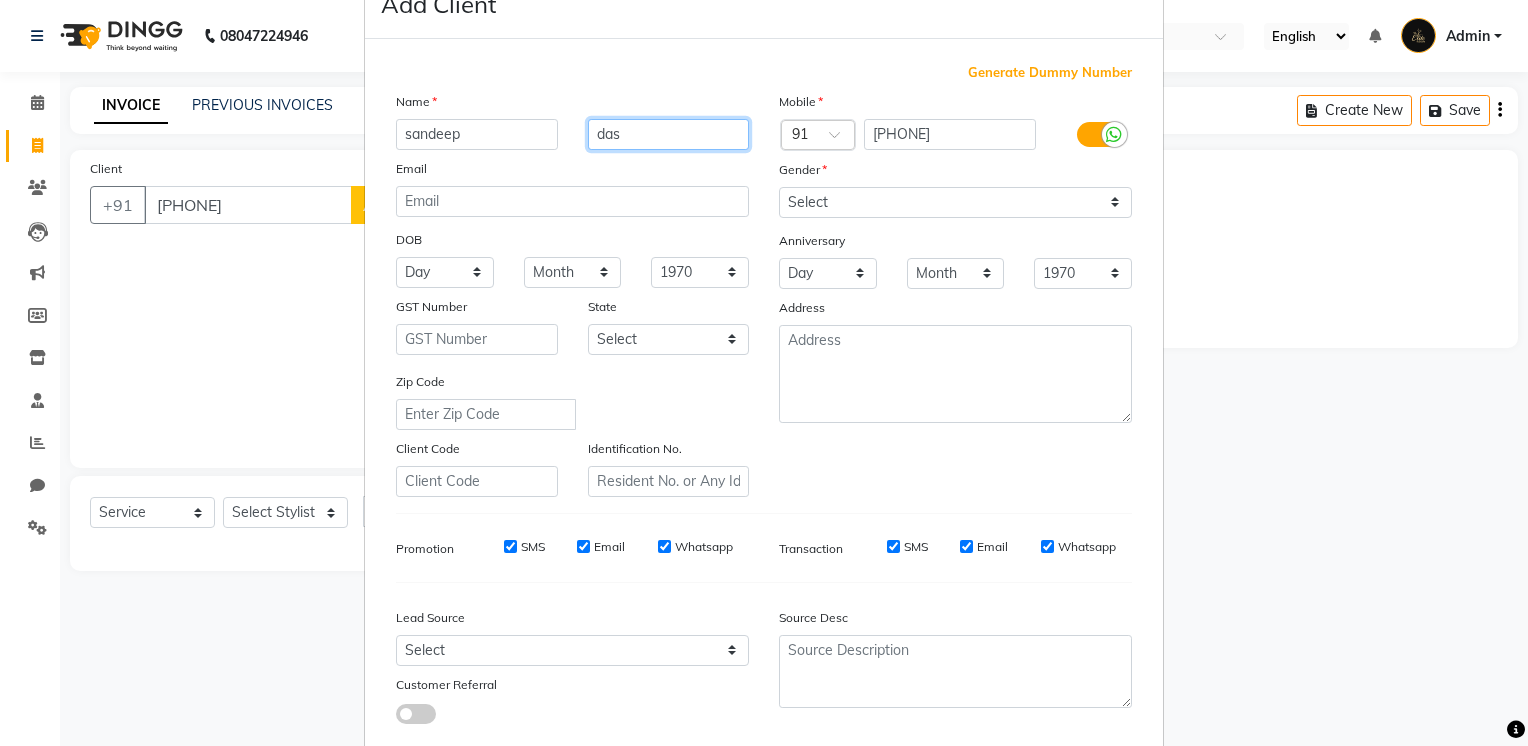 scroll, scrollTop: 0, scrollLeft: 0, axis: both 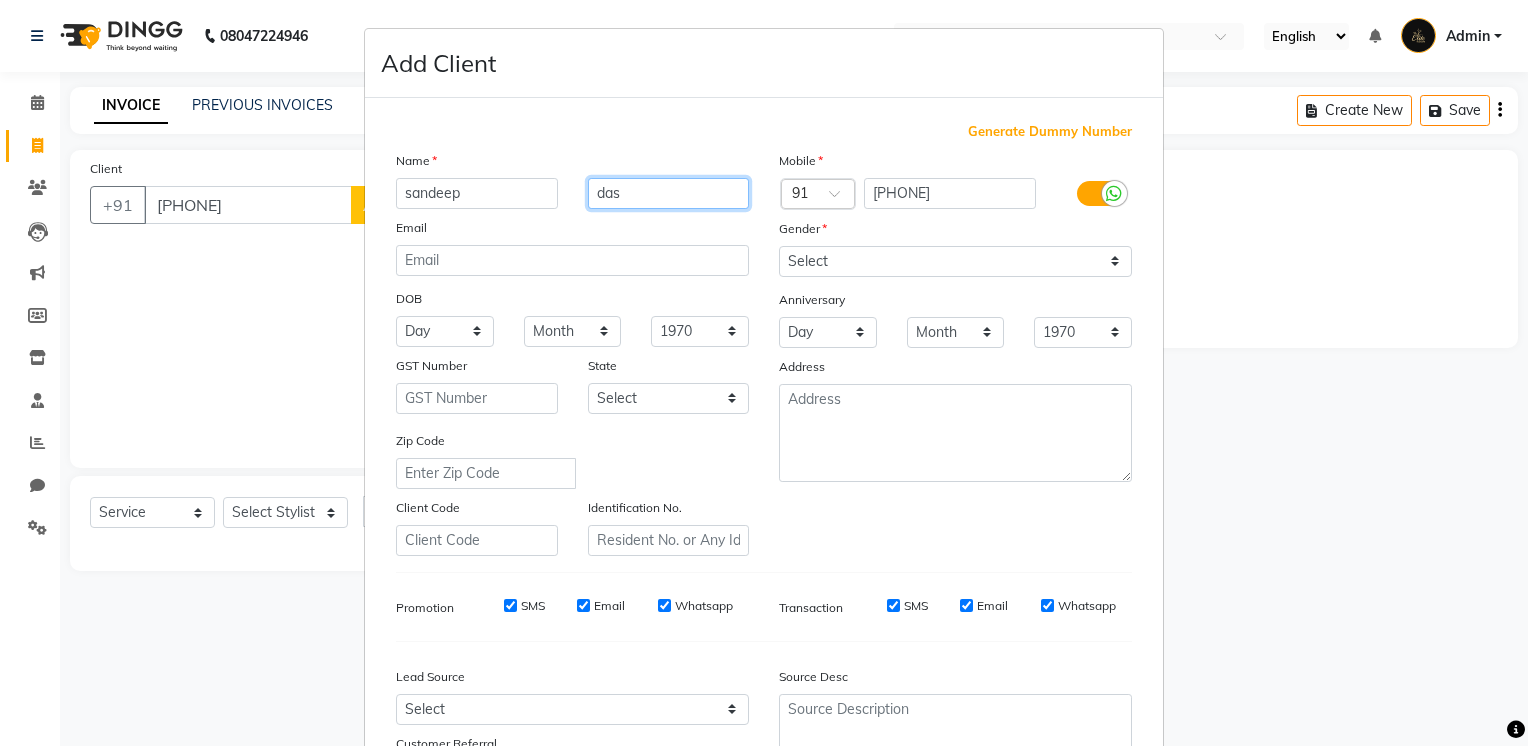 type on "das" 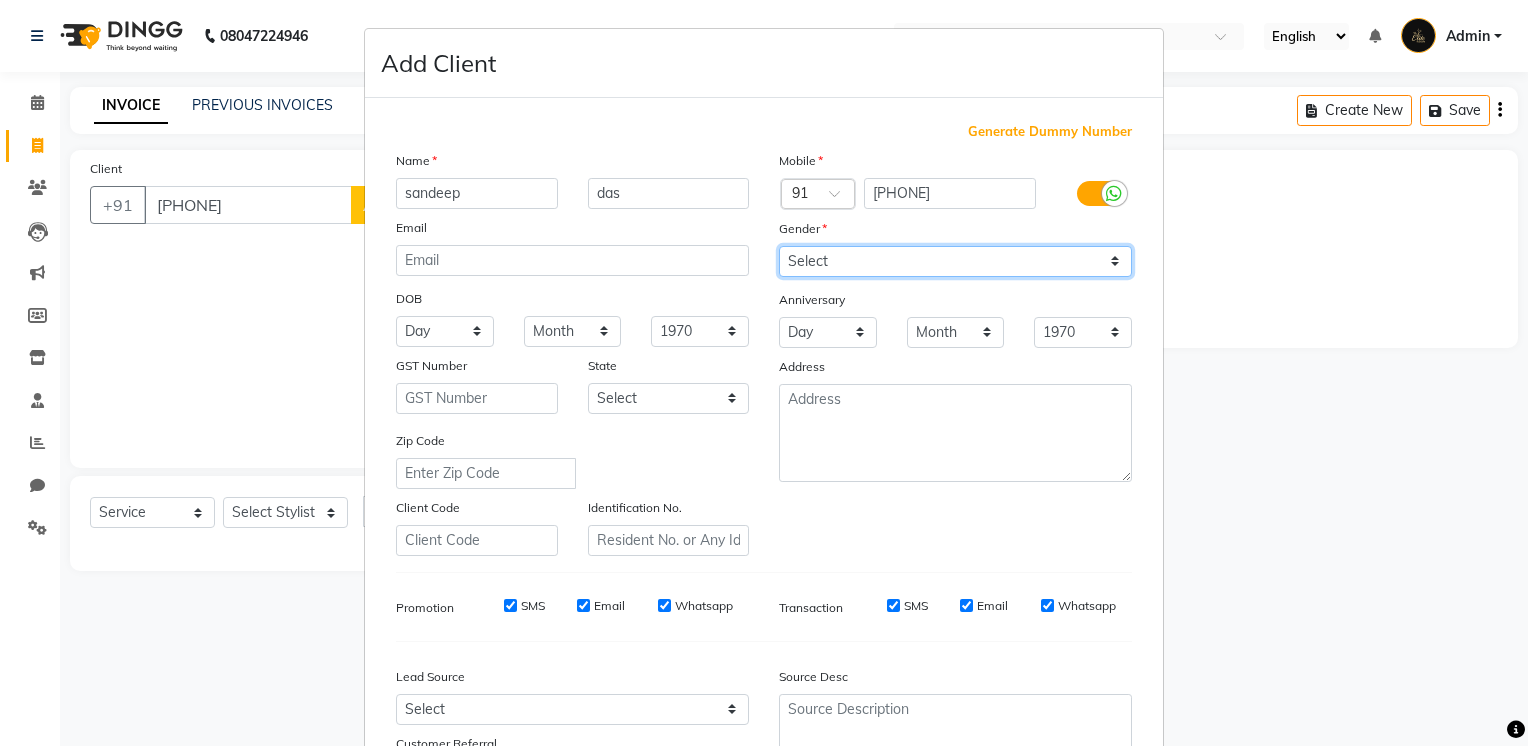 click on "Select Male Female Other Prefer Not To Say" at bounding box center (955, 261) 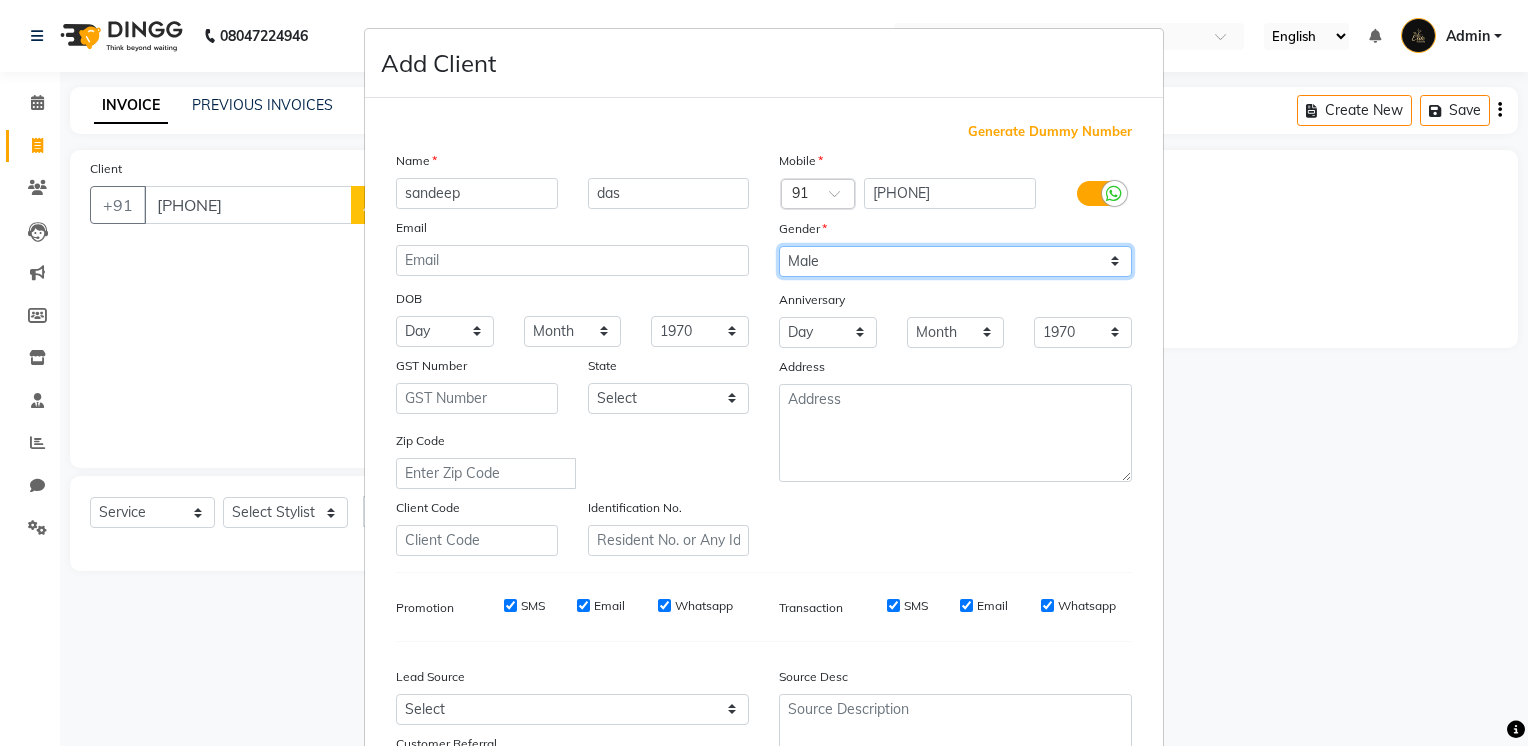 click on "Select Male Female Other Prefer Not To Say" at bounding box center [955, 261] 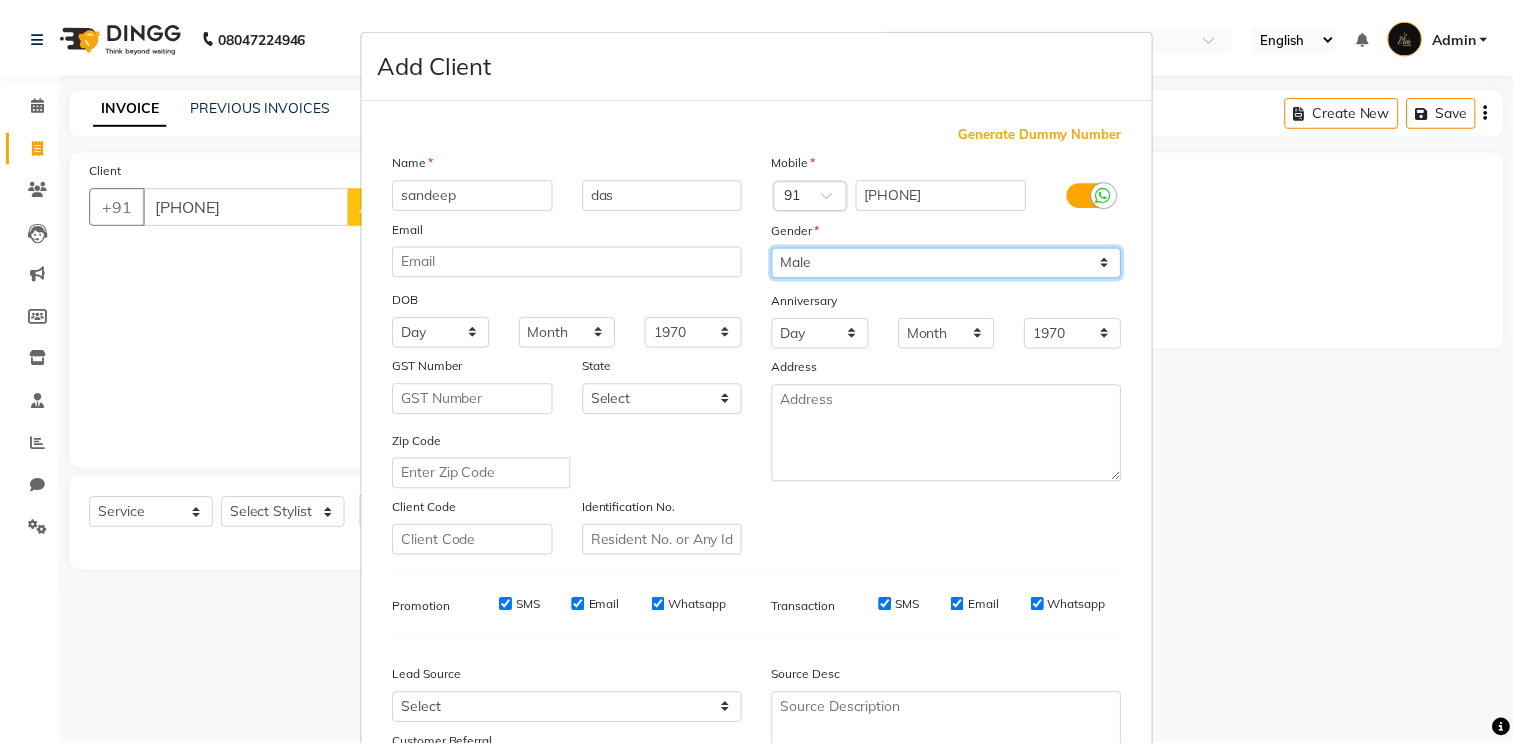 scroll, scrollTop: 186, scrollLeft: 0, axis: vertical 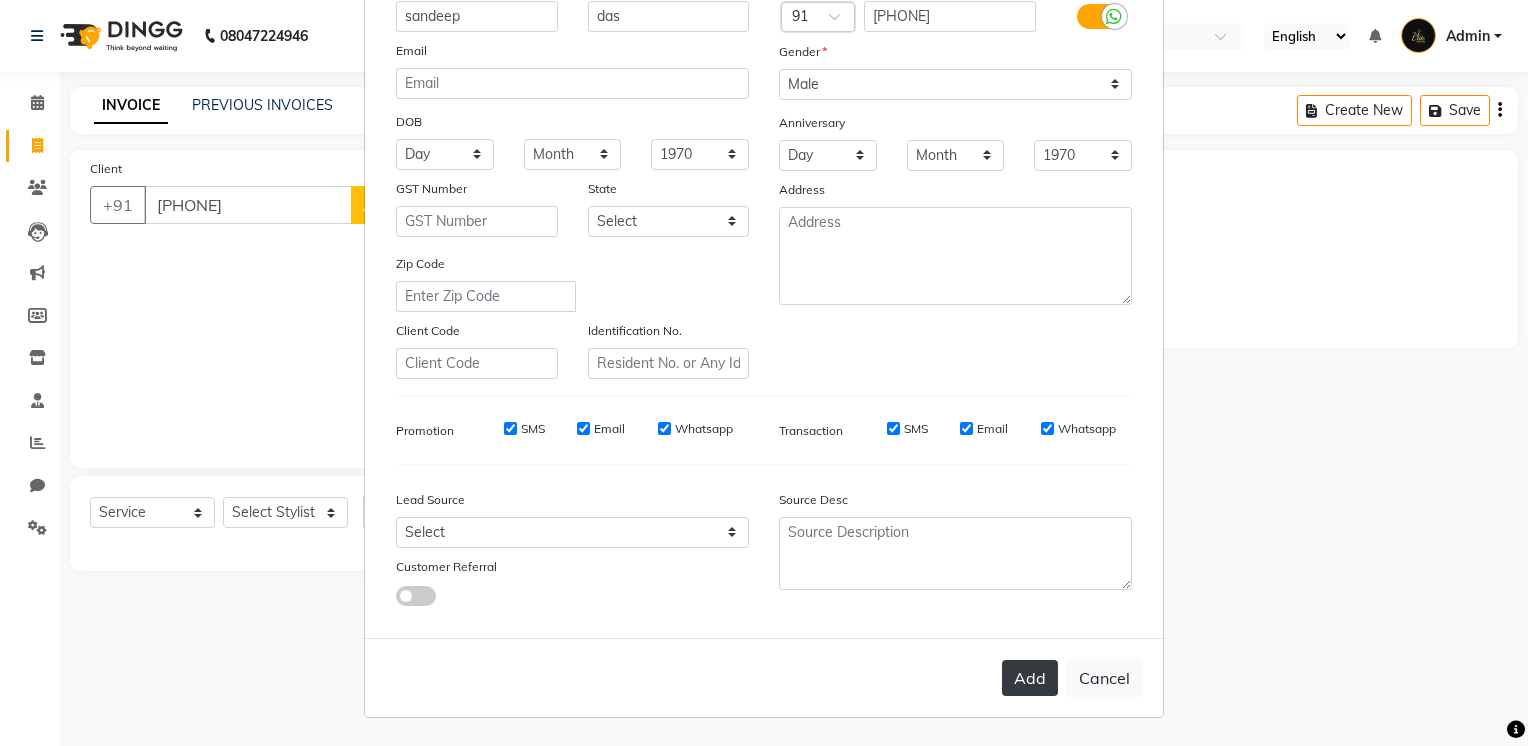 click on "Add" at bounding box center [1030, 678] 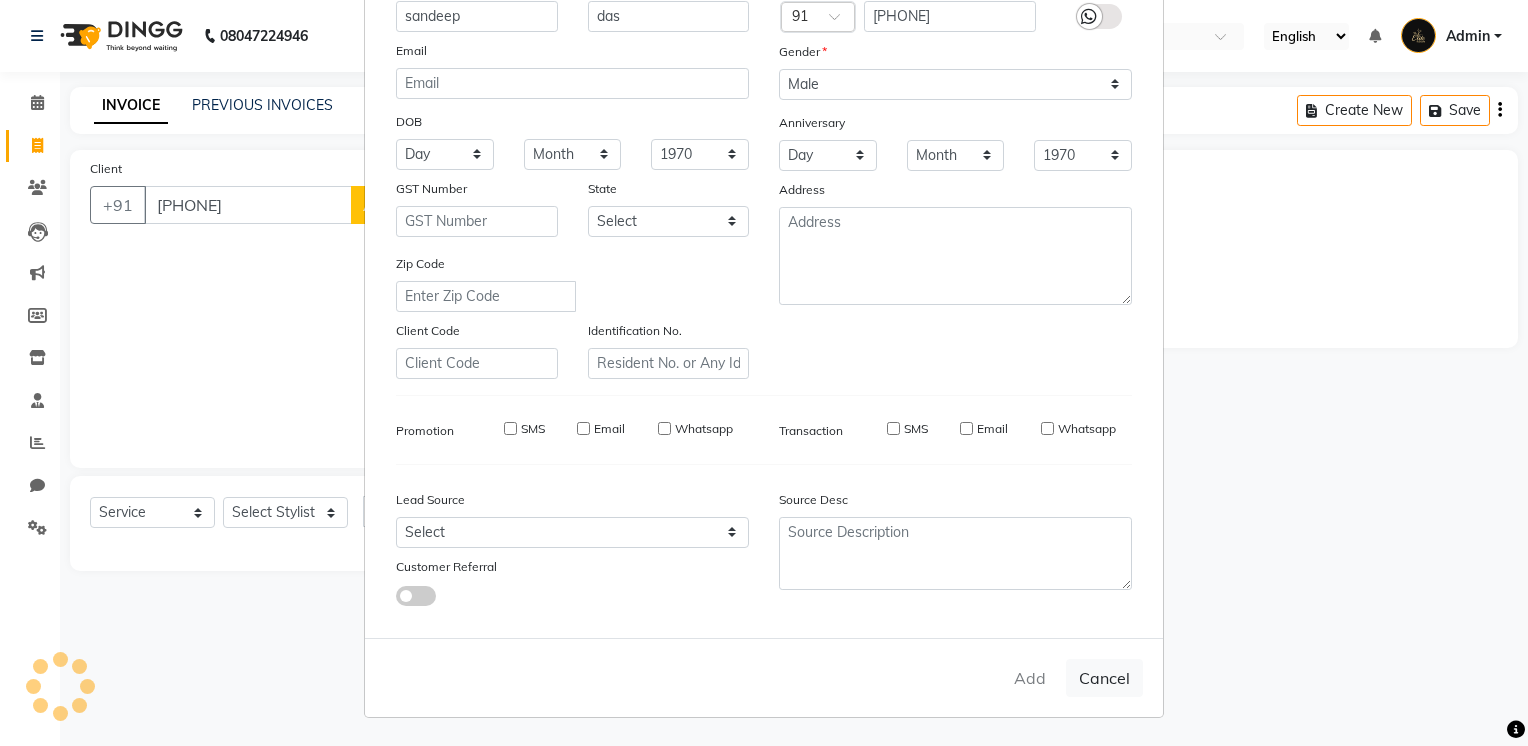 type 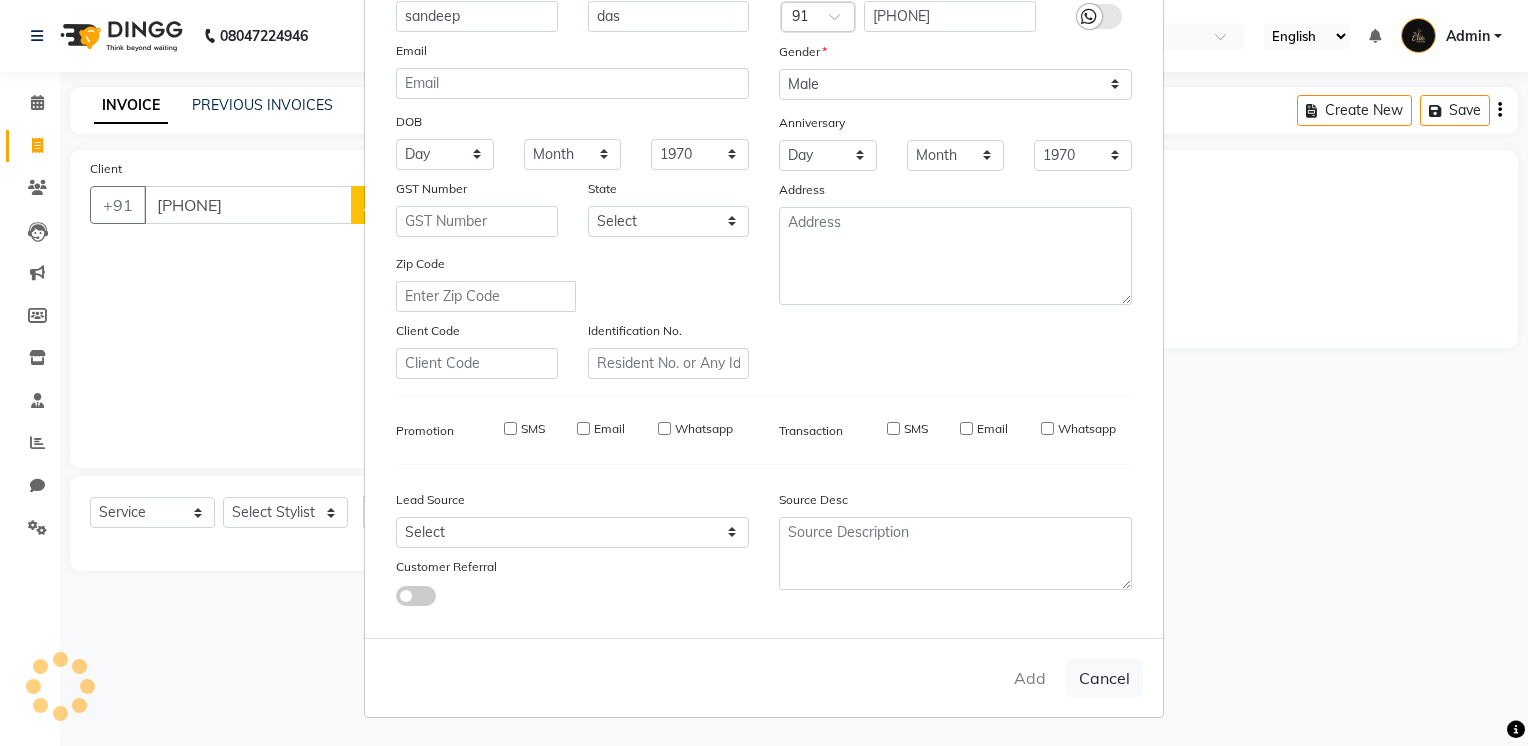 type 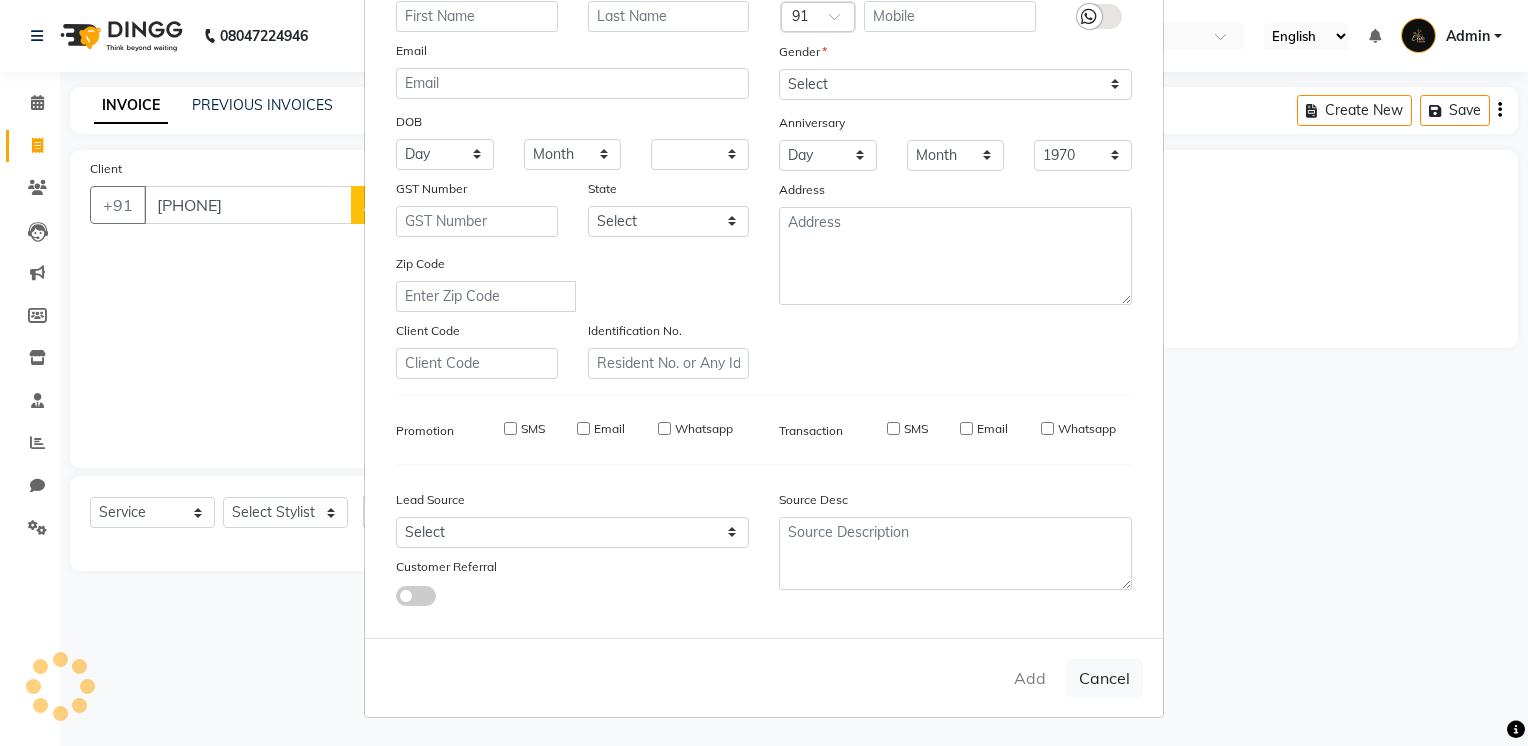 select 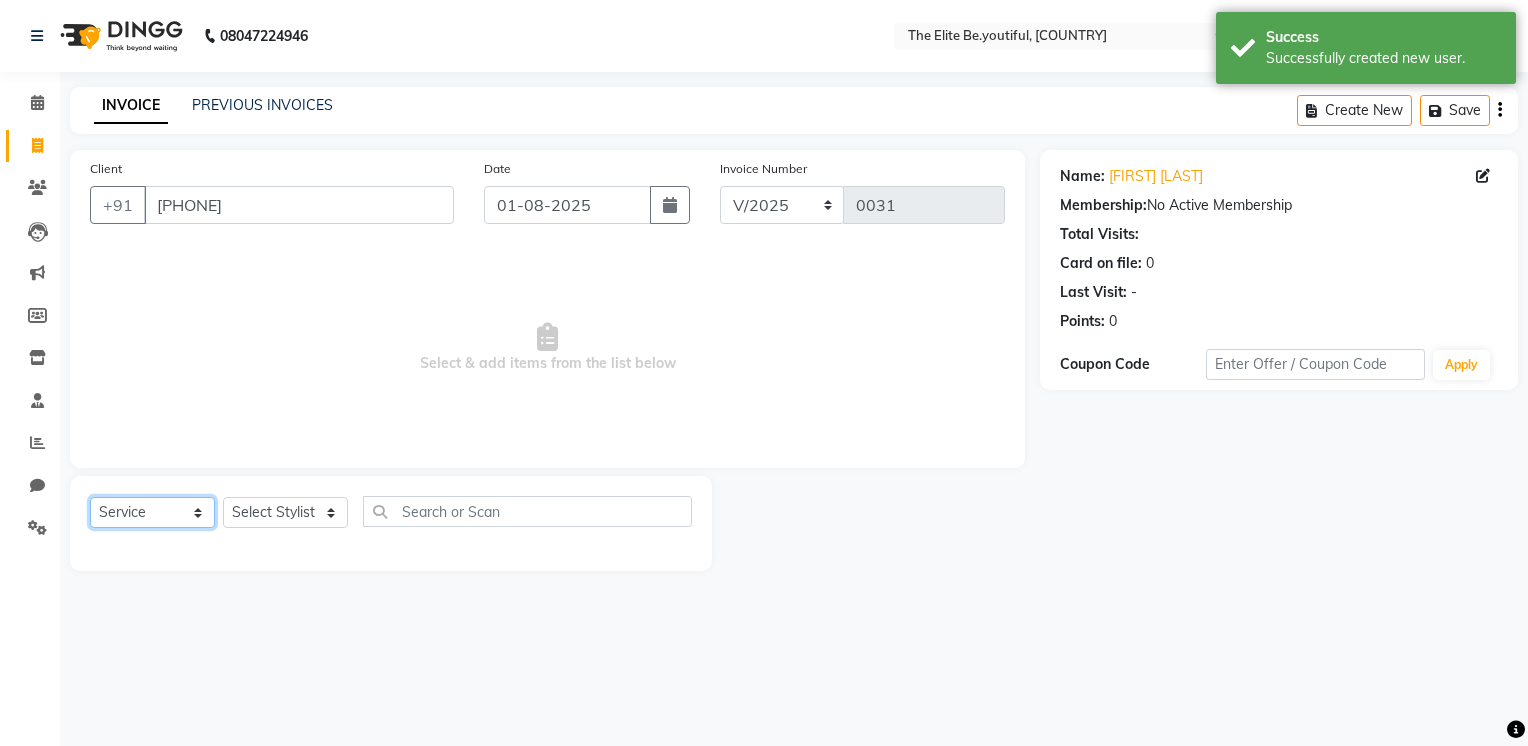 click on "Select  Service  Product  Membership  Package Voucher Prepaid Gift Card" 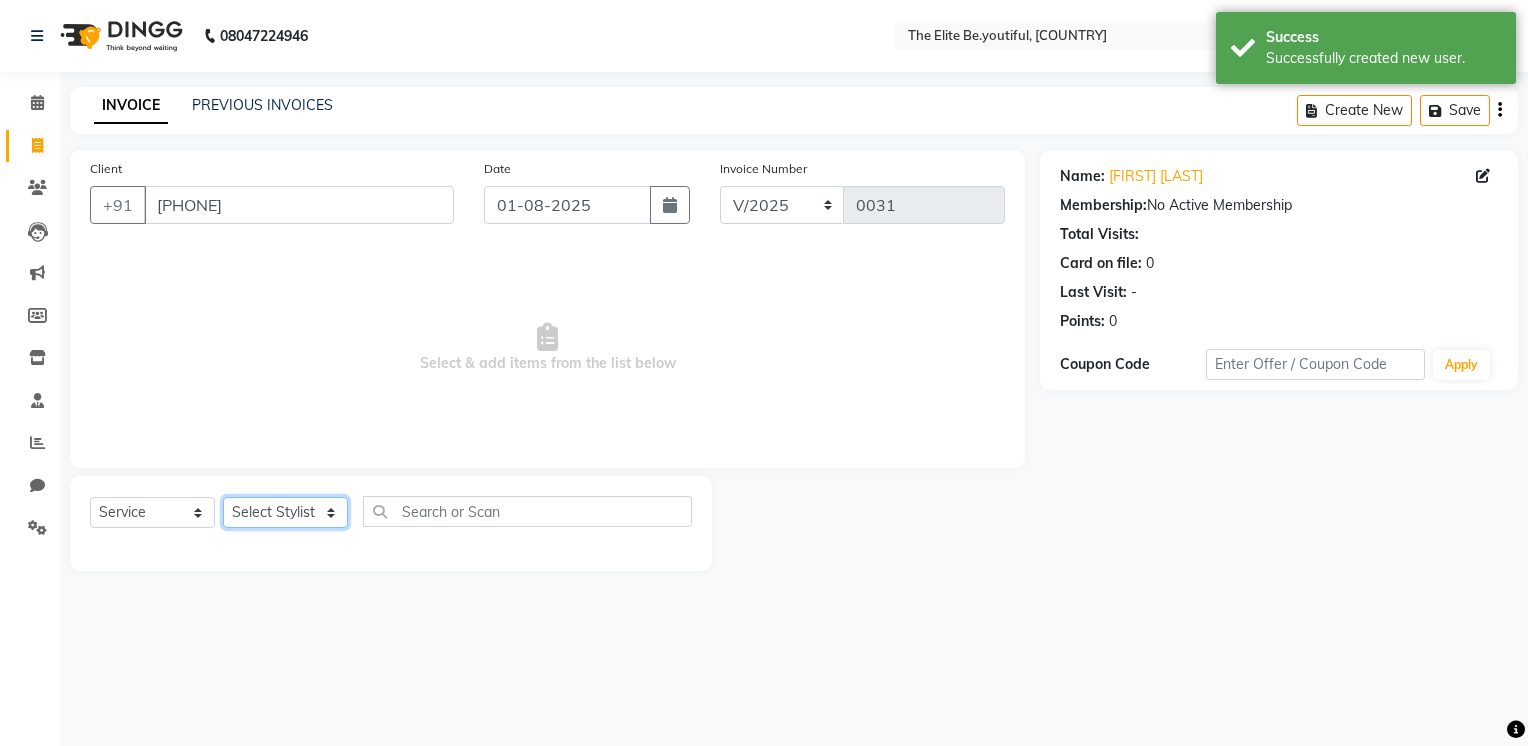 click on "Select Stylist [FIRST] [LAST] [FIRST] [LAST] [FIRST] [LAST] [FIRST] [LAST] PANKAJ [FIRST] [LAST] [FIRST] [LAST] [FIRST] [LAST]" 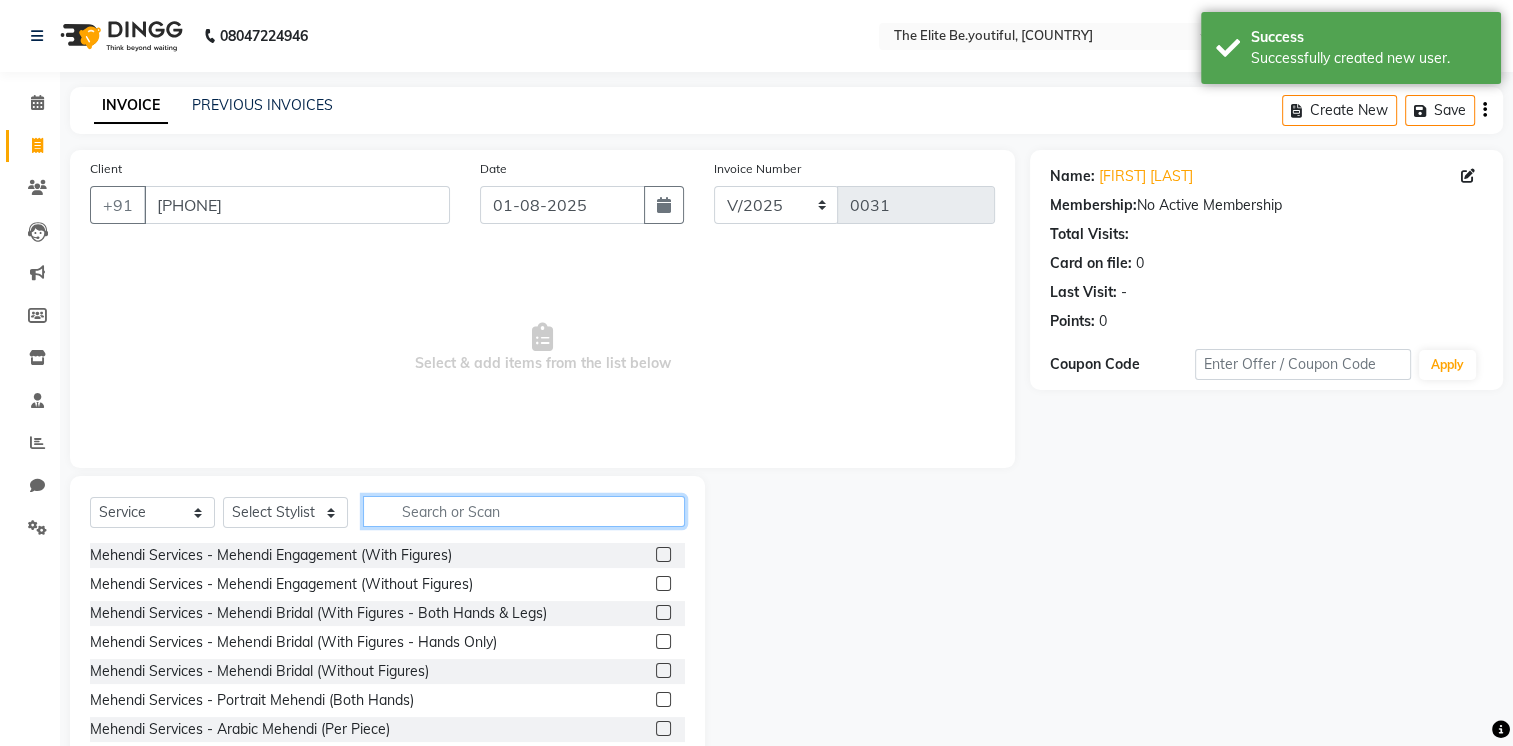click 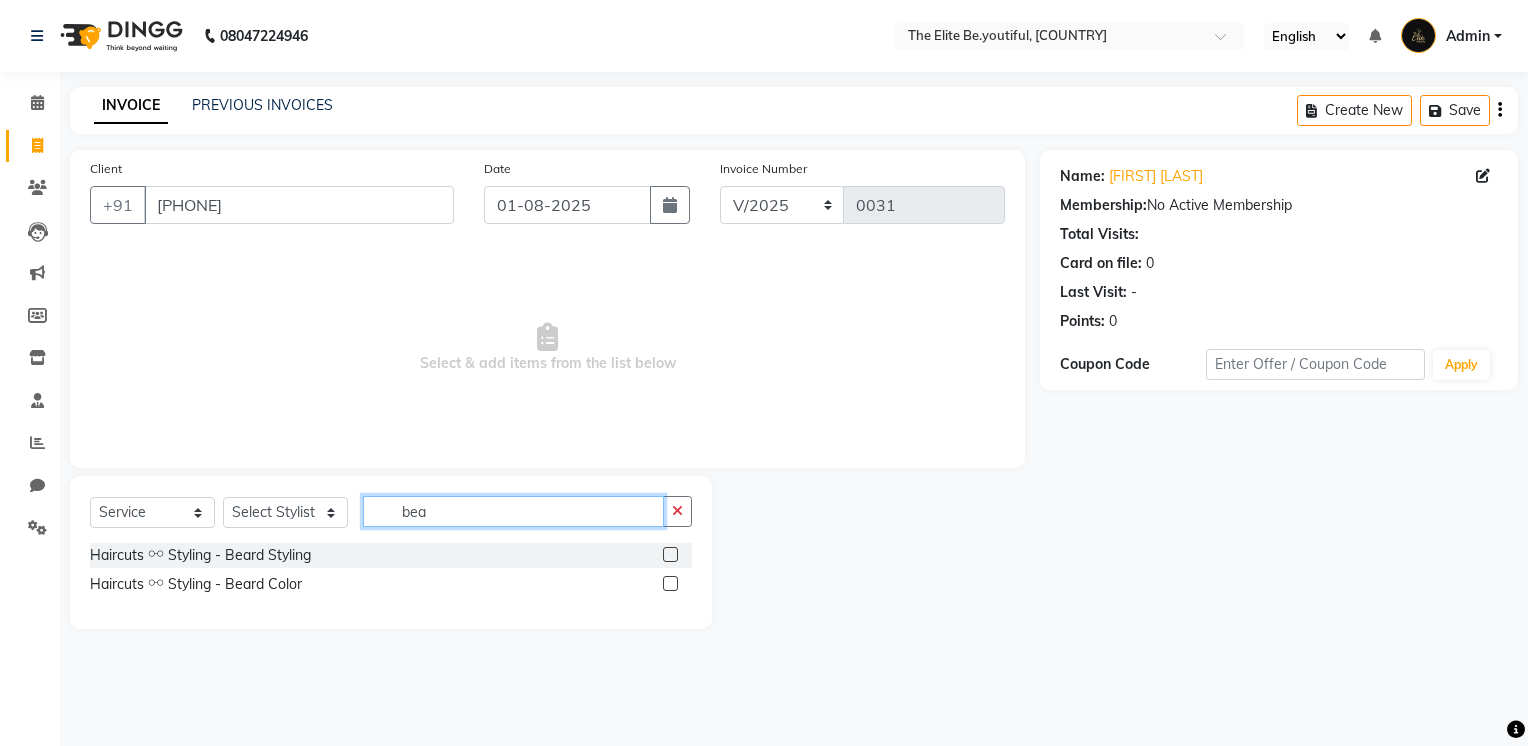 type on "bea" 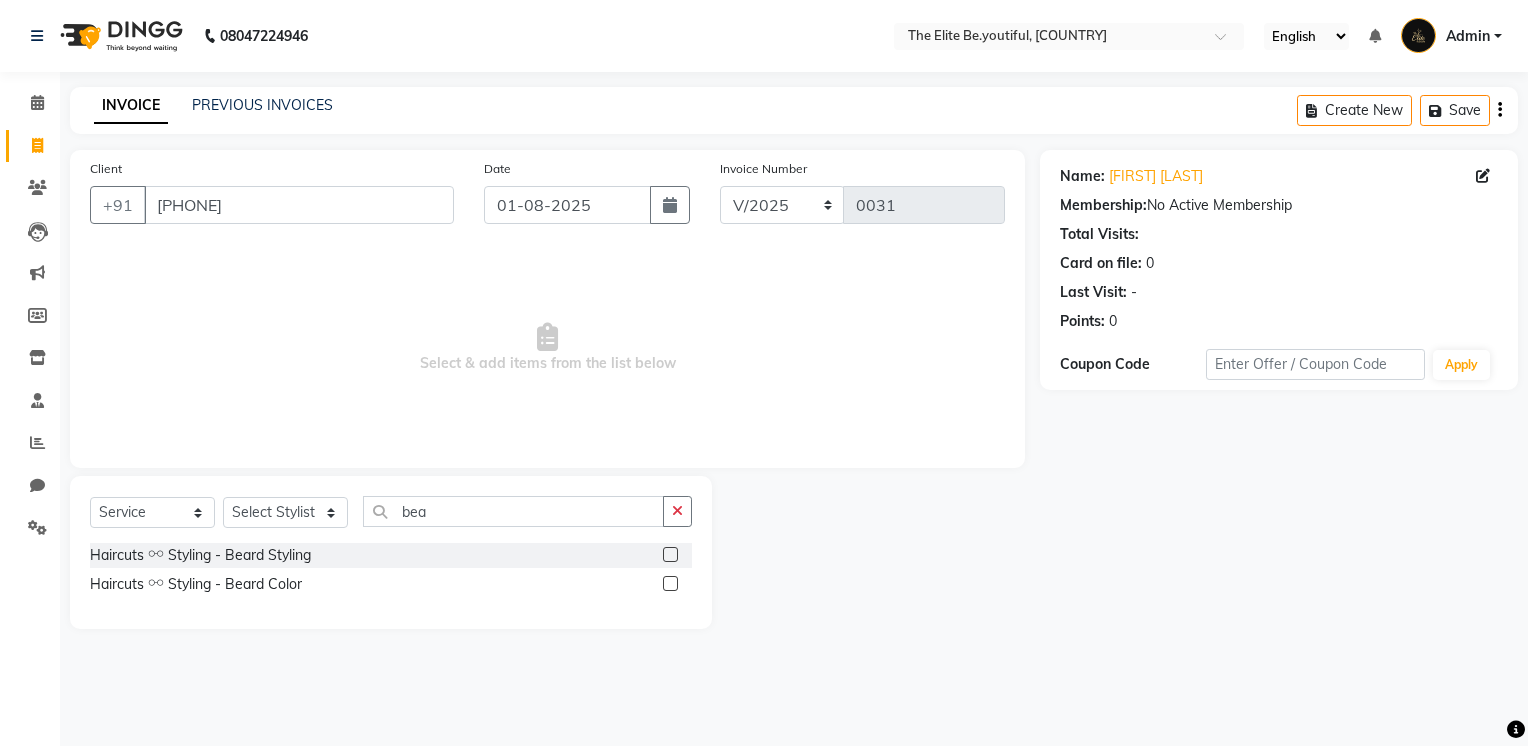 click 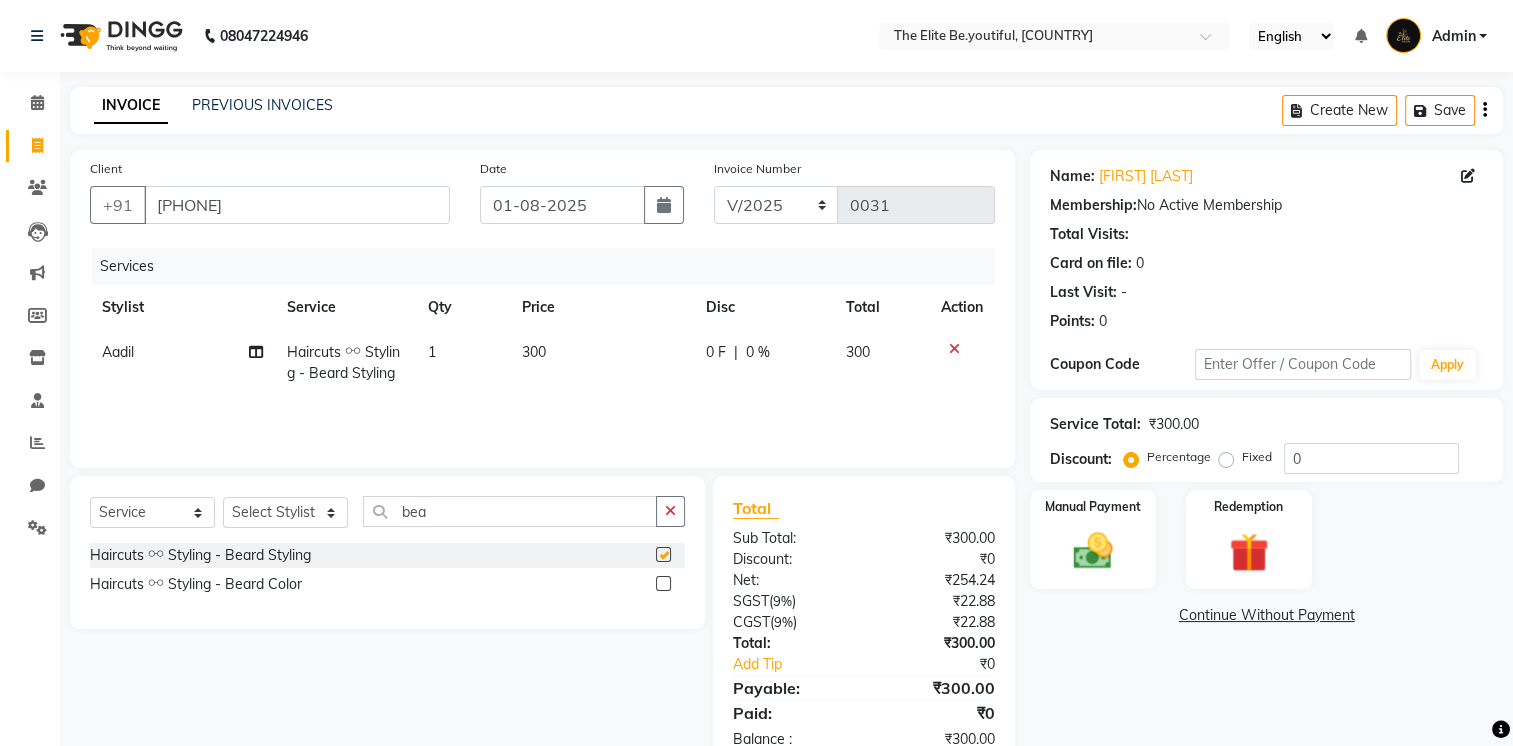 checkbox on "false" 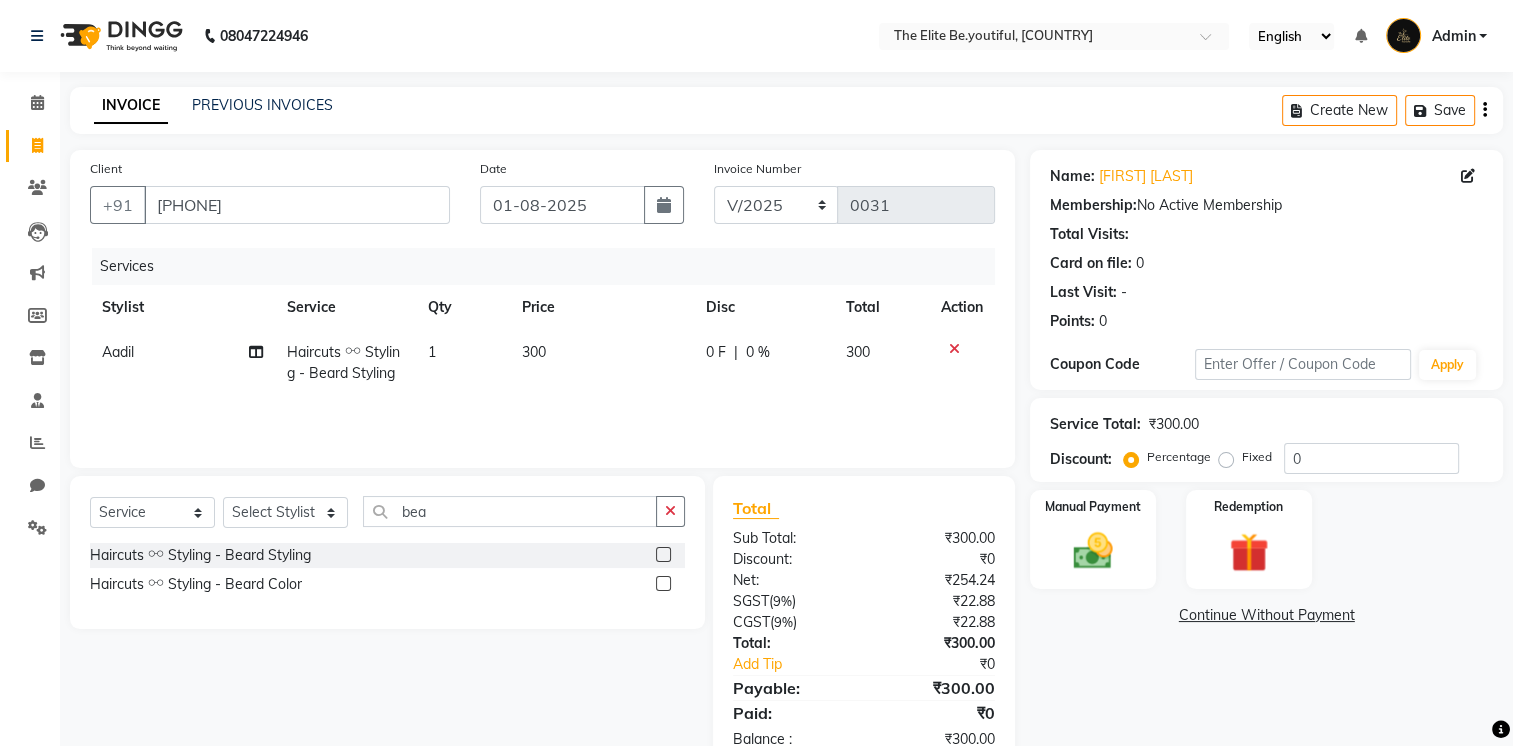click 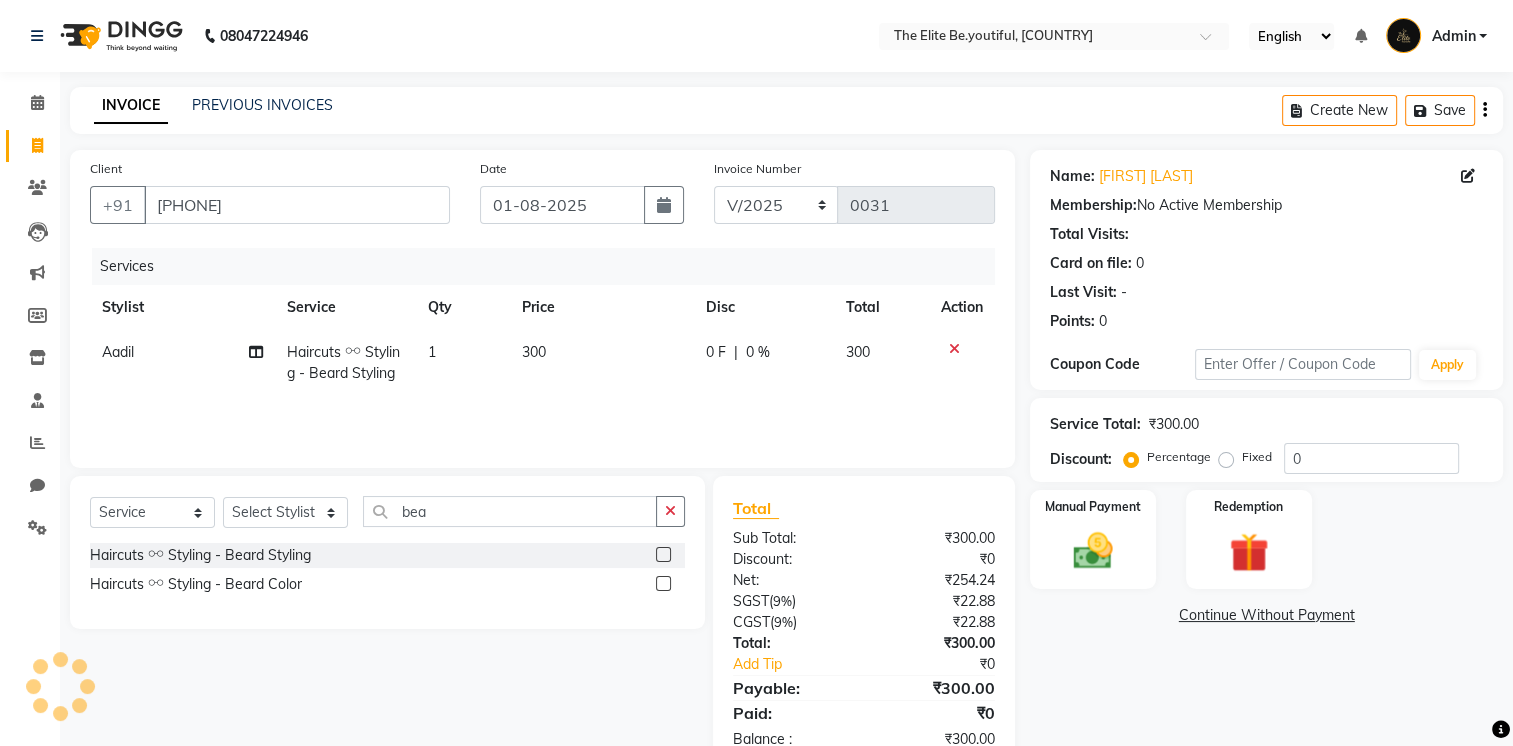click 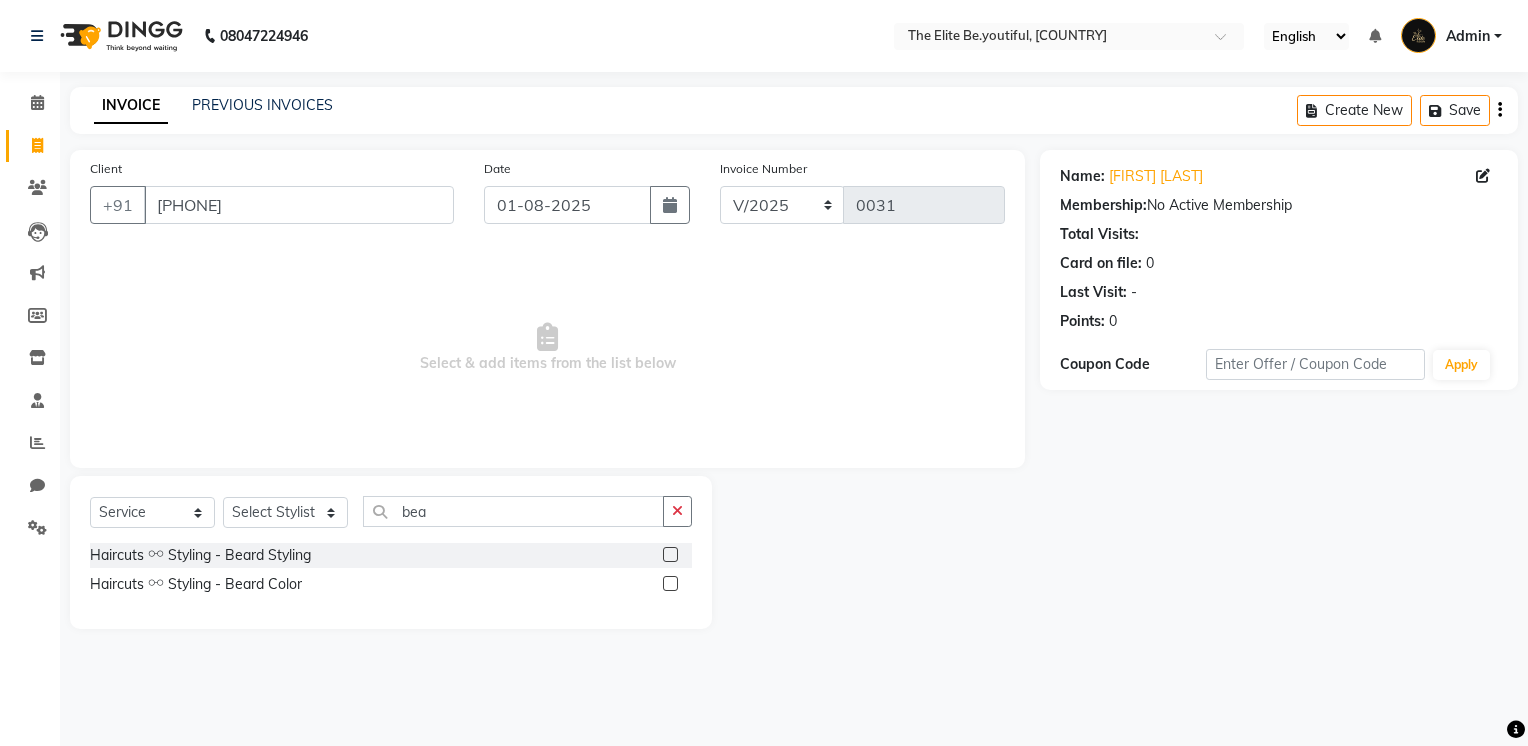 click 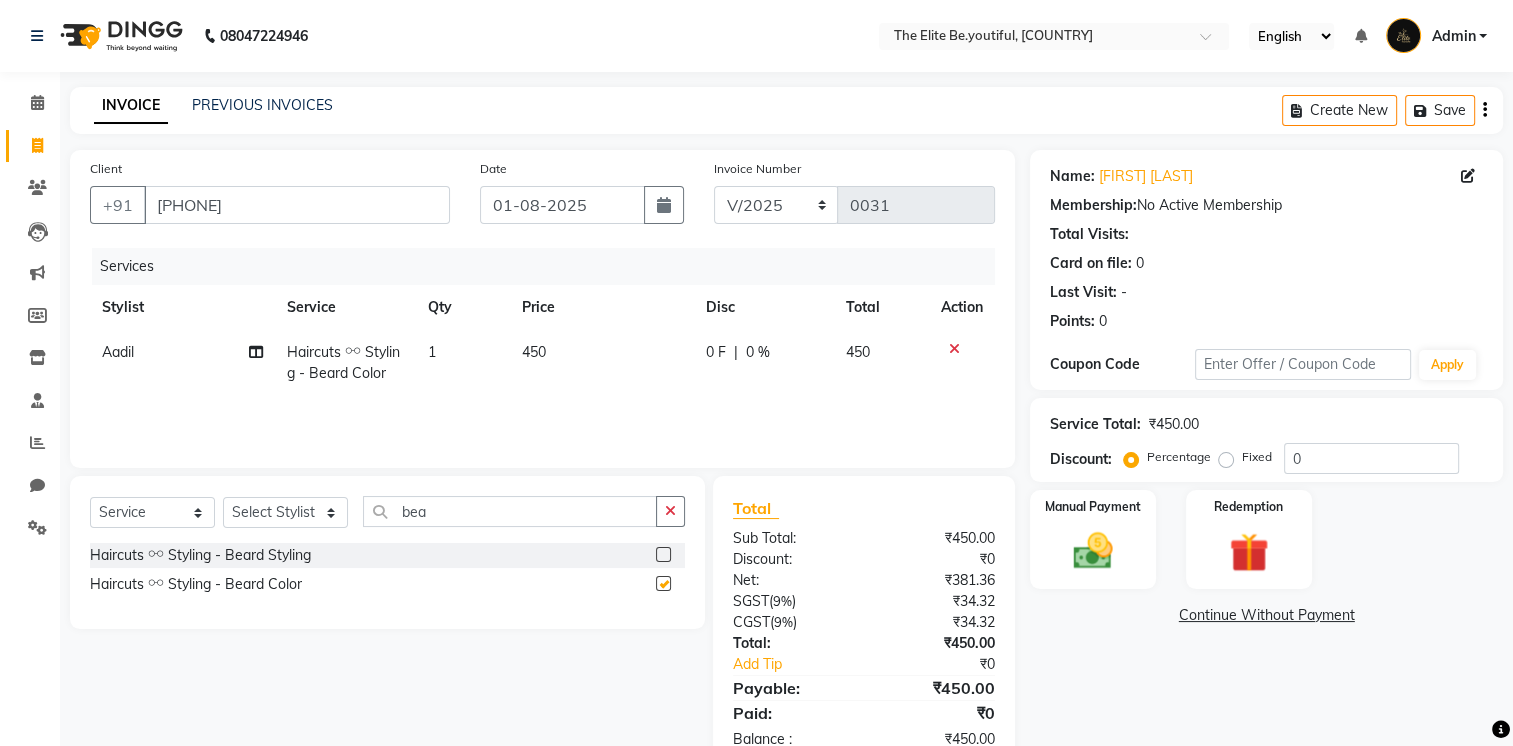 checkbox on "false" 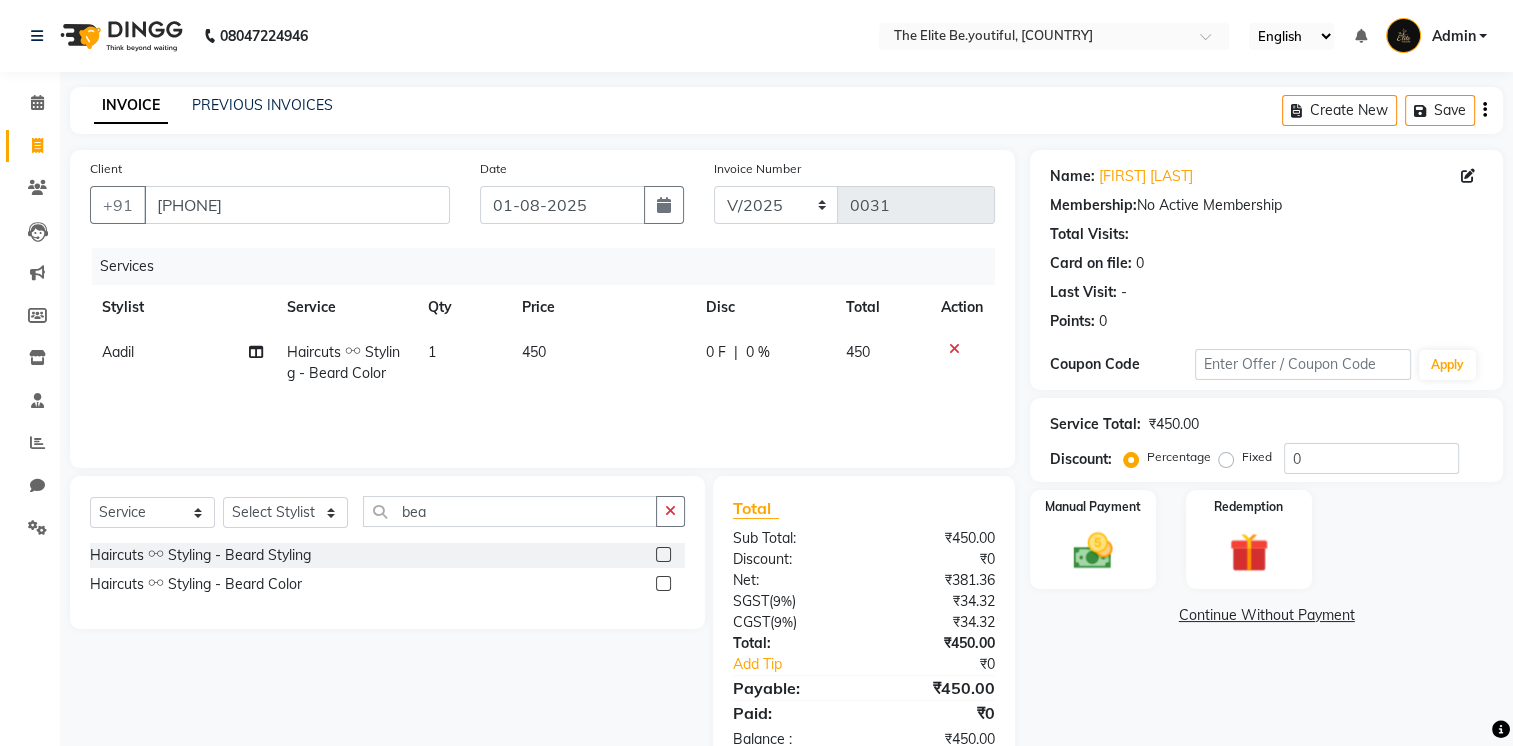 click 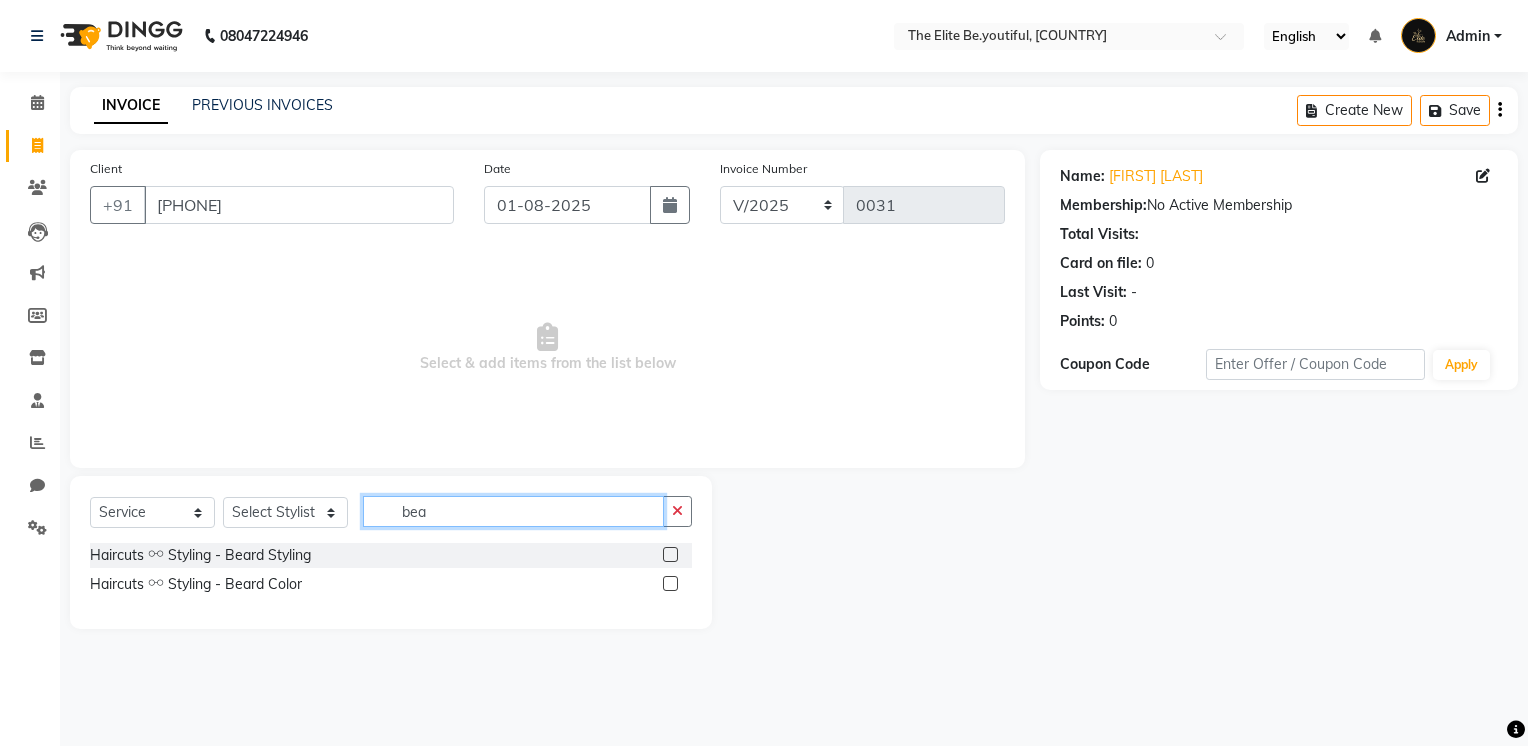 click on "bea" 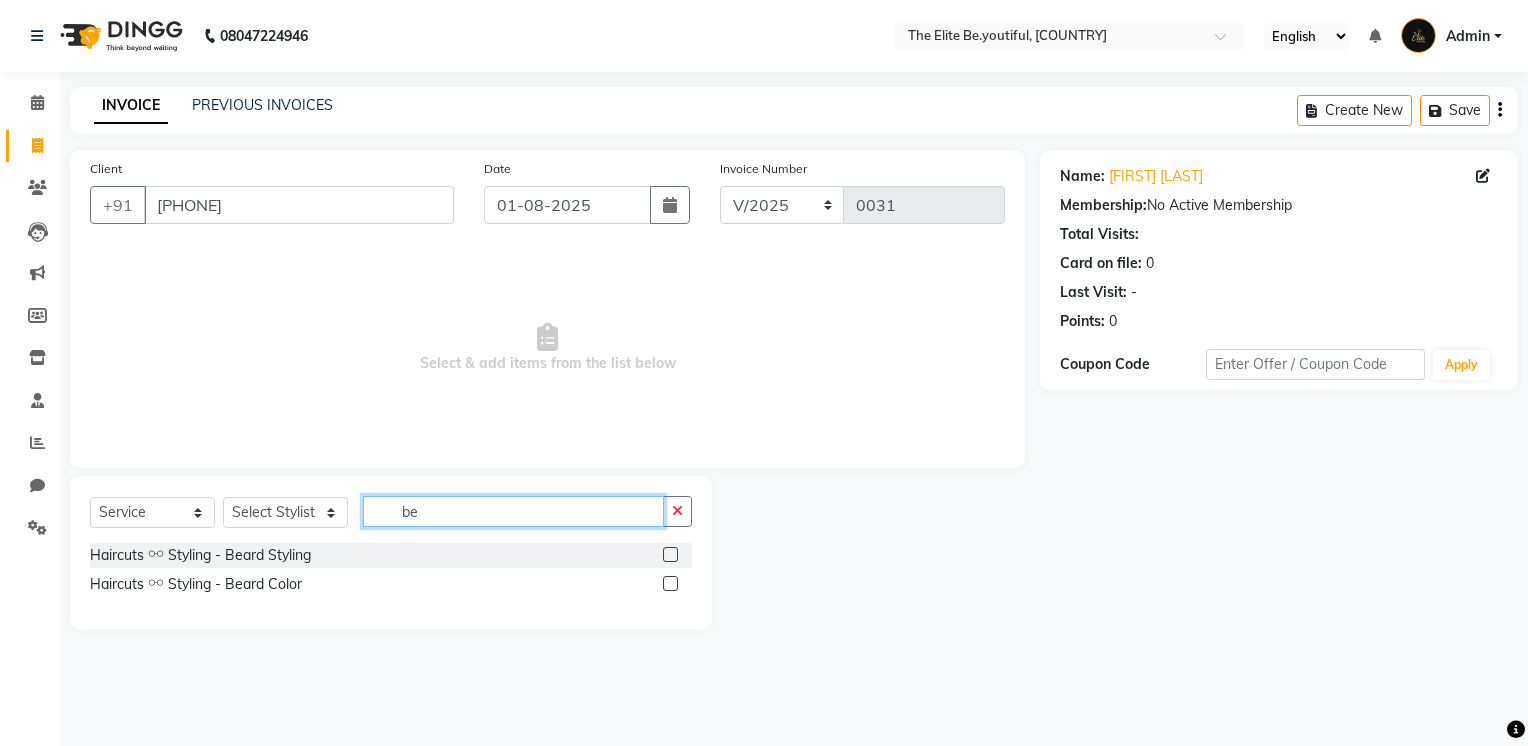 type on "b" 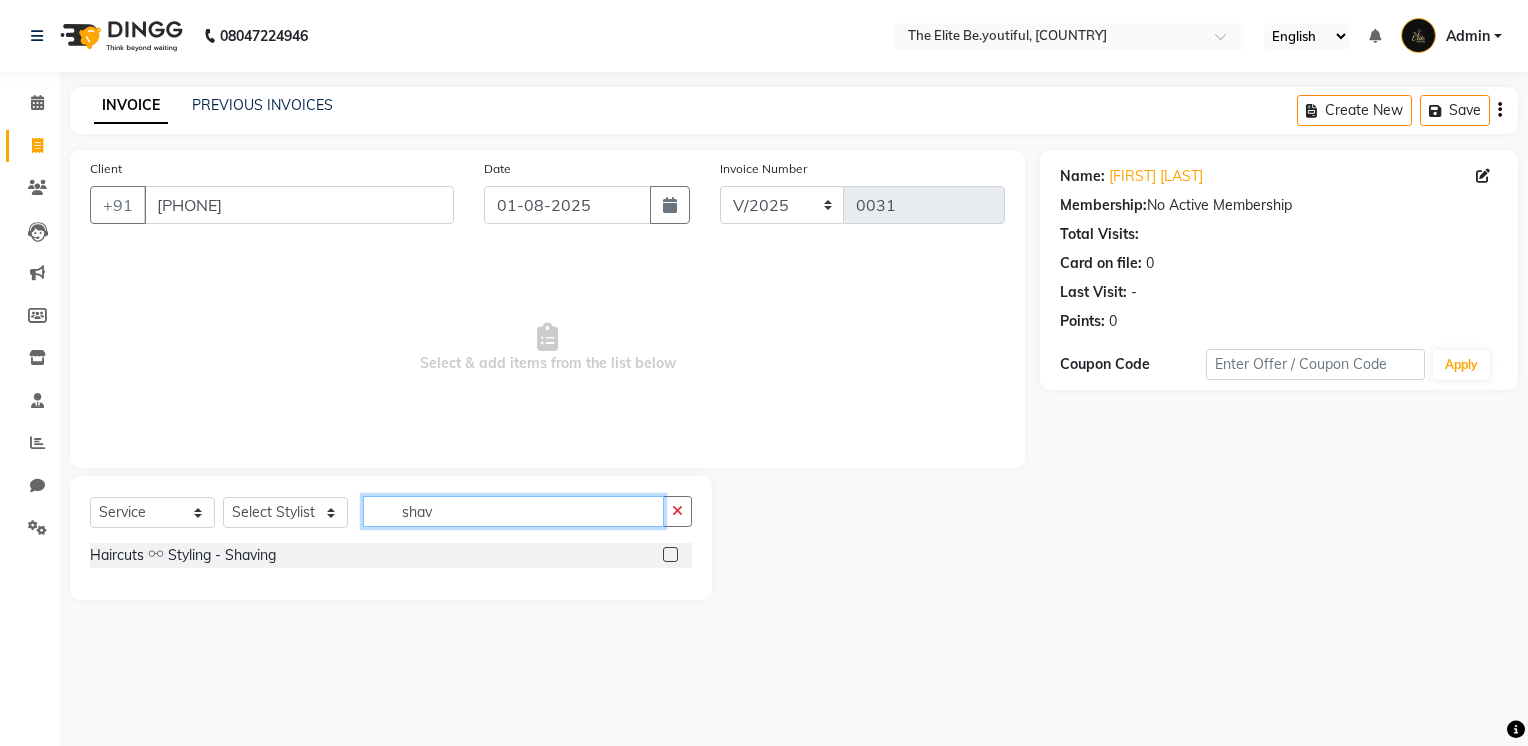 type on "shav" 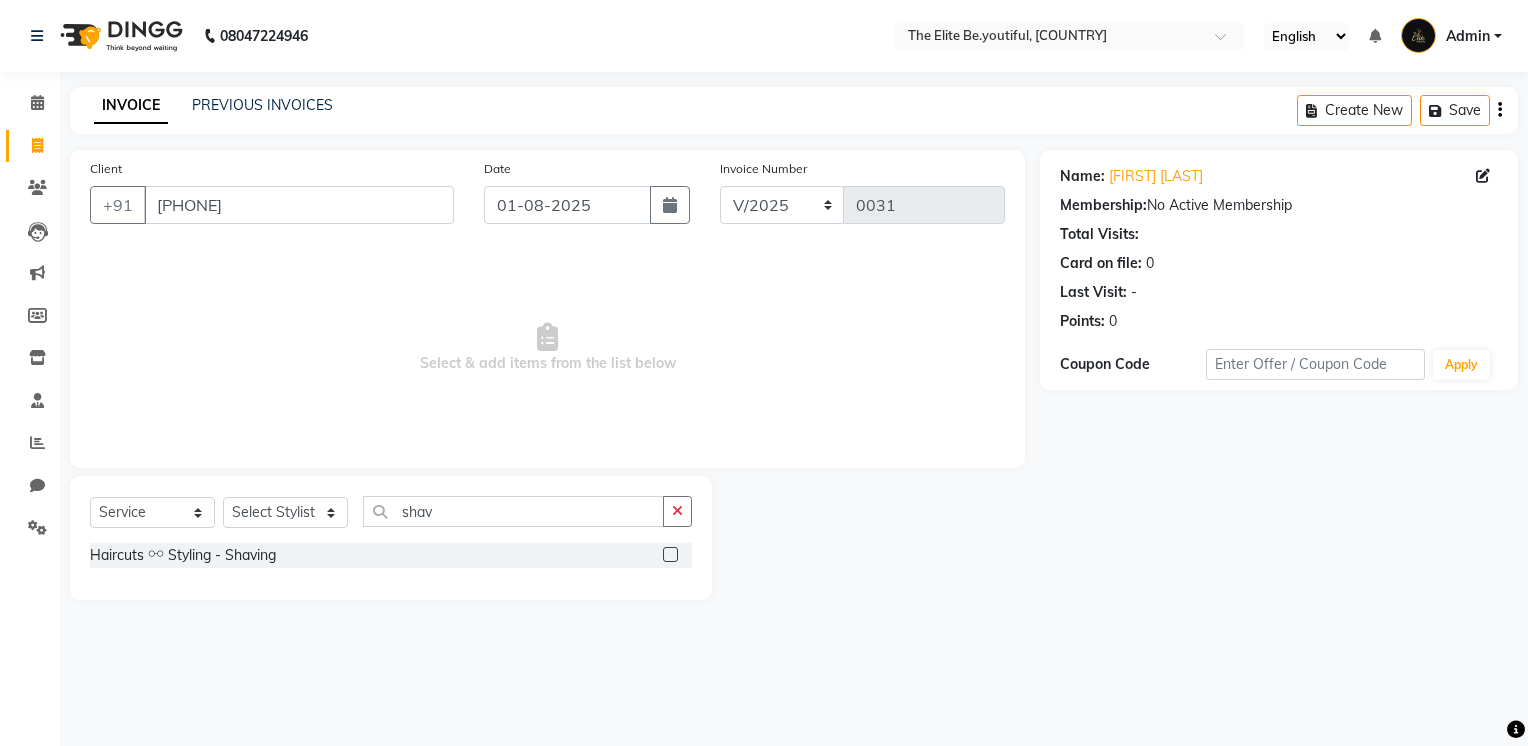 click 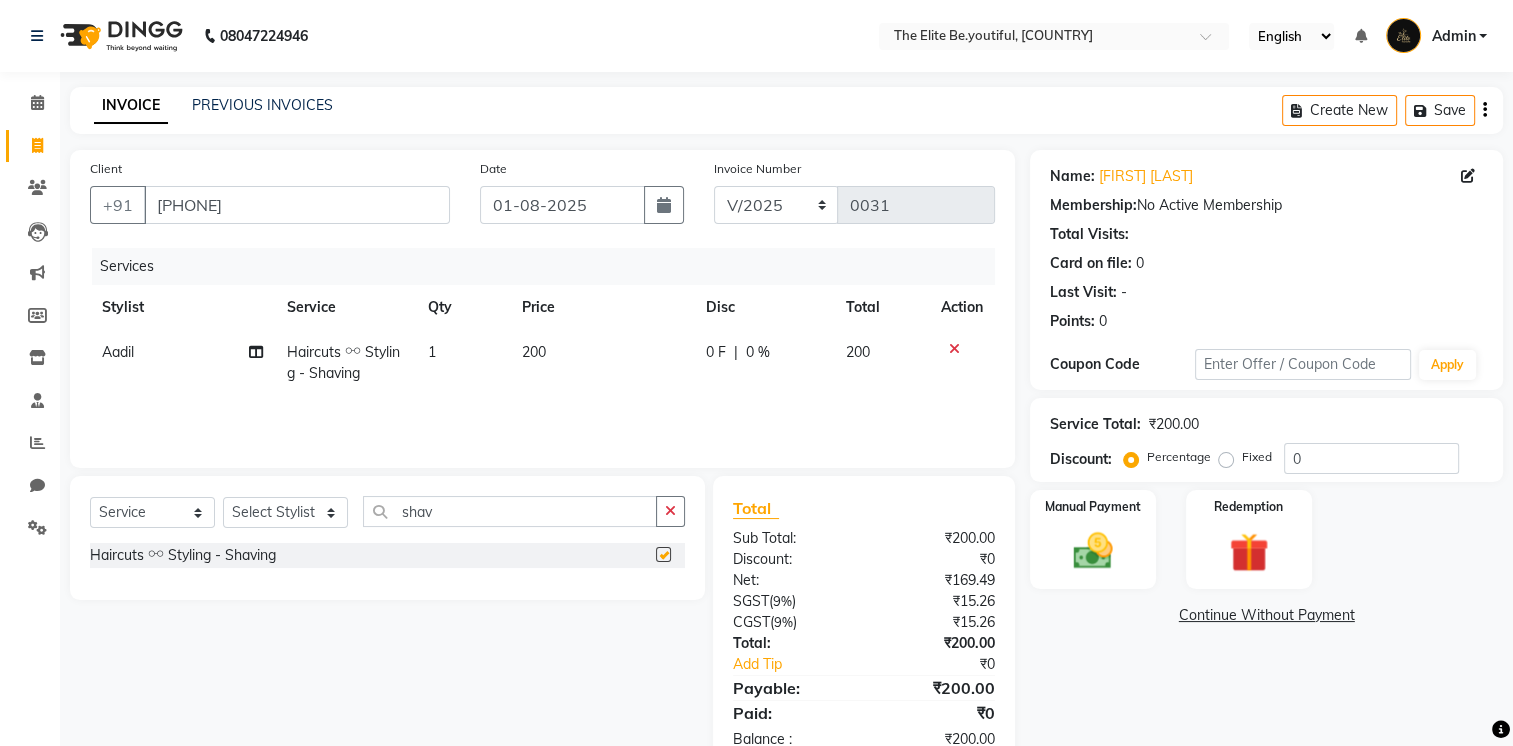 checkbox on "false" 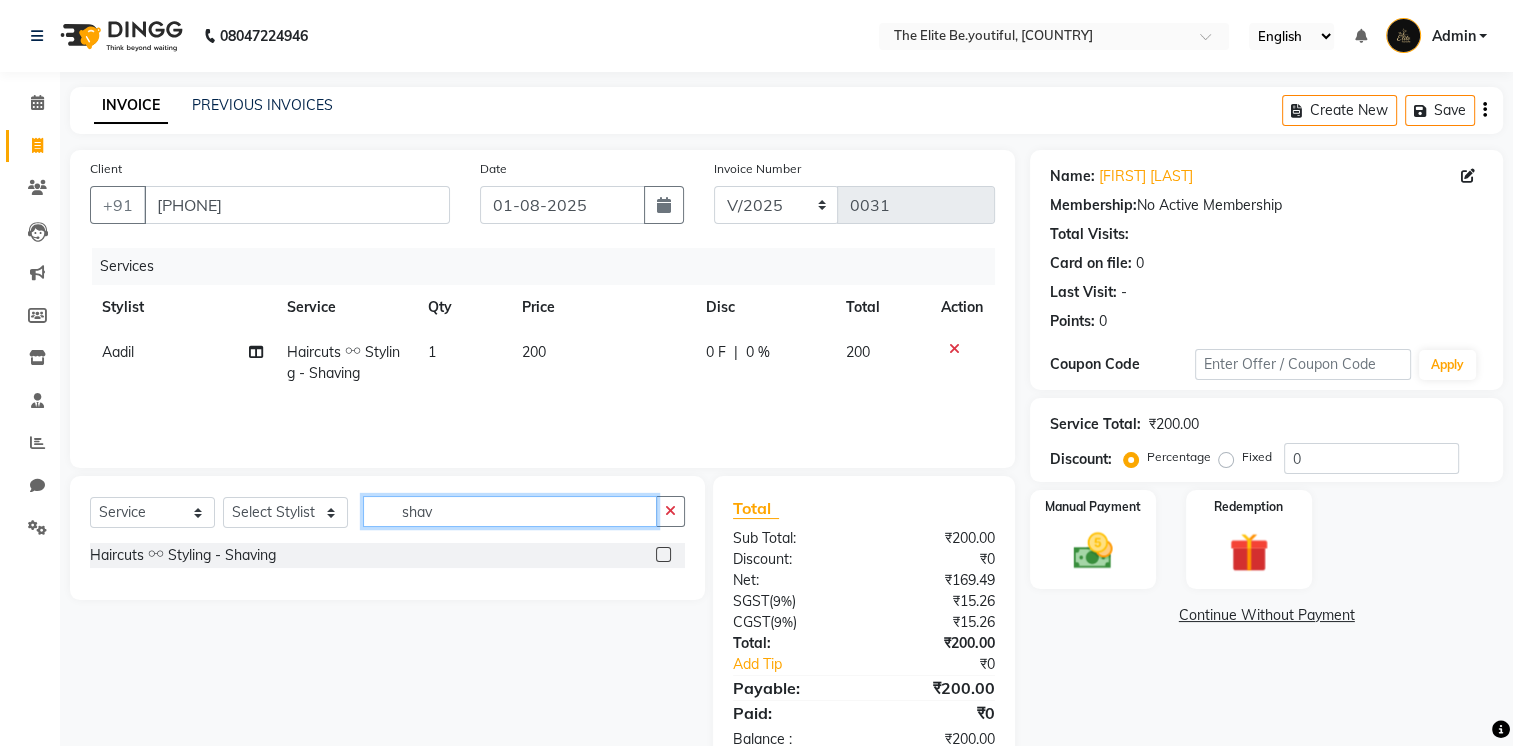click on "shav" 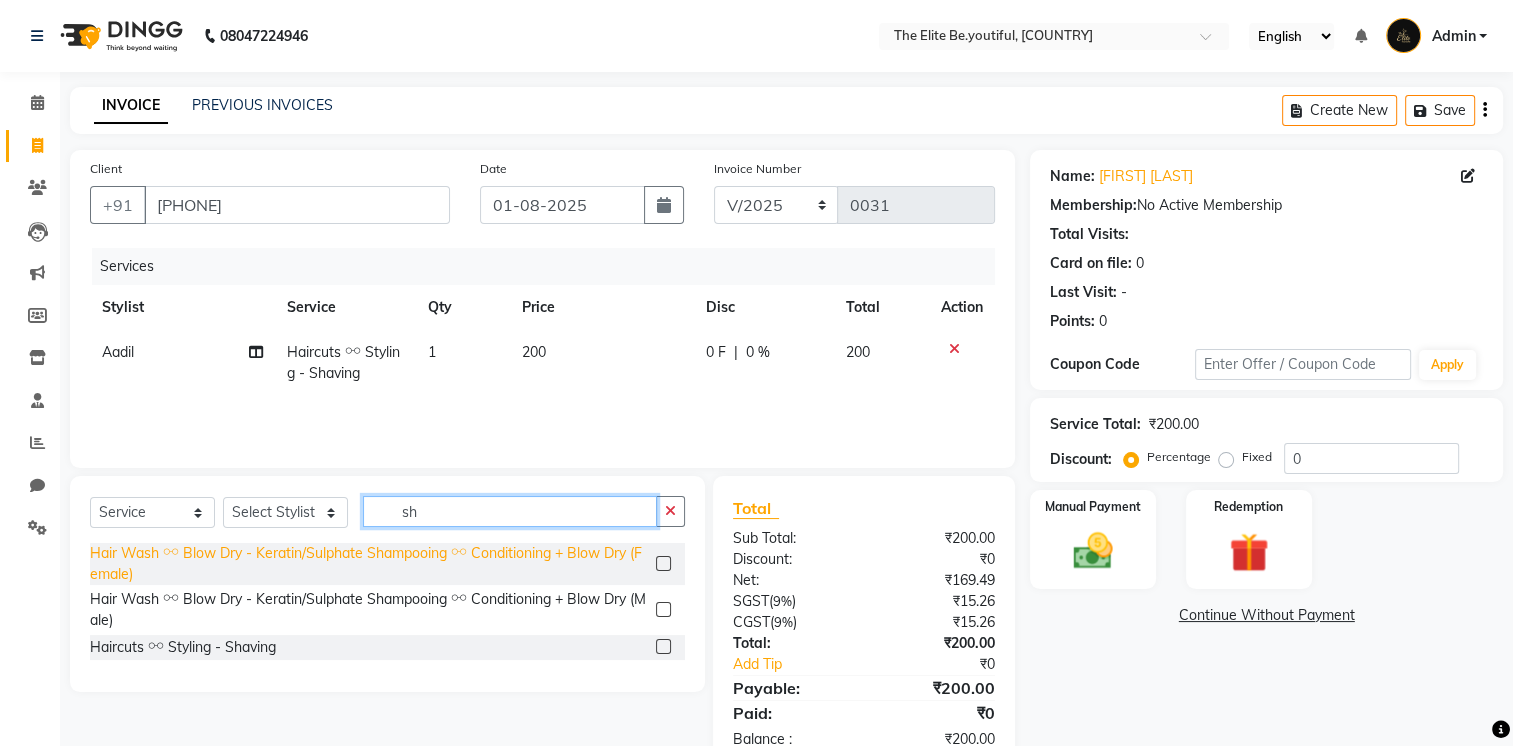 type on "s" 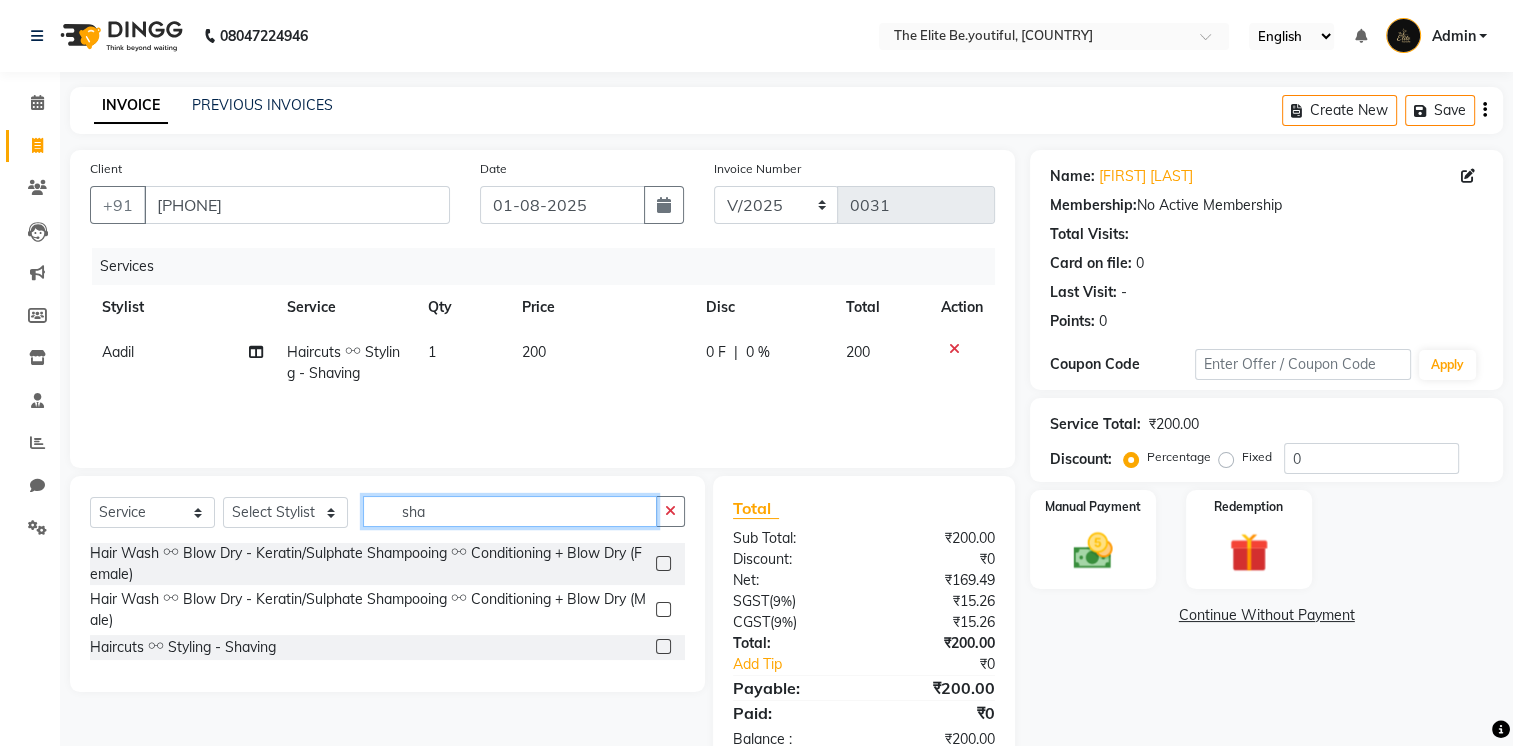type on "shav" 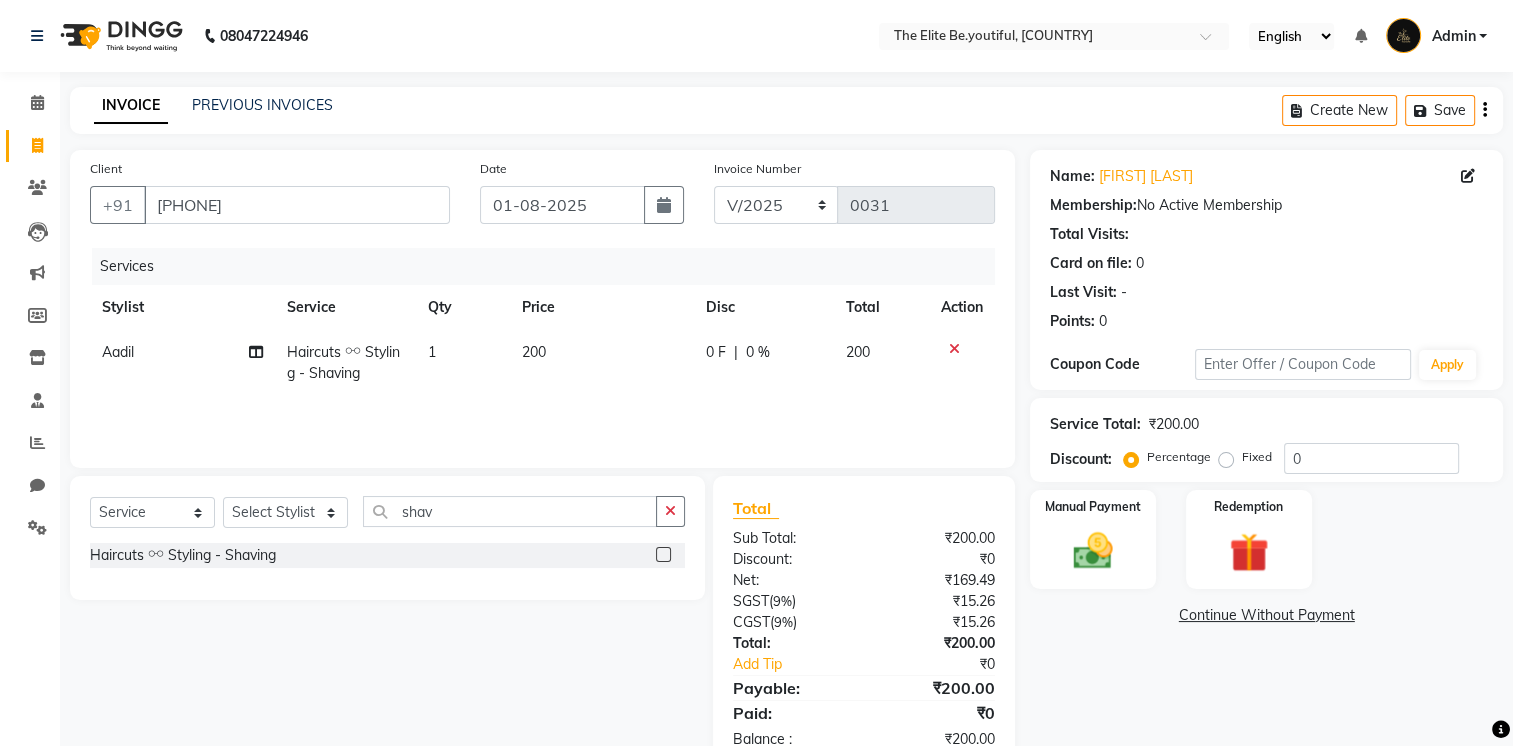click 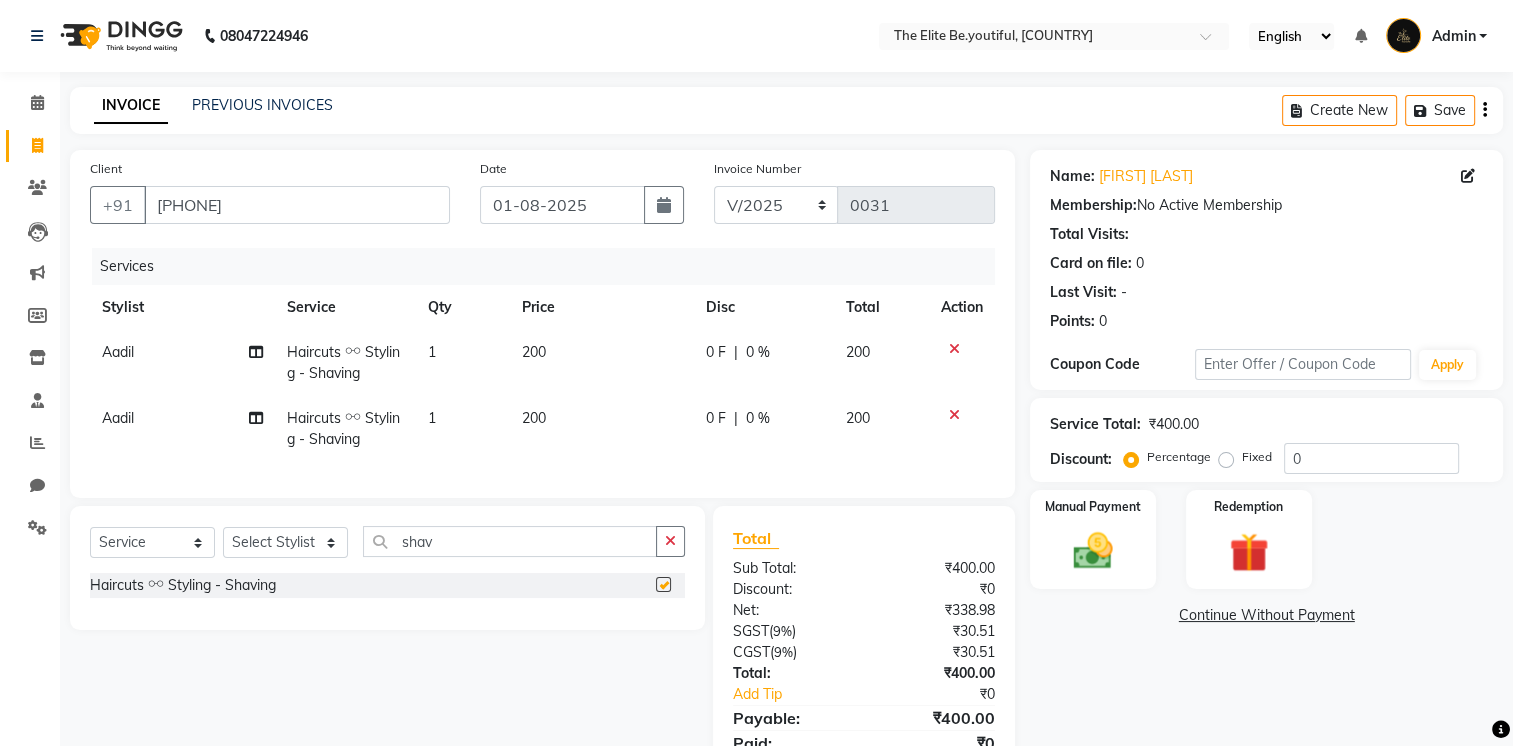 checkbox on "false" 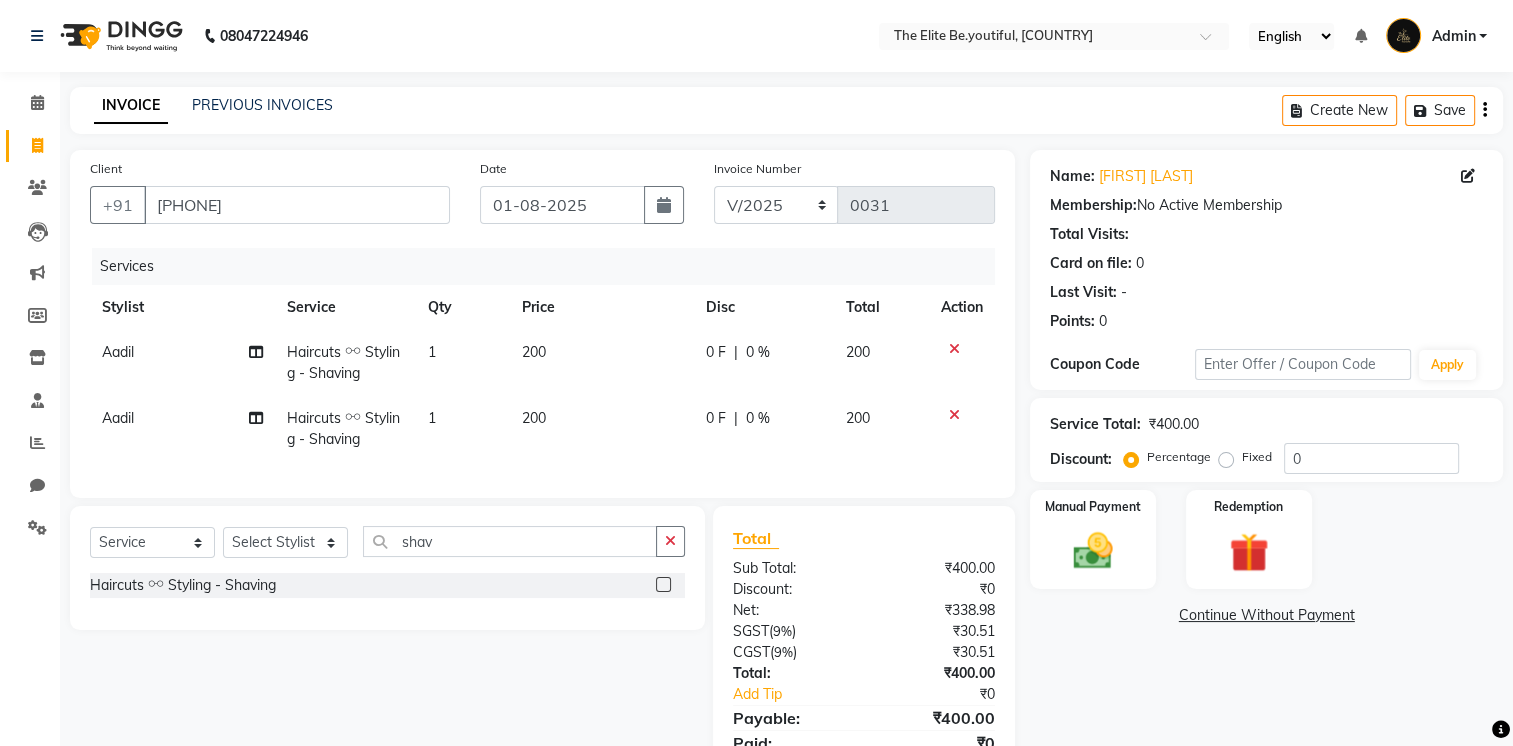 click 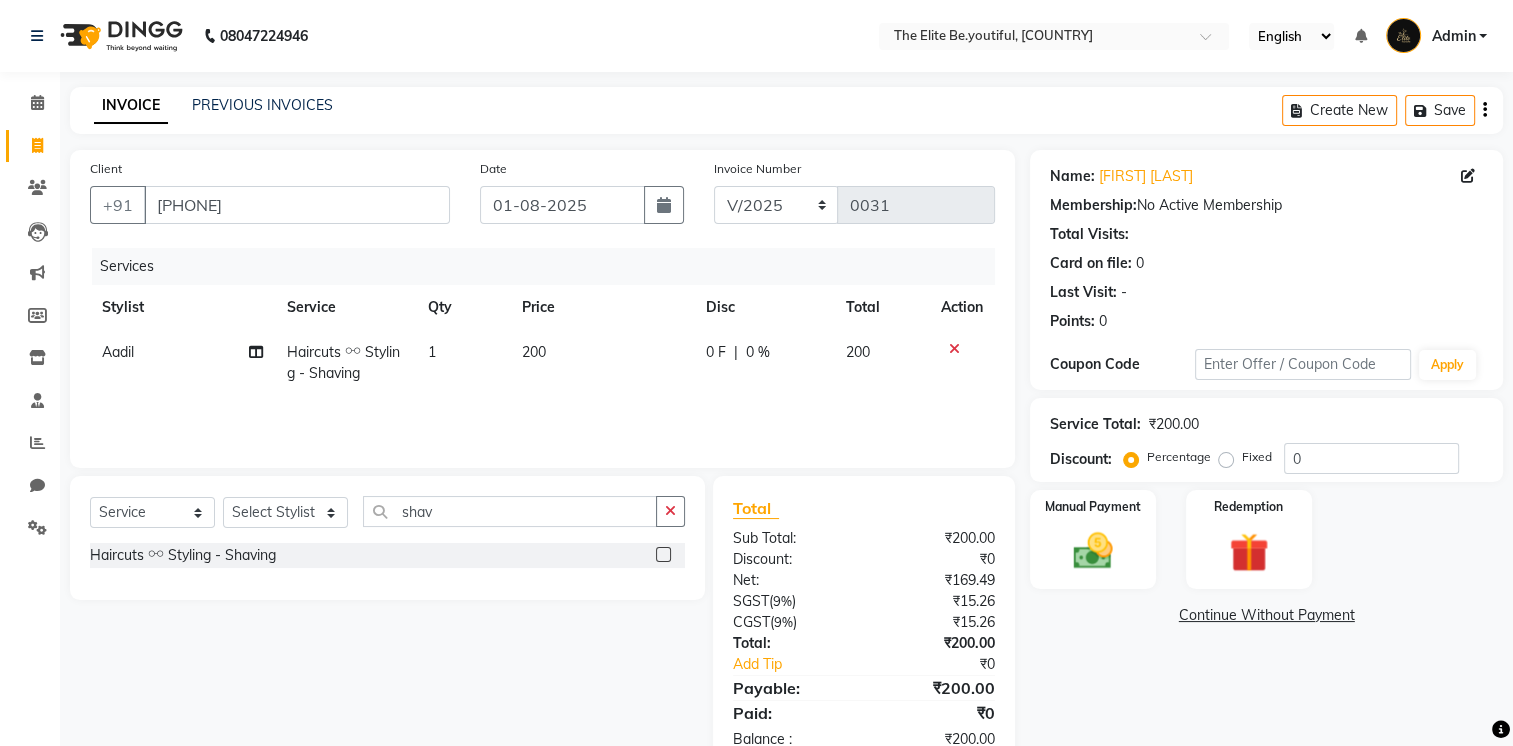 click on "200" 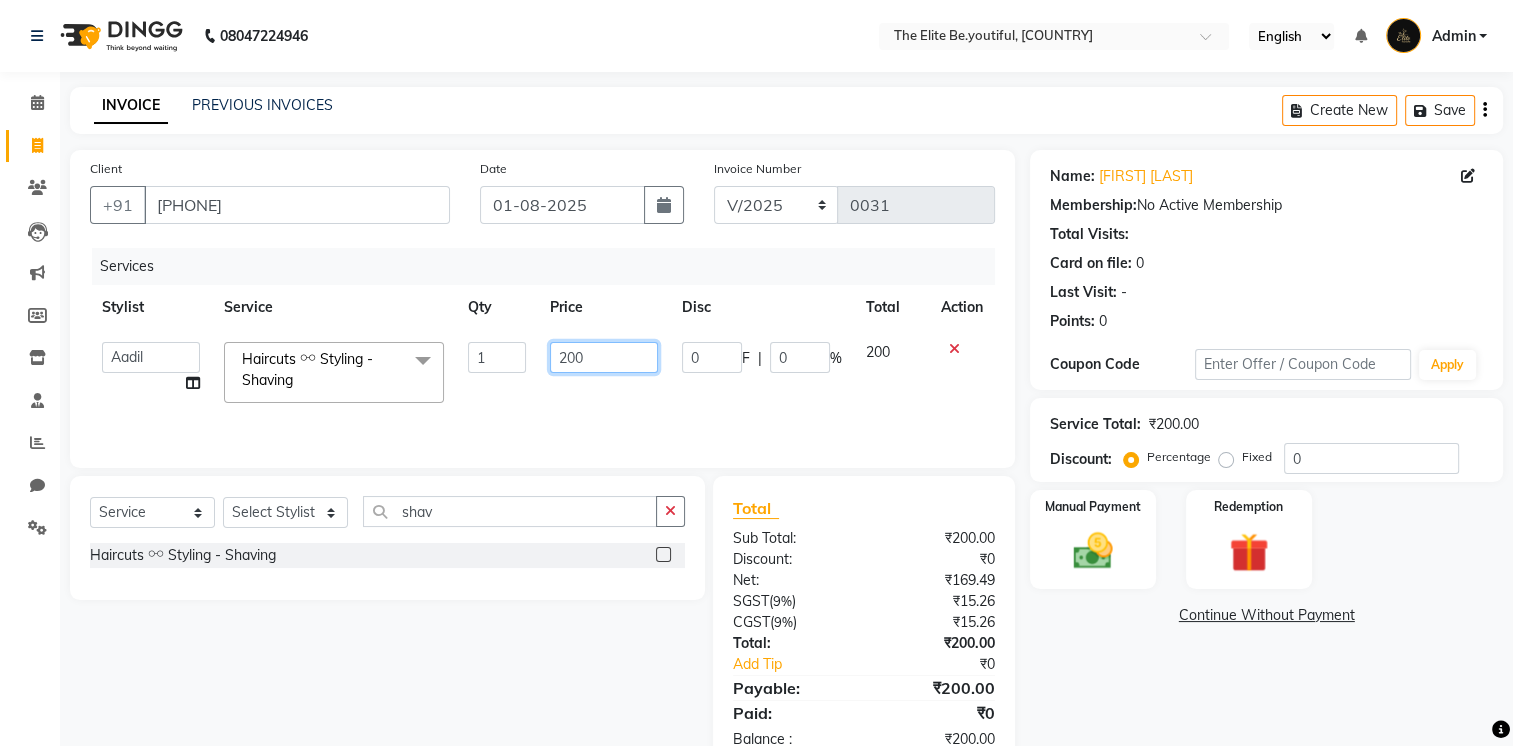 click on "200" 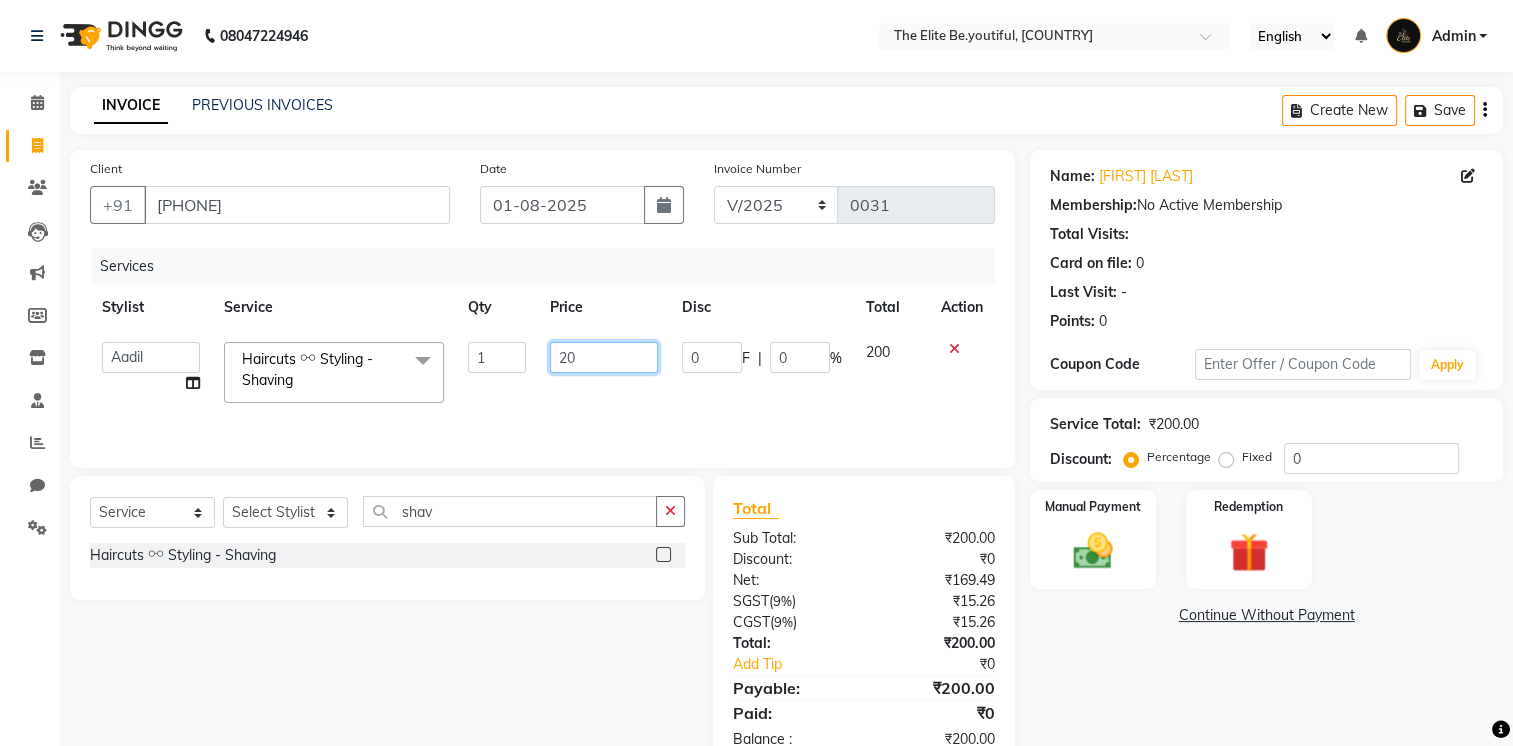 type on "2" 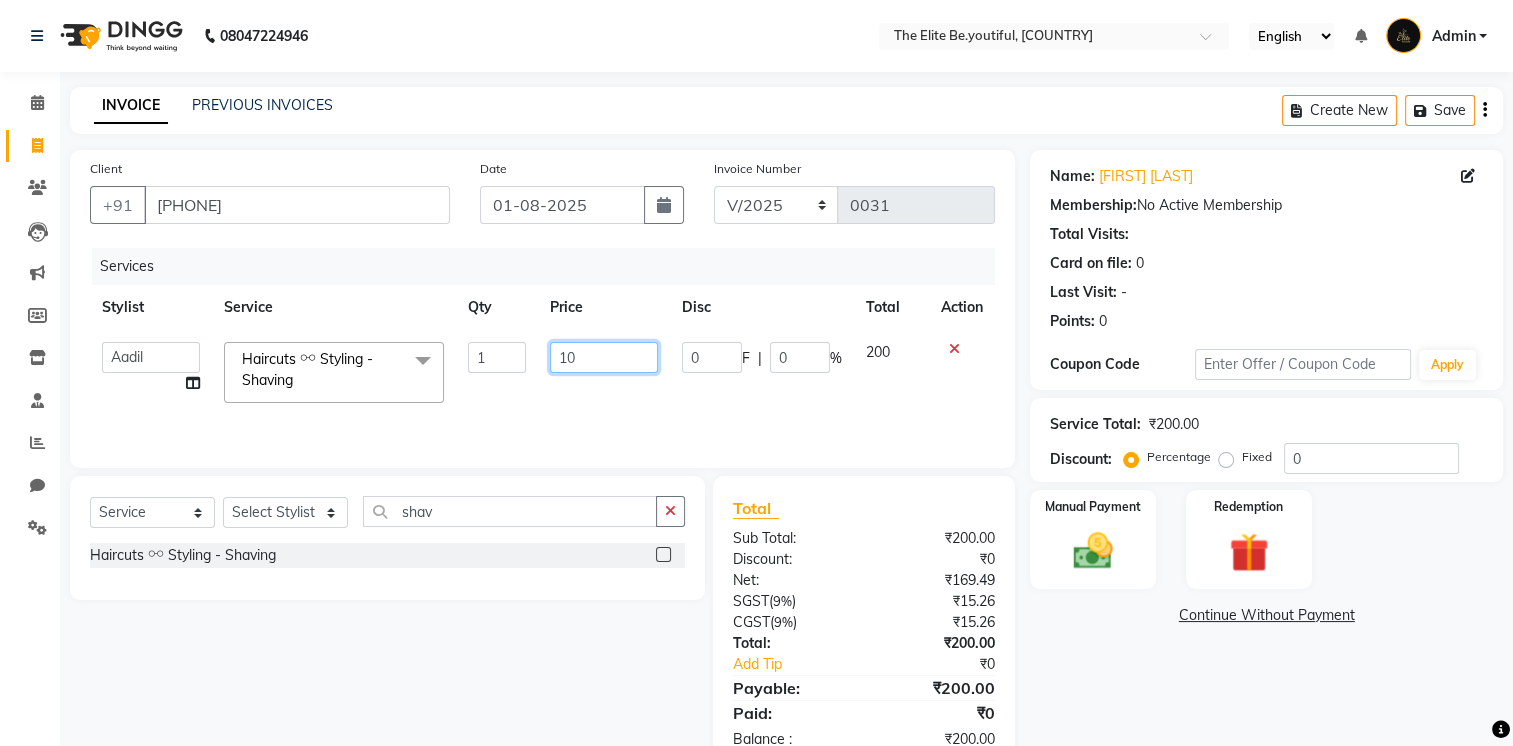 type on "100" 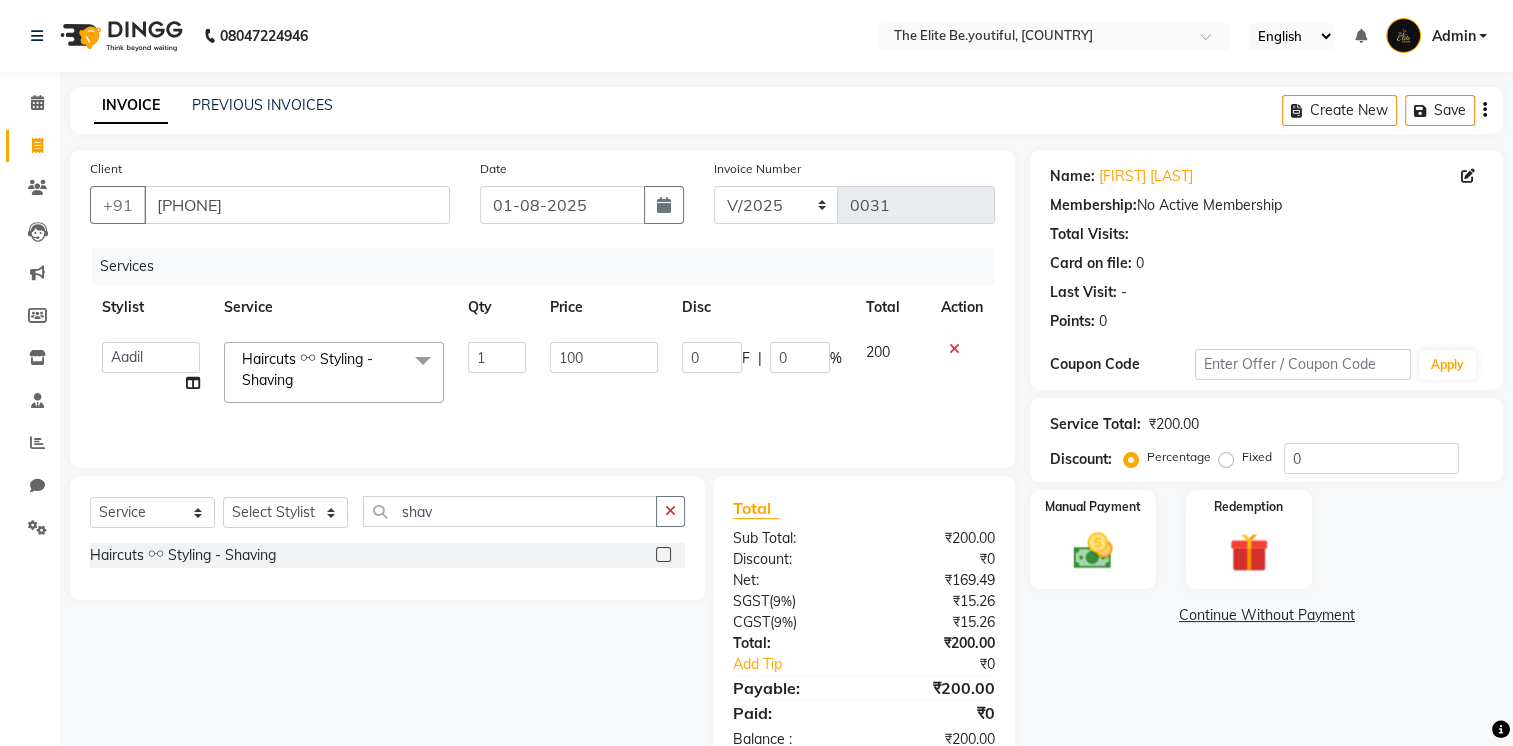 click on "Services Stylist Service Qty Price Disc Total Action [NAME] [NAME] [NAME] [NAME] [NAME] [NAME] [NAME] [NAME] [NAME] [NAME] Haircuts ⚯ Styling - Shaving Mehendi Services - Mehendi Engagement (With Figures) Mehendi Services - Mehendi Engagement (Without Figures) Mehendi Services - Mehendi Bridal (With Figures - Both Hands Legs) Mehendi Services - Mehendi Bridal (With Figures - Hands Only) Mehendi Services - Mehendi Bridal (Without Figures) Mehendi Services - Portrait Mehendi (Both Hands) Mehendi Services - Arabic Mehendi (Per Piece) Hair Treatments - Hair Smoothening (Female) Hair Treatments - Perming (Female) Hair Treatments - Hair Straightening (Female) Hair Treatments - Hair Rebonding (Female) Hair Treatments - Hair Smoothening (Male) Hair Treatments - Perming (Male) Hair Treatments - Hair Straightening (Male) Hair Treatments - Hair Rebonding (Male) Hair Treatments - Keratin (Female) Hair Treatments - Cysteine Treatment (Female) Hair Treatments - Keratin (Male)" 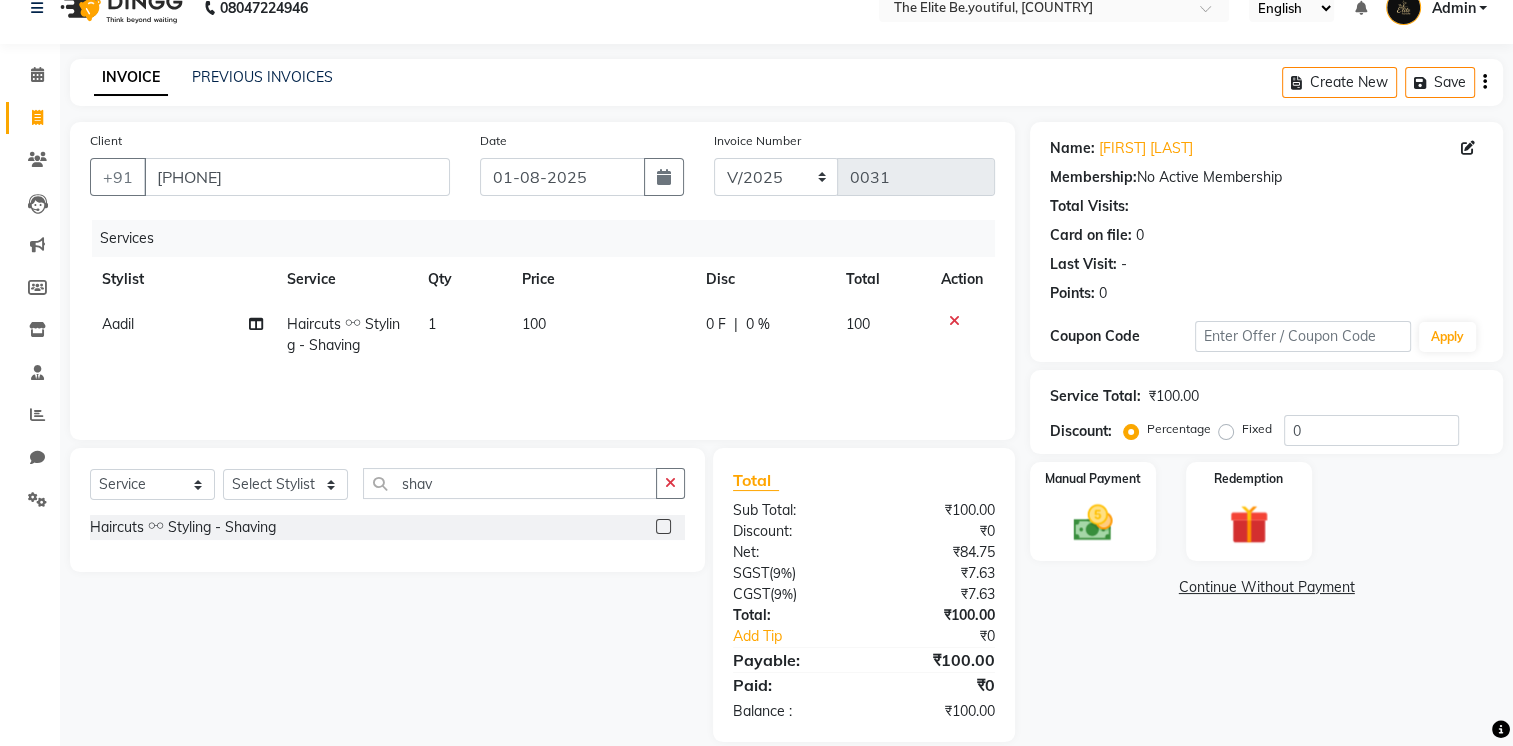 scroll, scrollTop: 54, scrollLeft: 0, axis: vertical 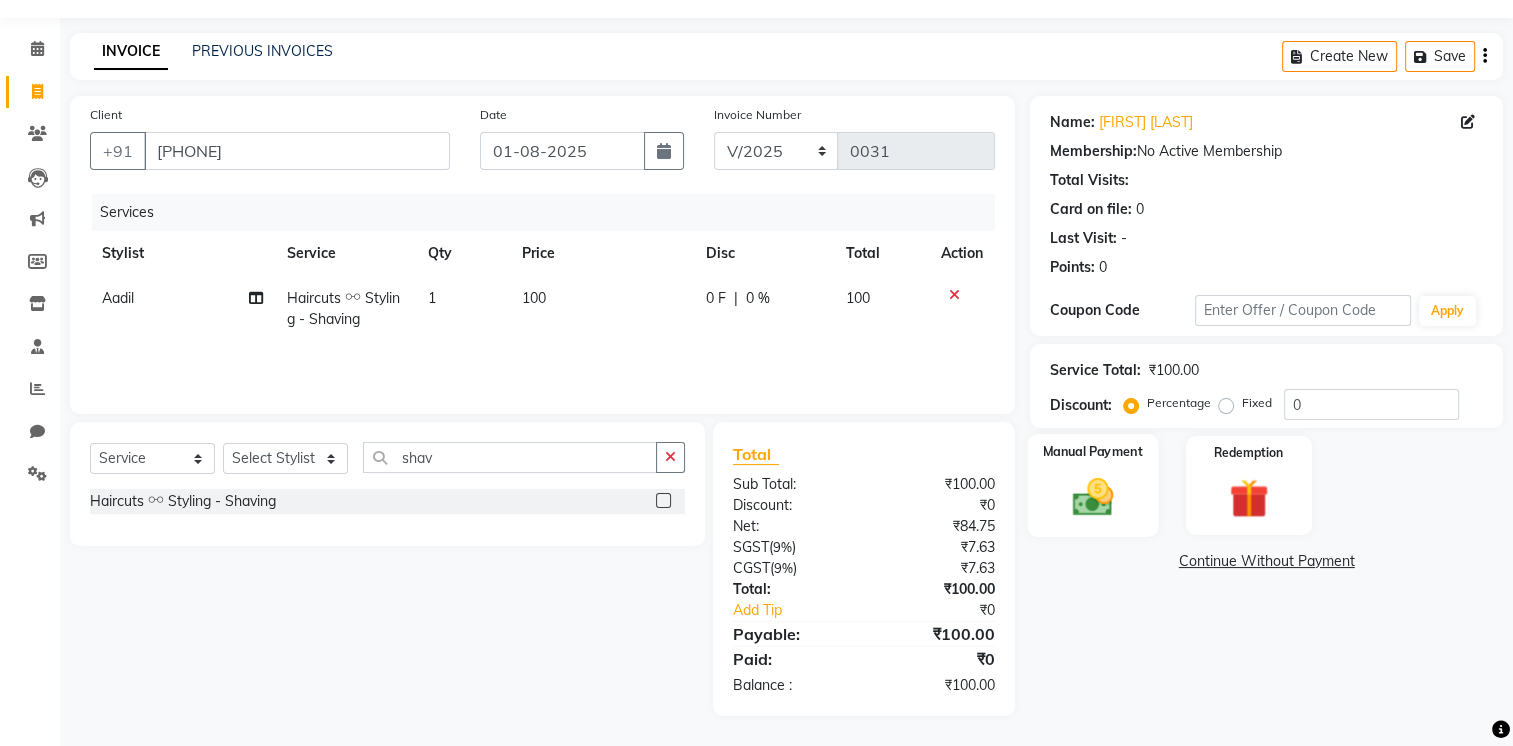 click 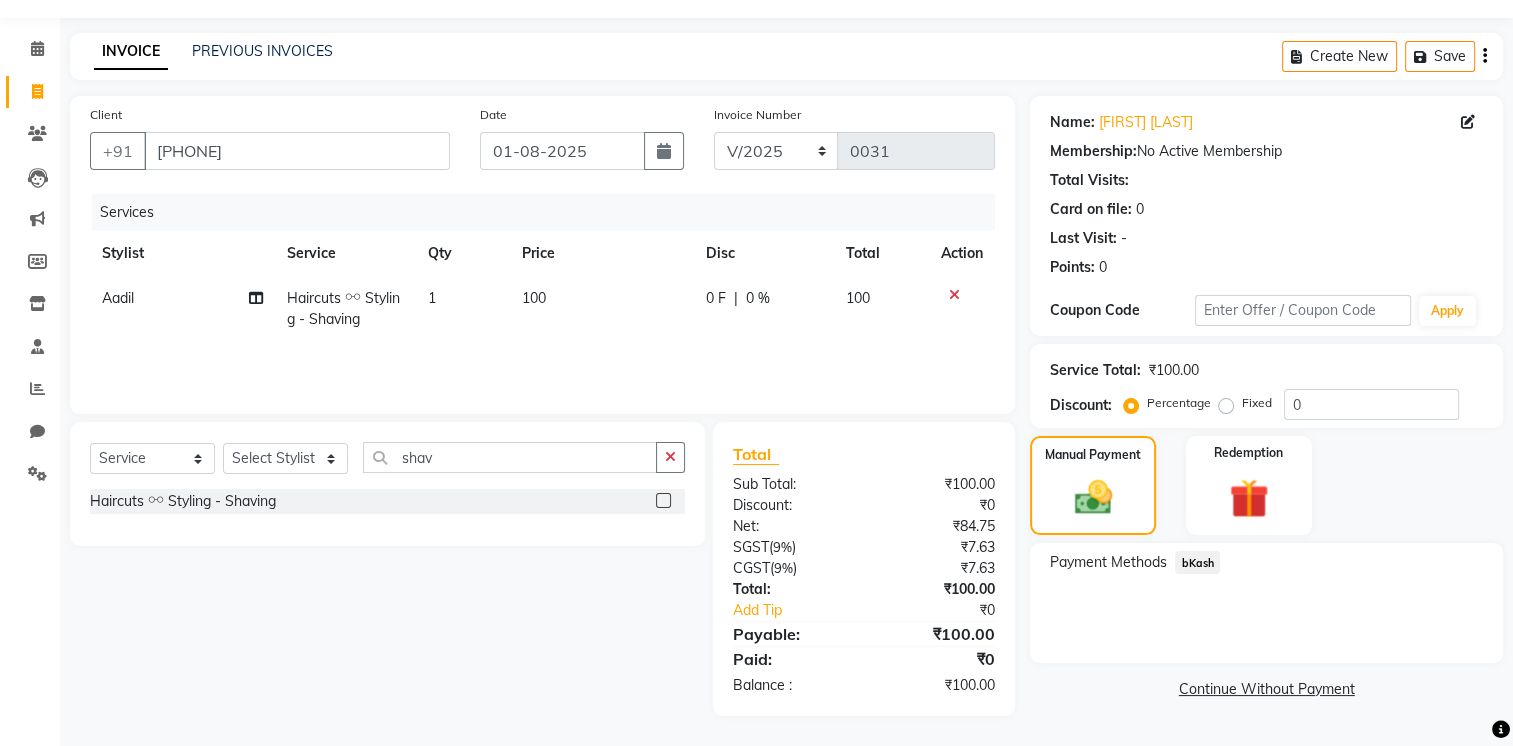 click on "bKash" 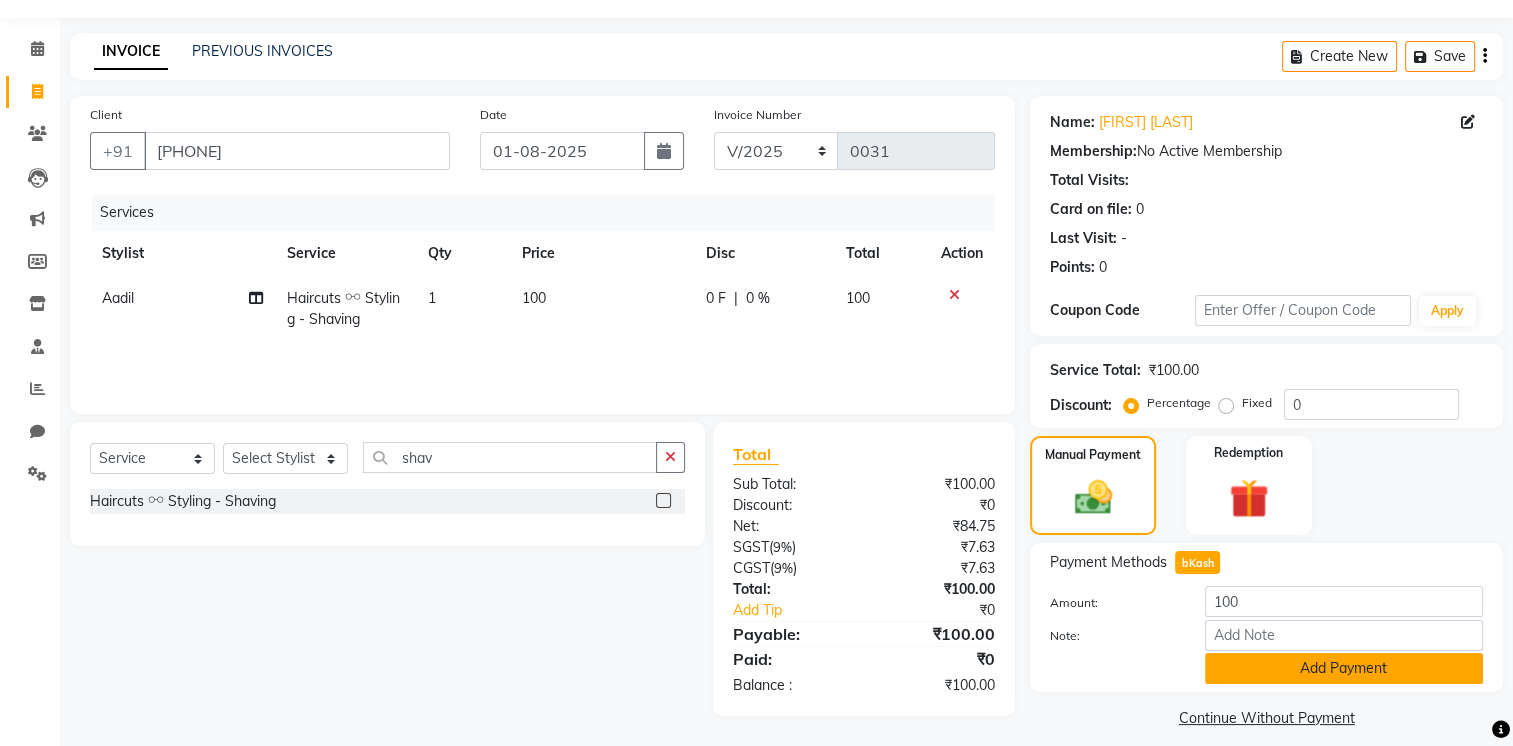 click on "Add Payment" 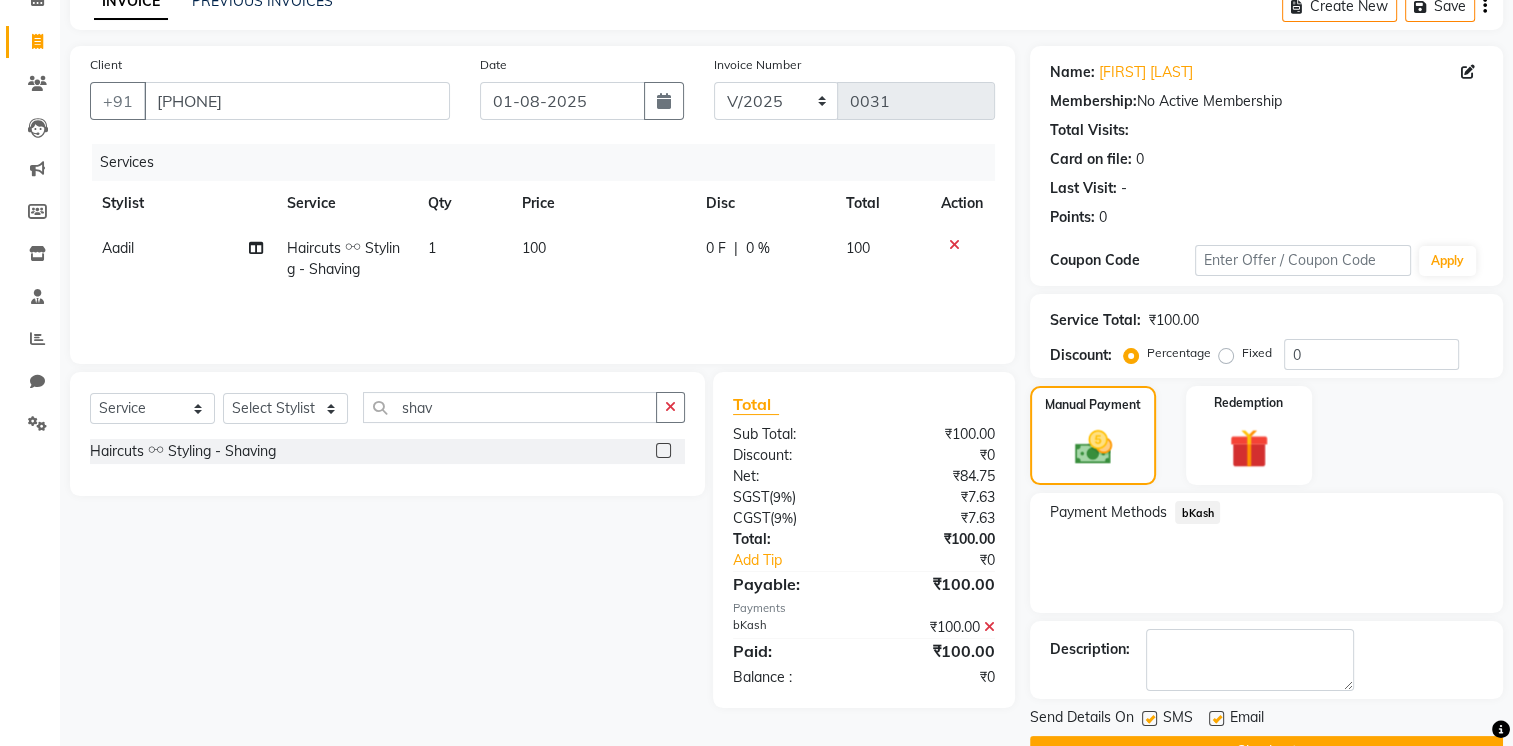 scroll, scrollTop: 153, scrollLeft: 0, axis: vertical 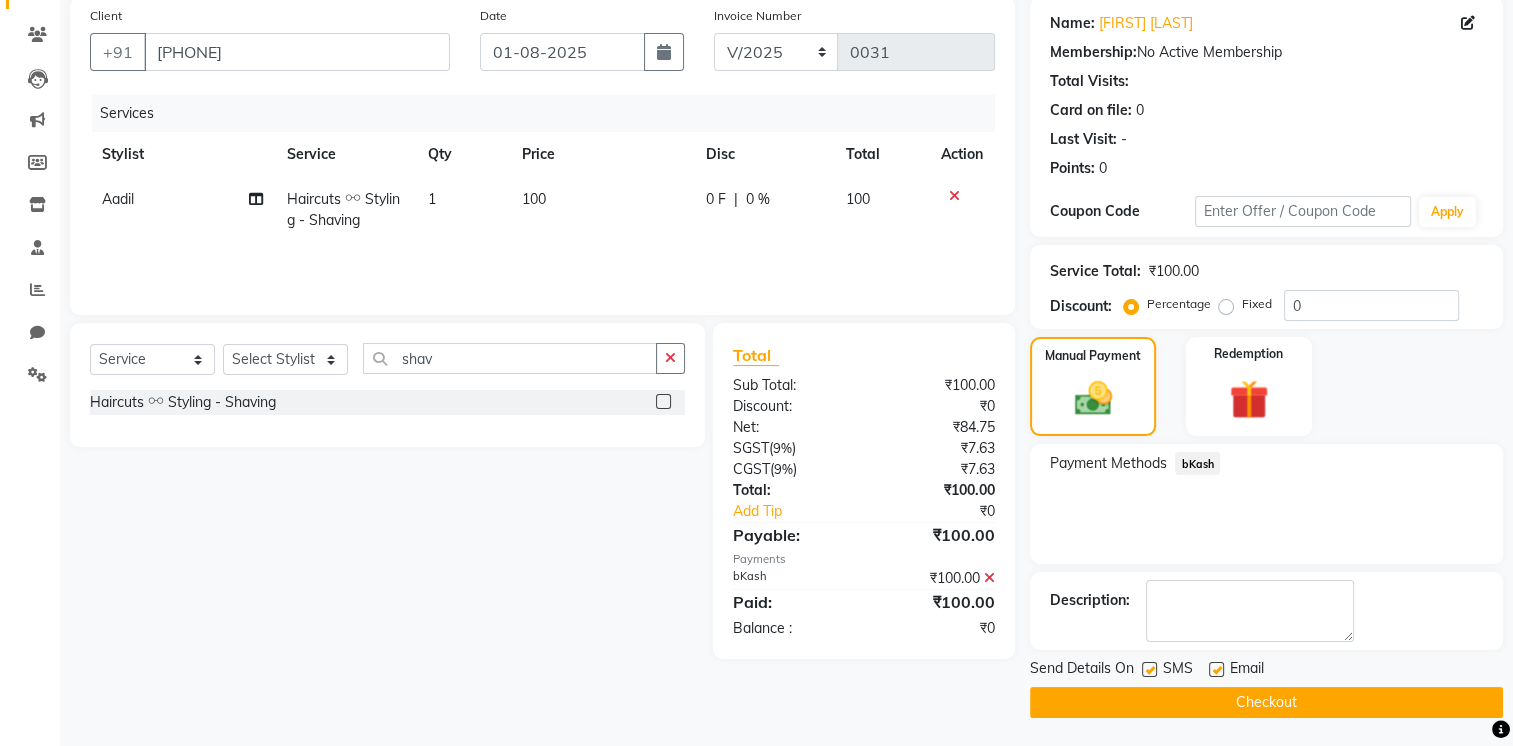 click on "Checkout" 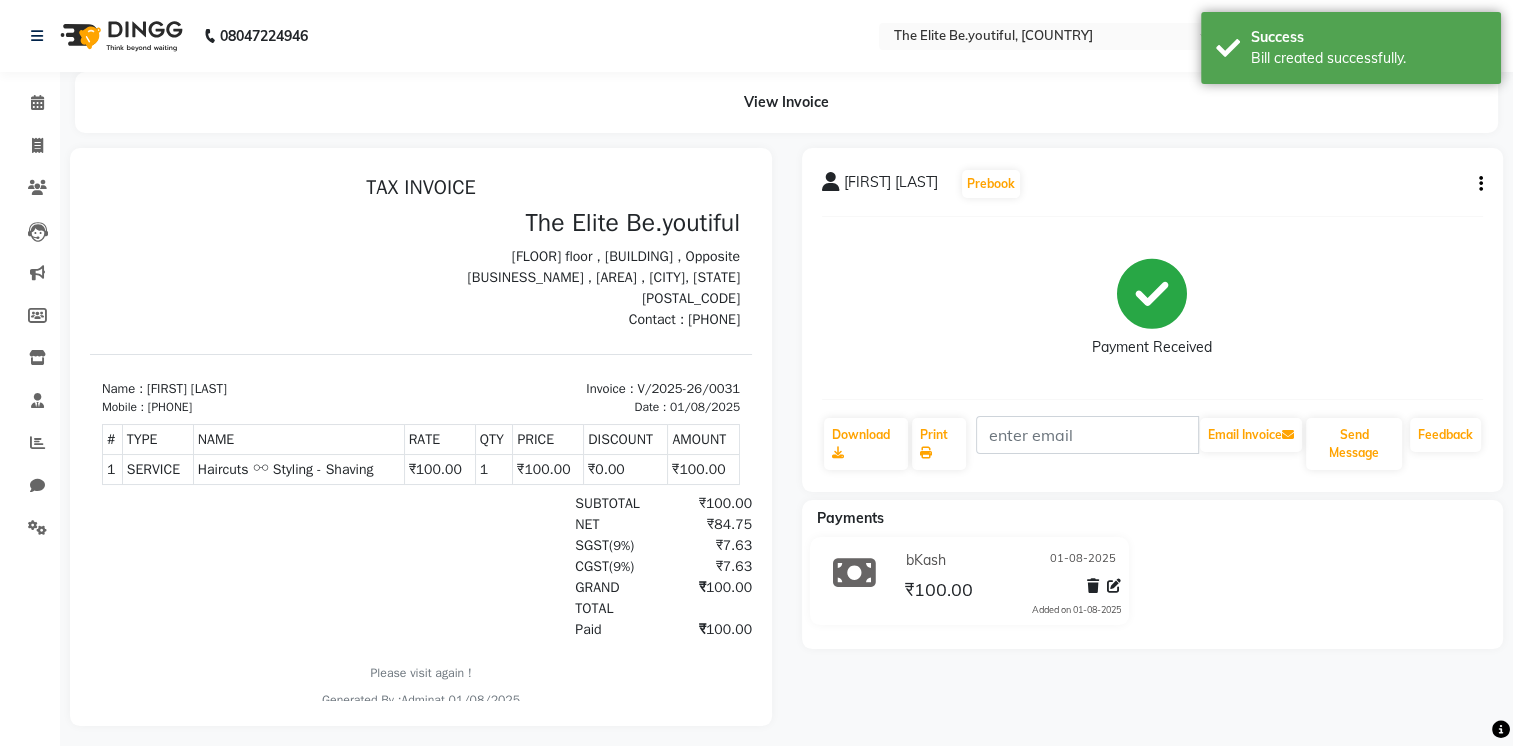 scroll, scrollTop: 0, scrollLeft: 0, axis: both 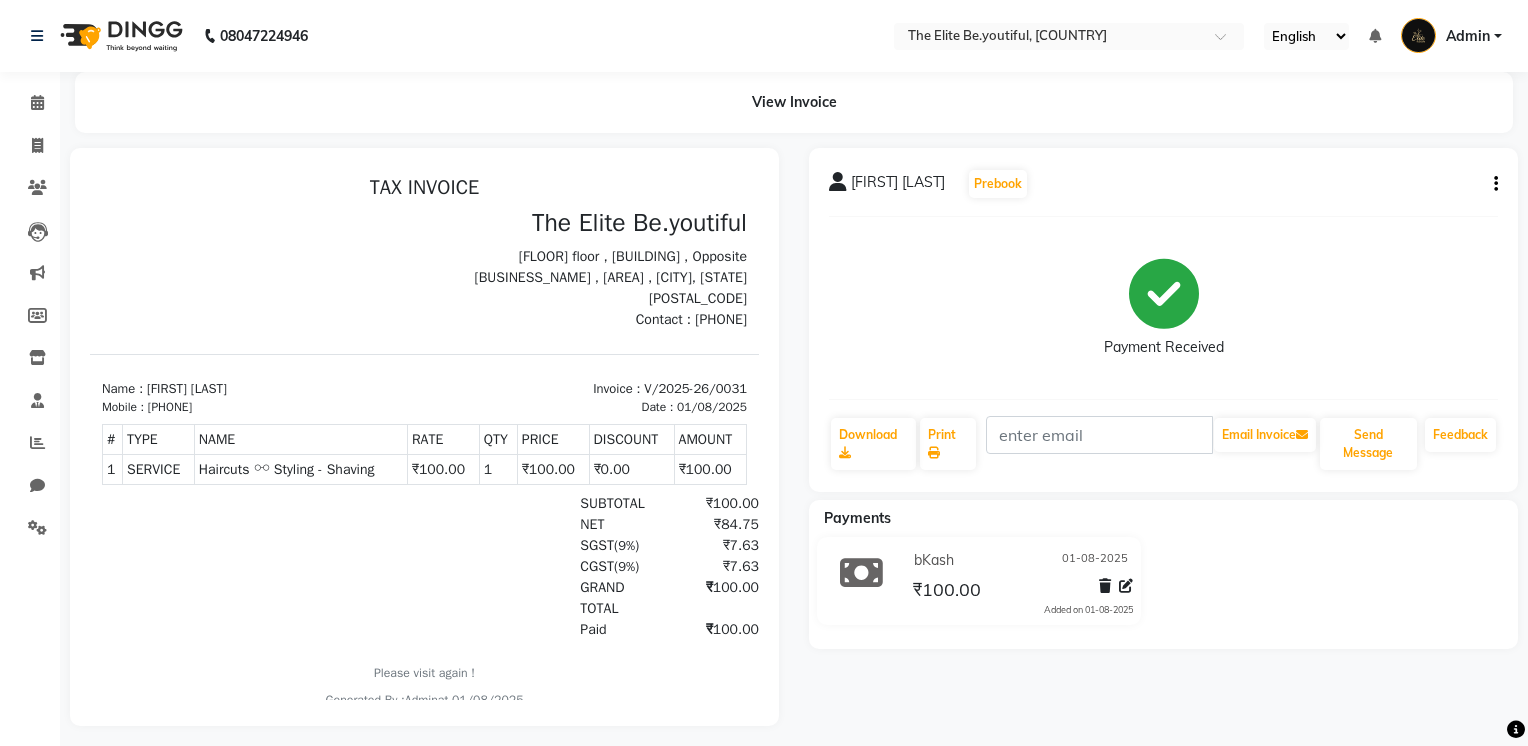 select on "[PHONE]" 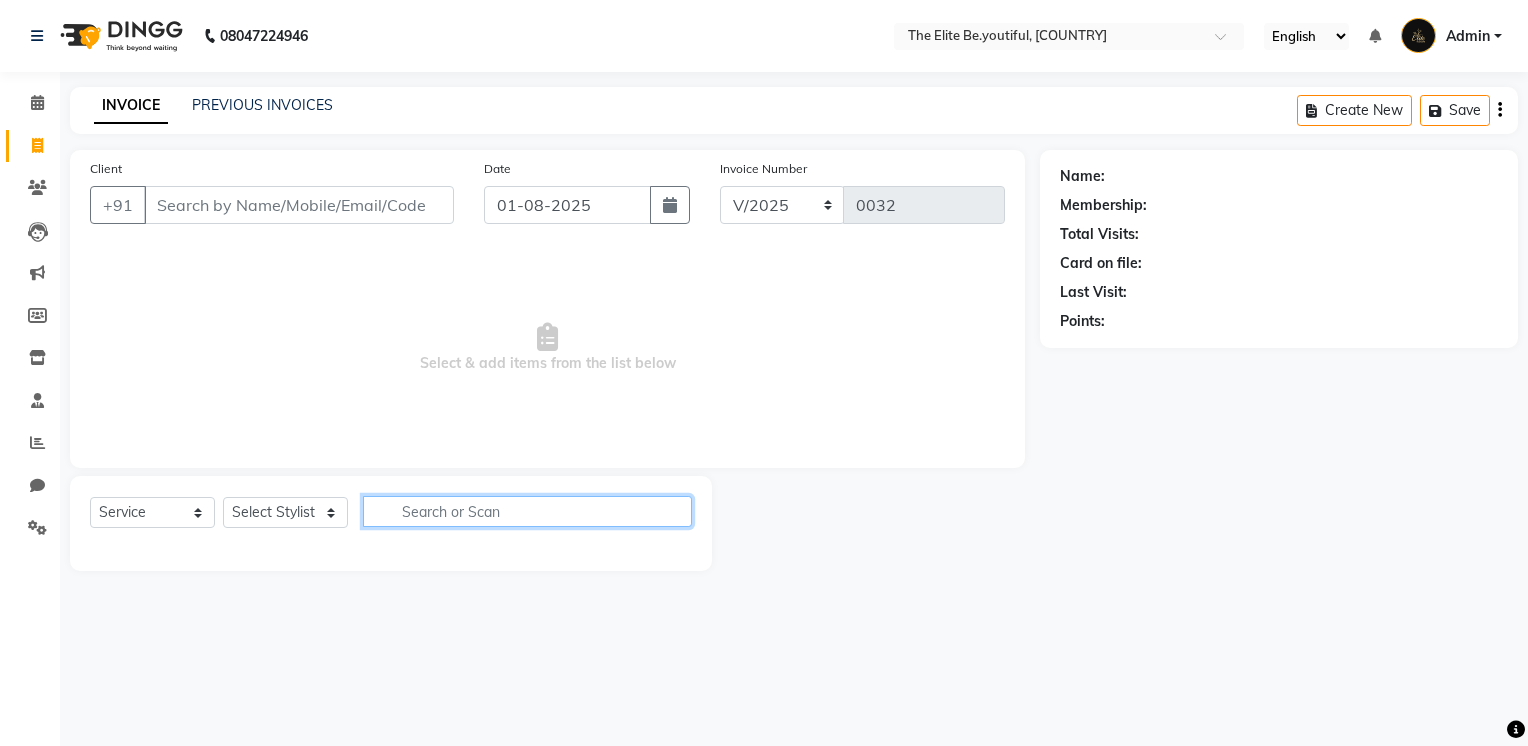 drag, startPoint x: 440, startPoint y: 518, endPoint x: 445, endPoint y: 507, distance: 12.083046 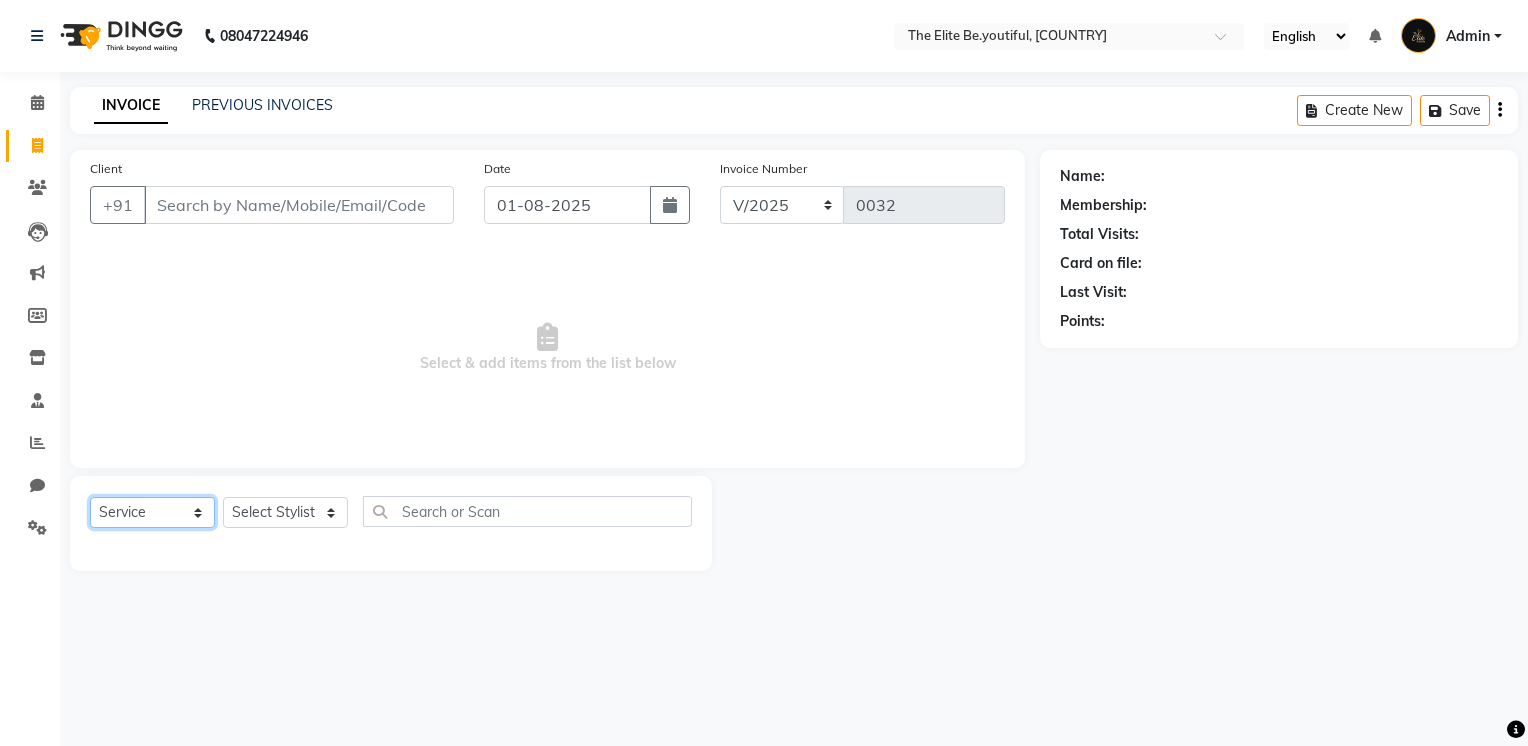 click on "Select  Service  Product  Membership  Package Voucher Prepaid Gift Card" 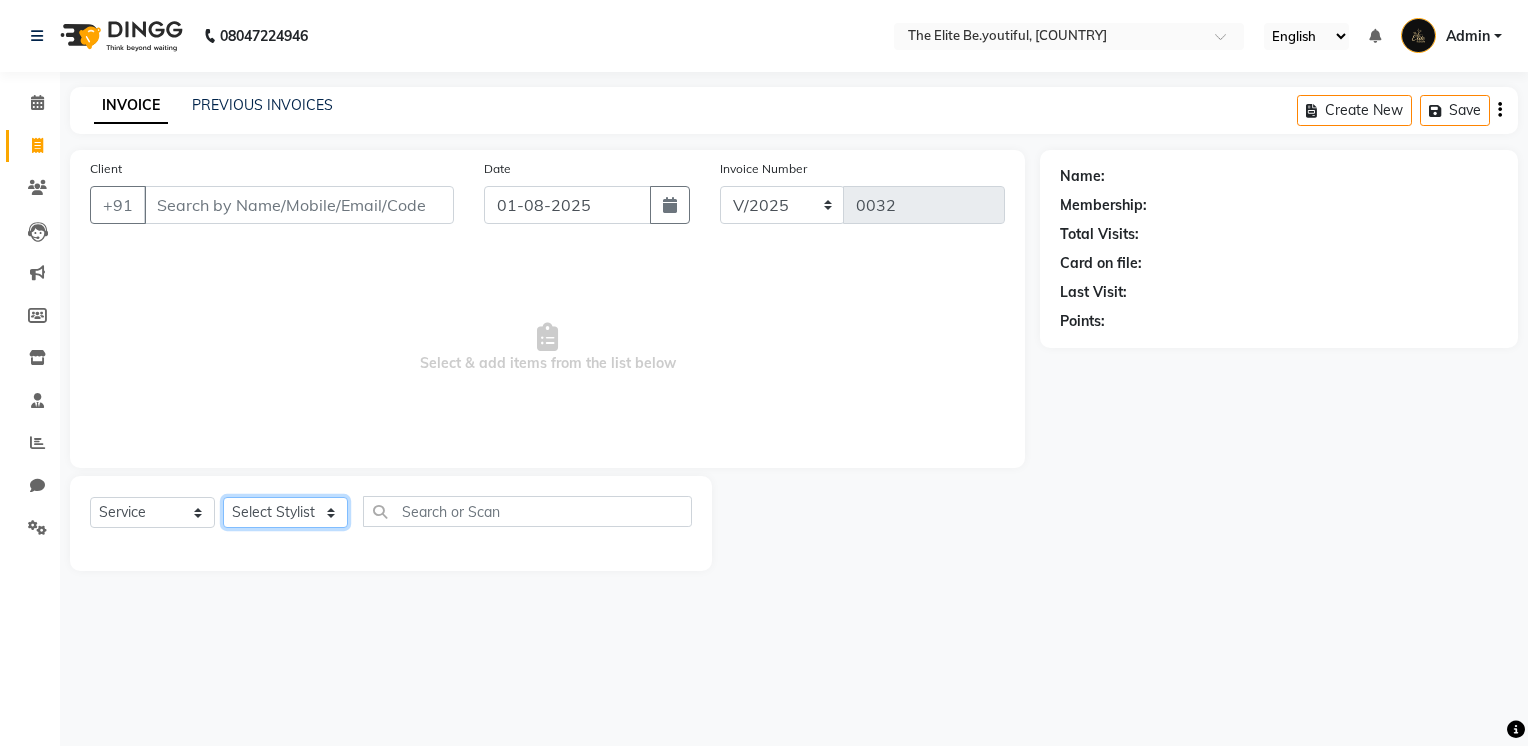 click on "Select Stylist [FIRST] [LAST] [FIRST] [LAST] [FIRST] [LAST] [FIRST] [LAST] PANKAJ [FIRST] [LAST] [FIRST] [LAST] [FIRST] [LAST]" 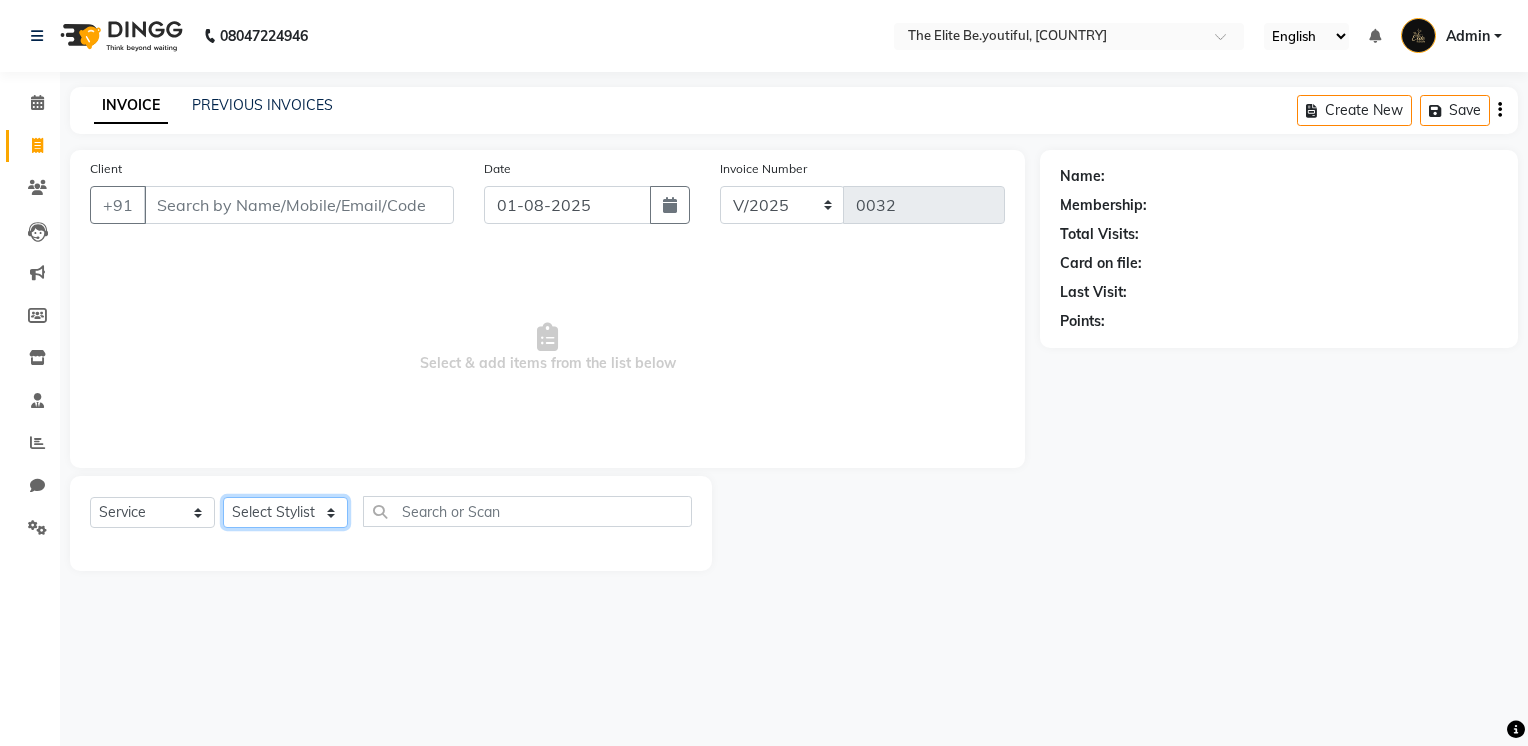 select on "[PHONE]" 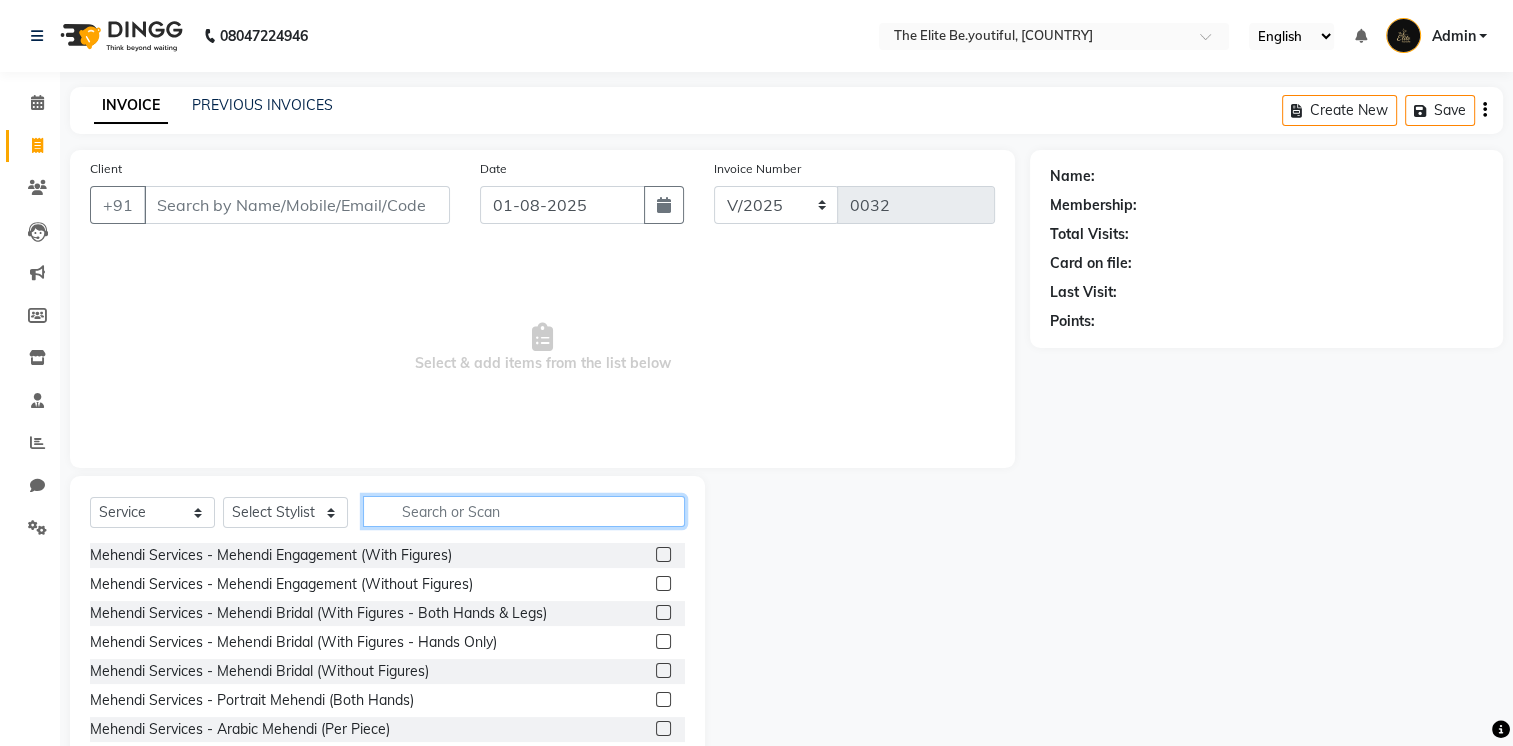 click 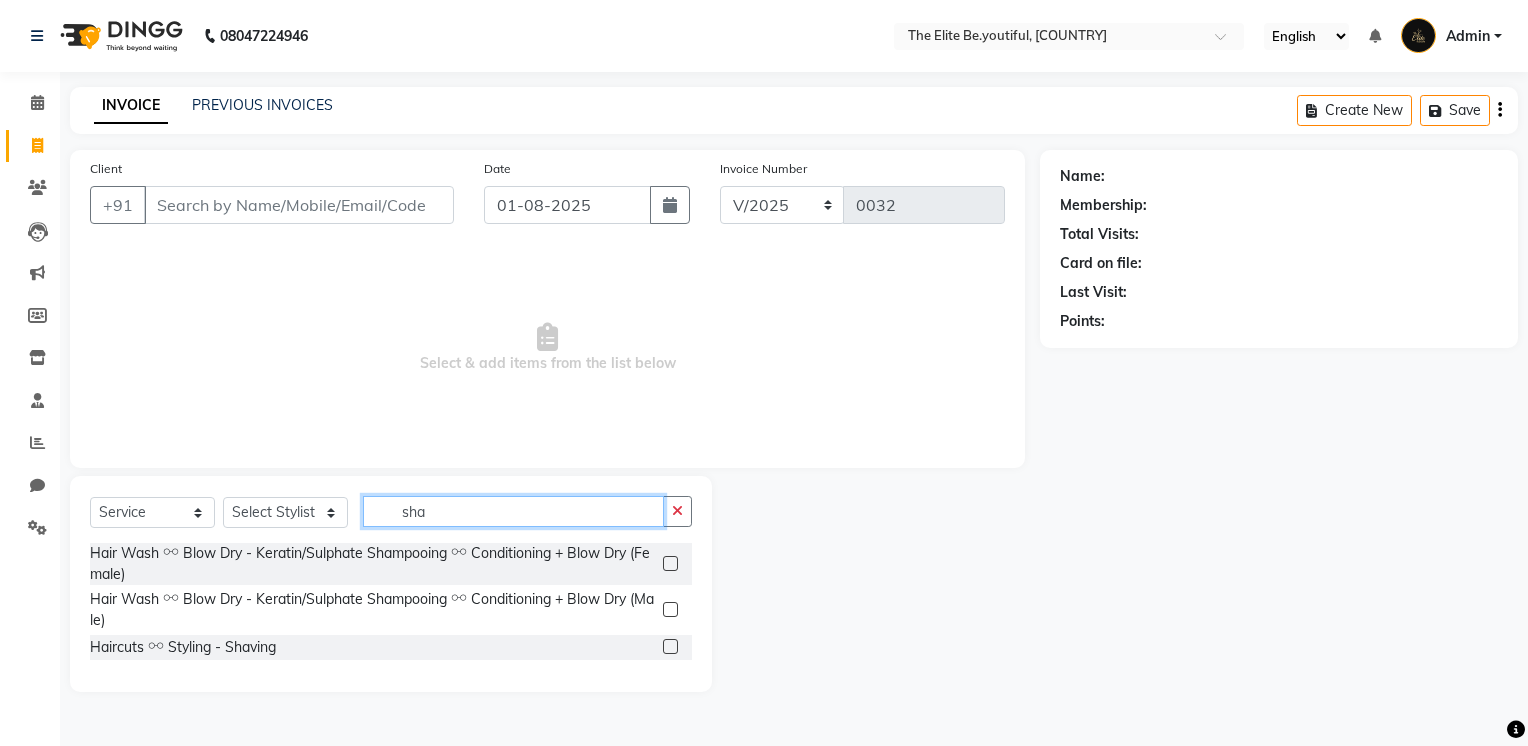 type on "sha" 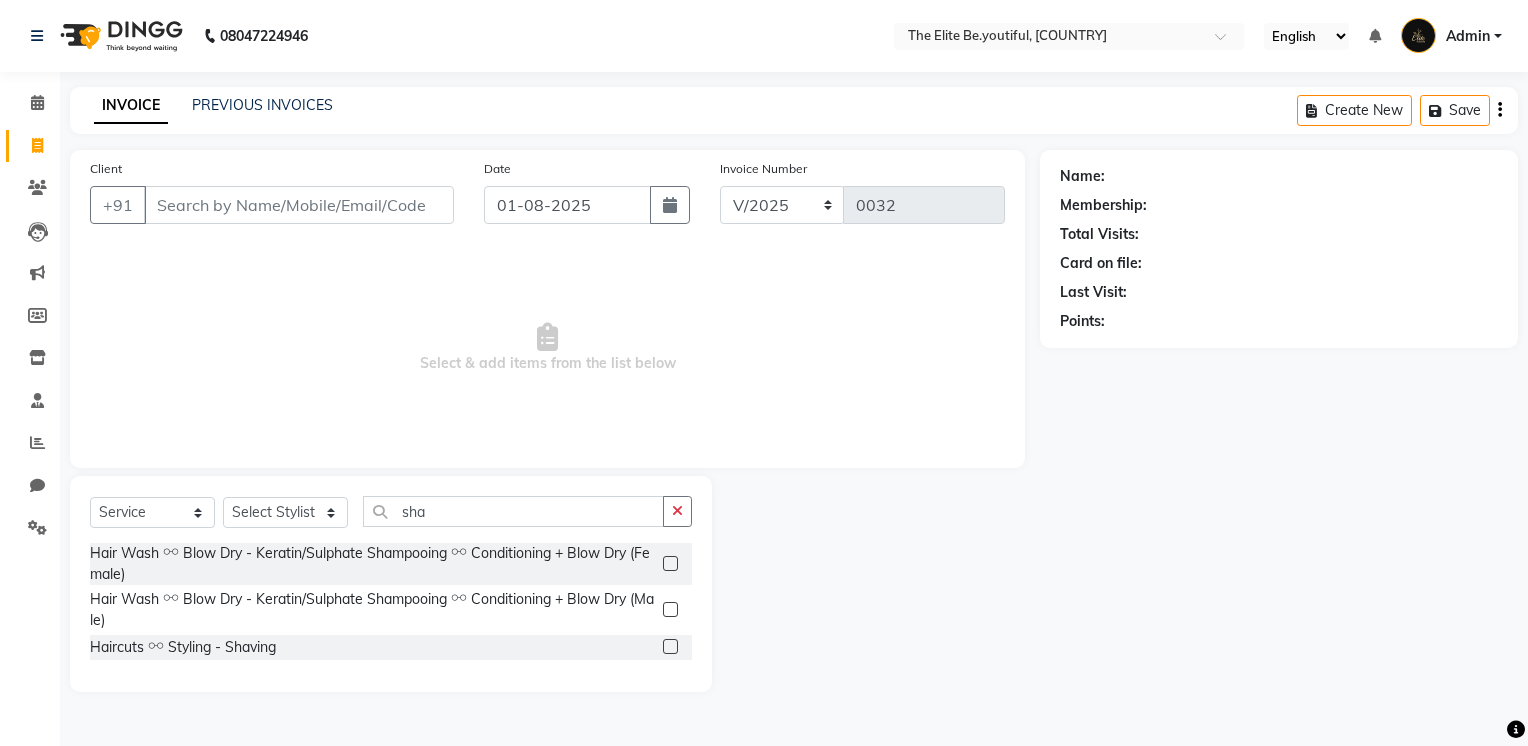 click 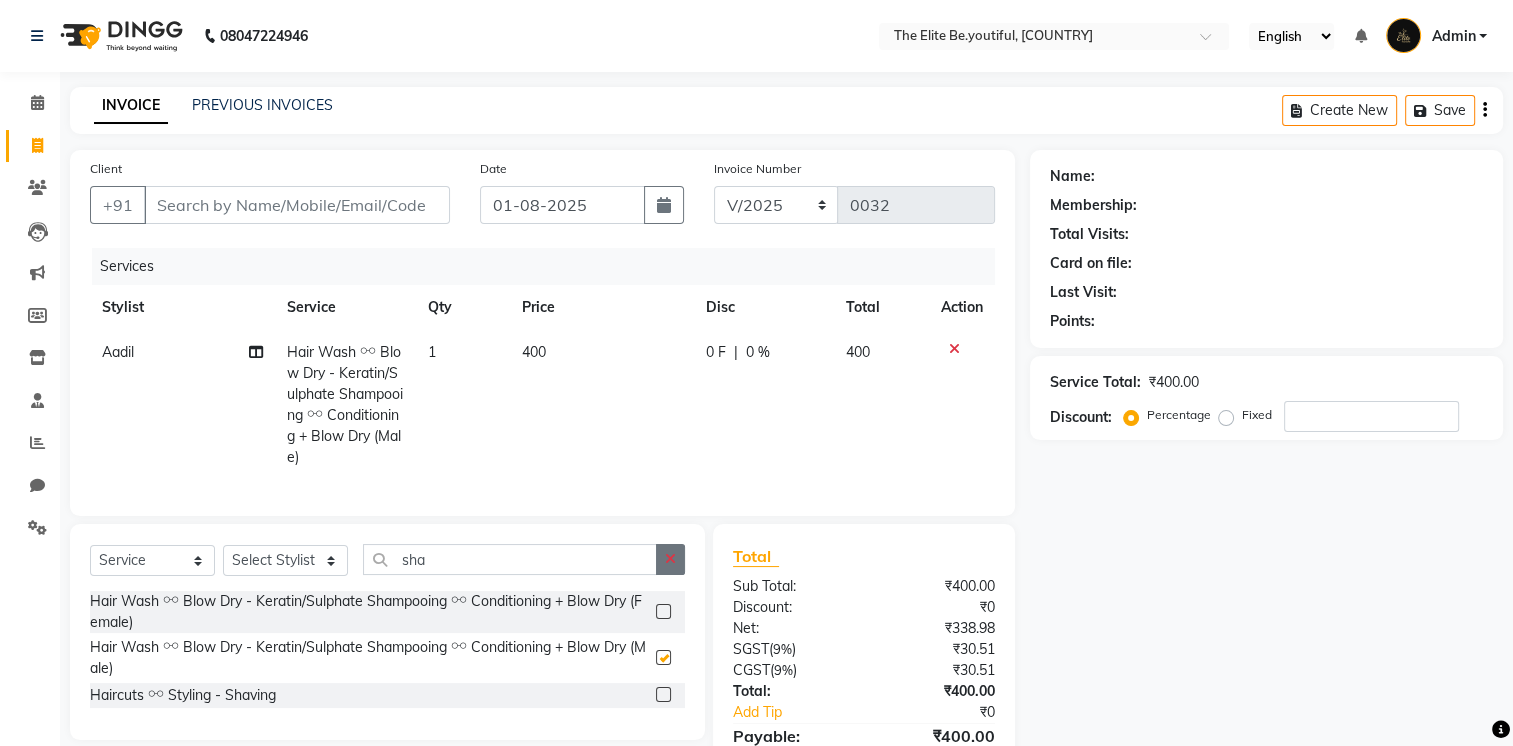 checkbox on "false" 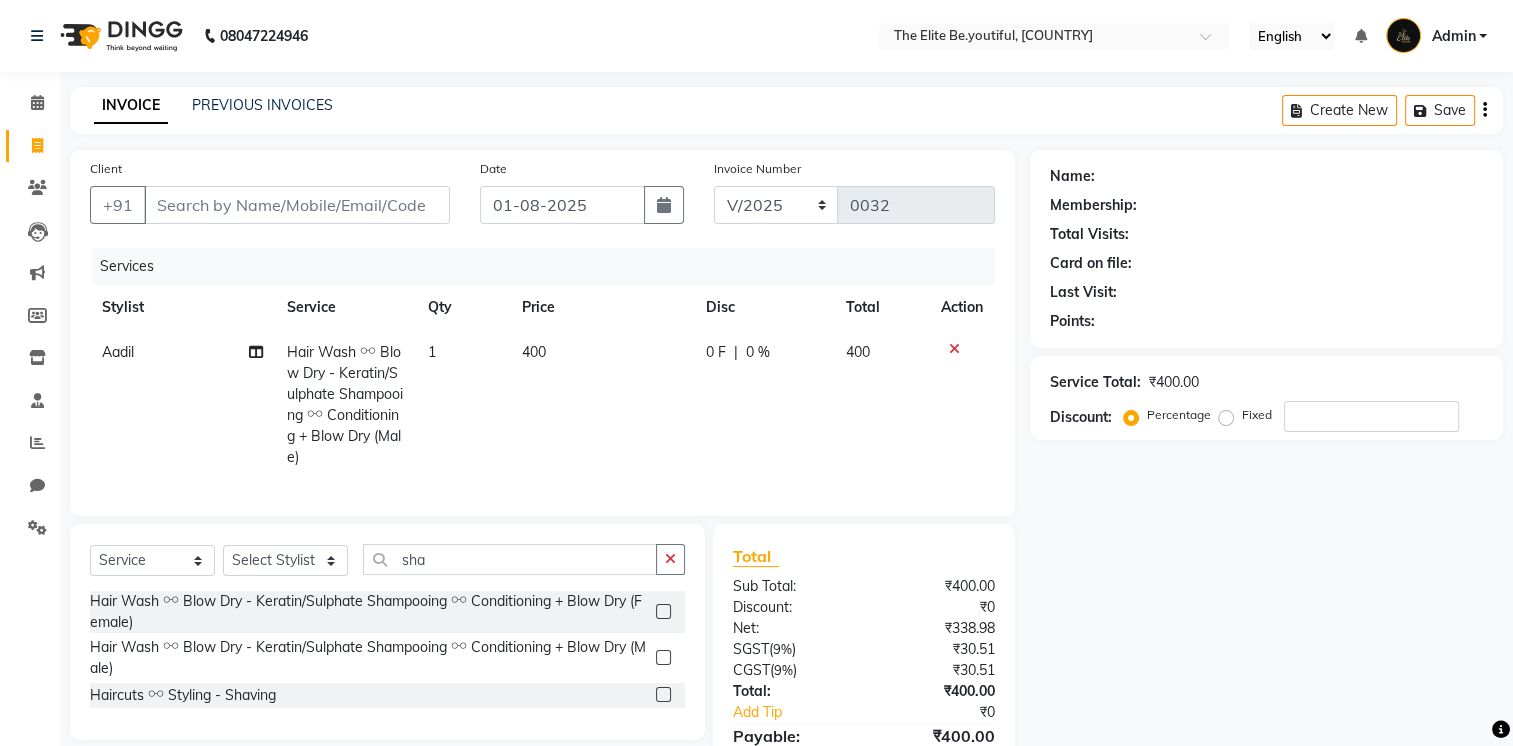 click on "Hair Wash ⚯ Blow Dry - Keratin/Sulphate Shampooing ⚯ Conditioning + Blow Dry (Female)" 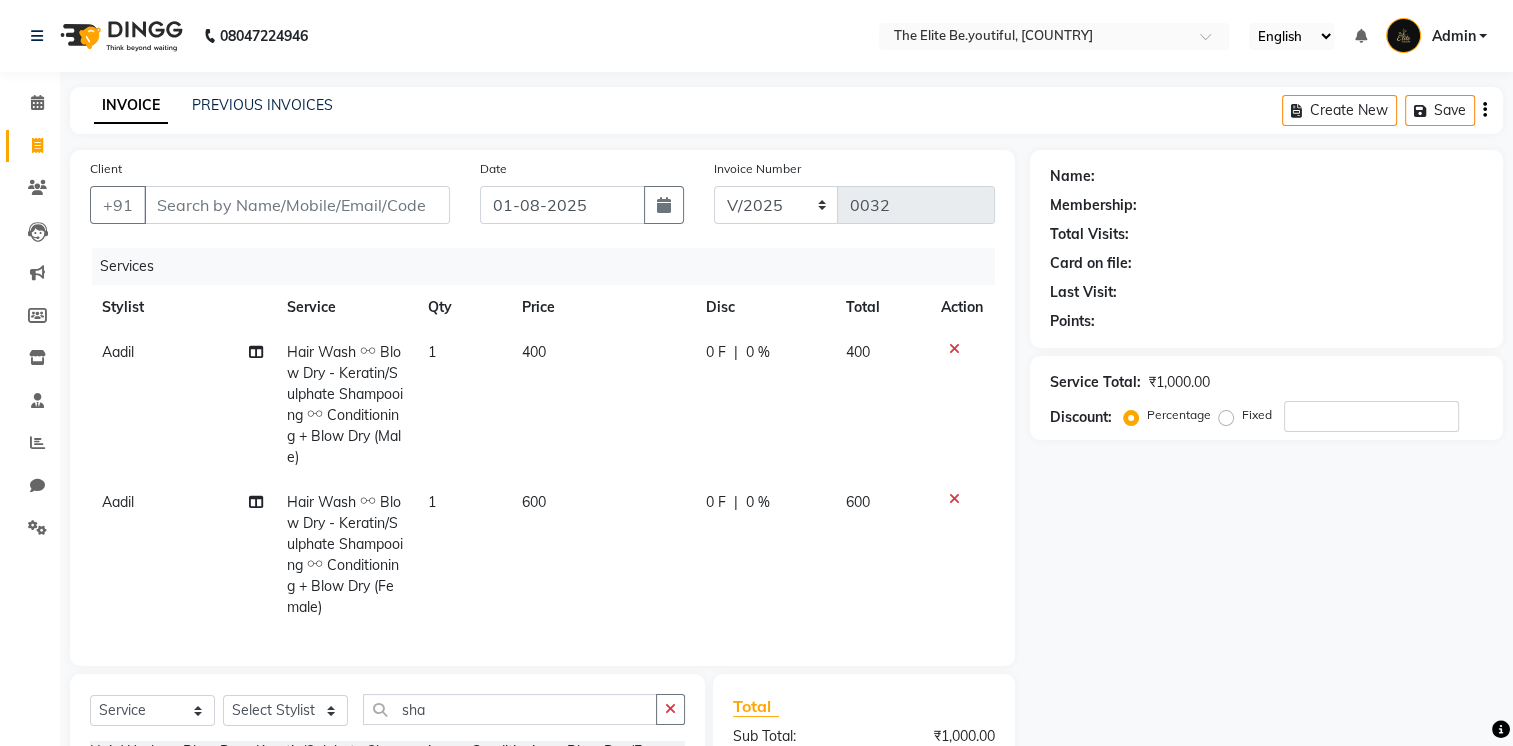 checkbox on "false" 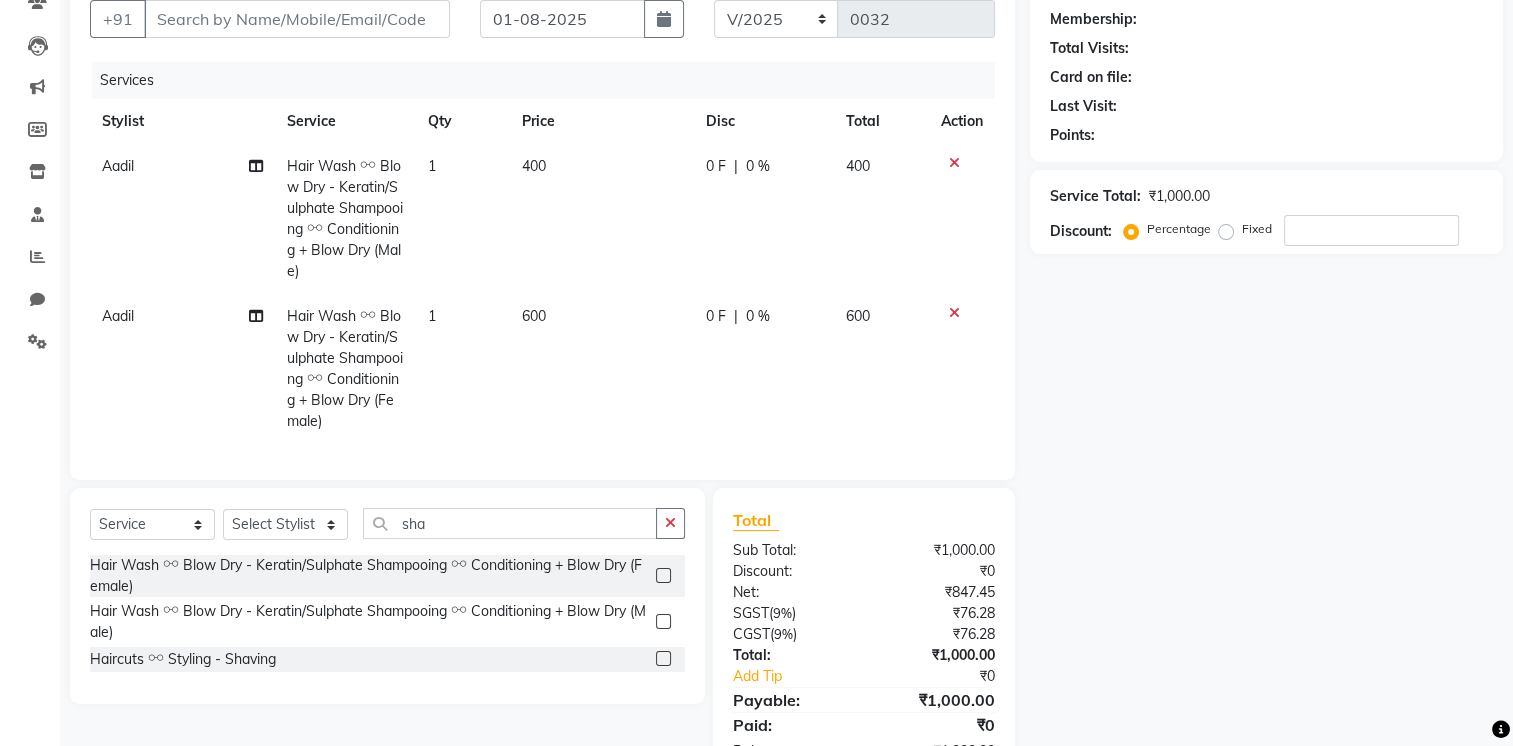 scroll, scrollTop: 267, scrollLeft: 0, axis: vertical 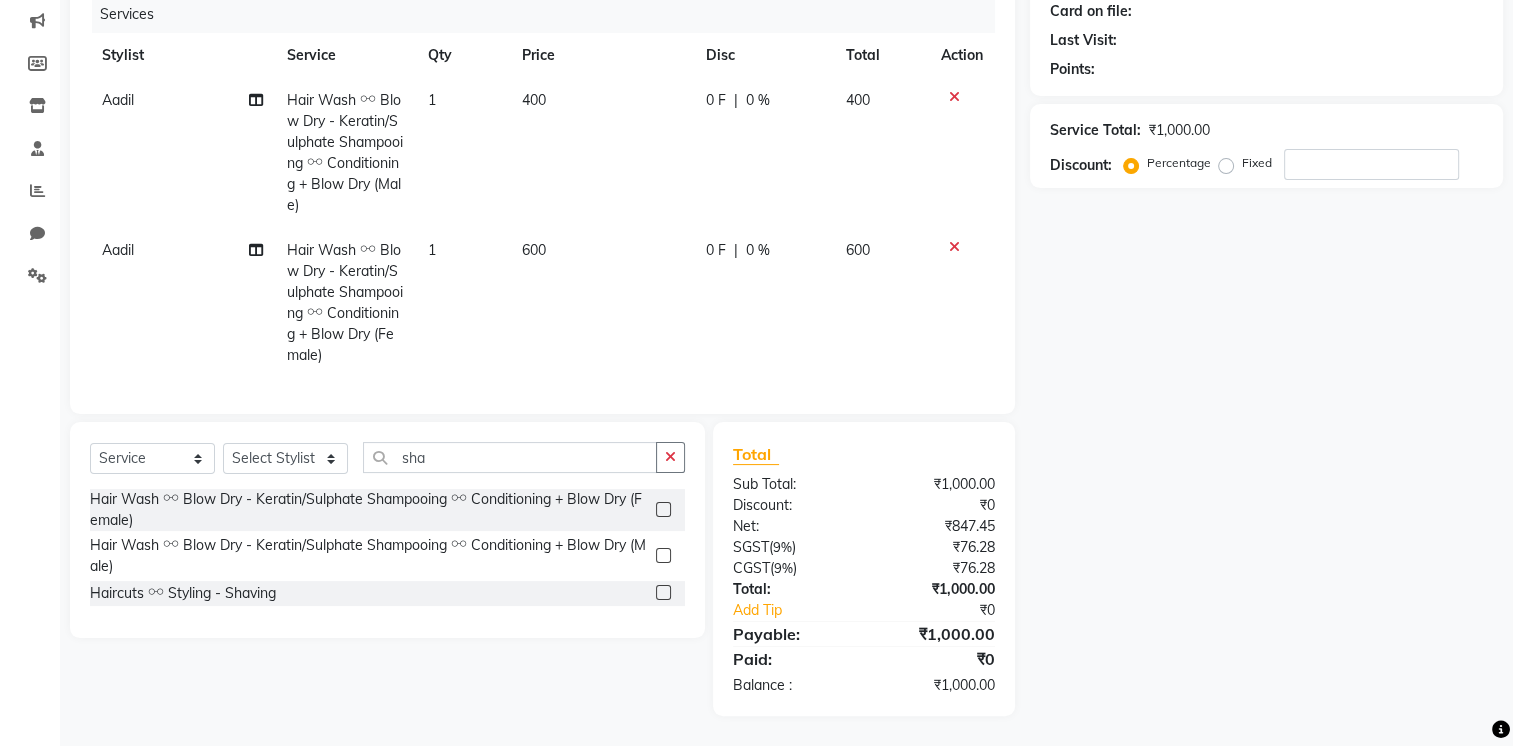 click 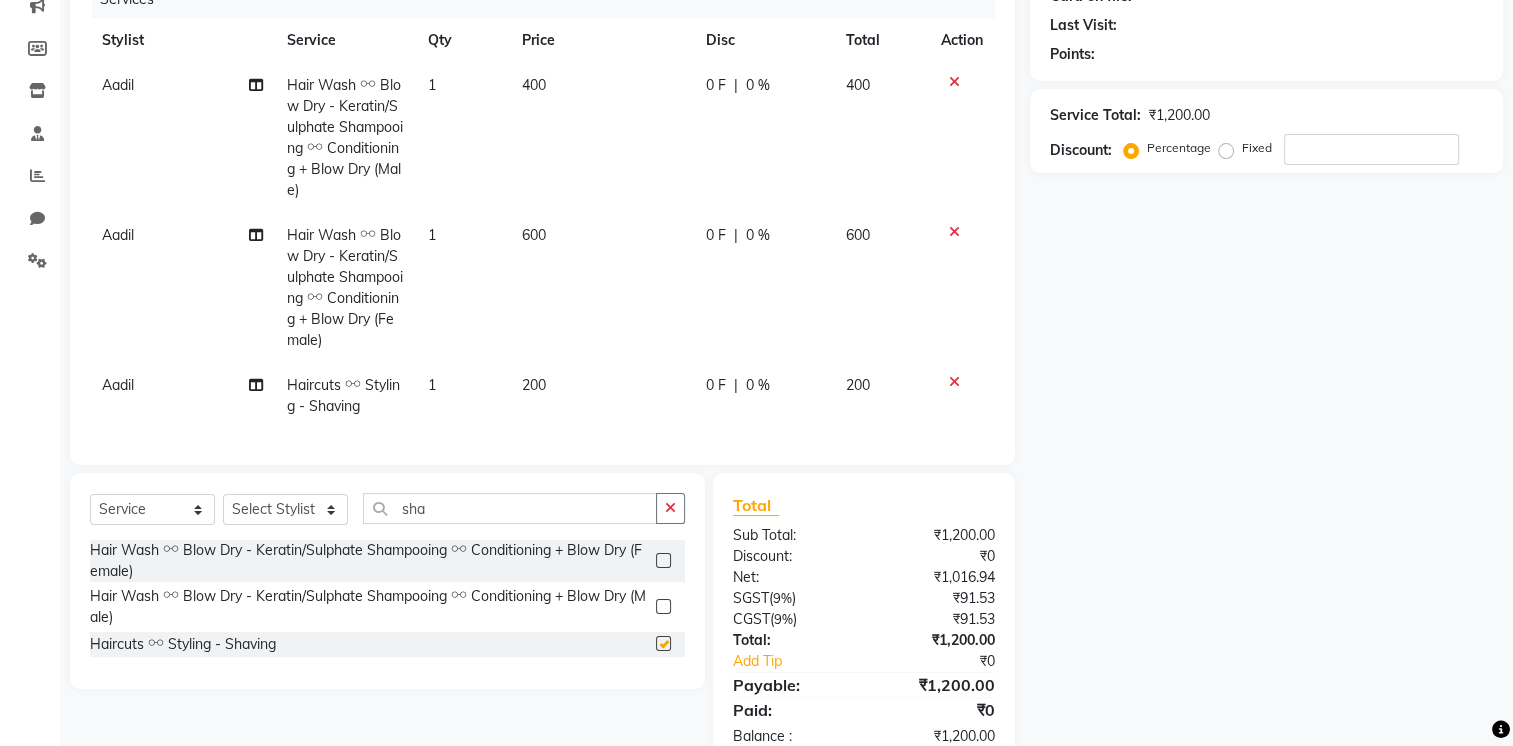 checkbox on "false" 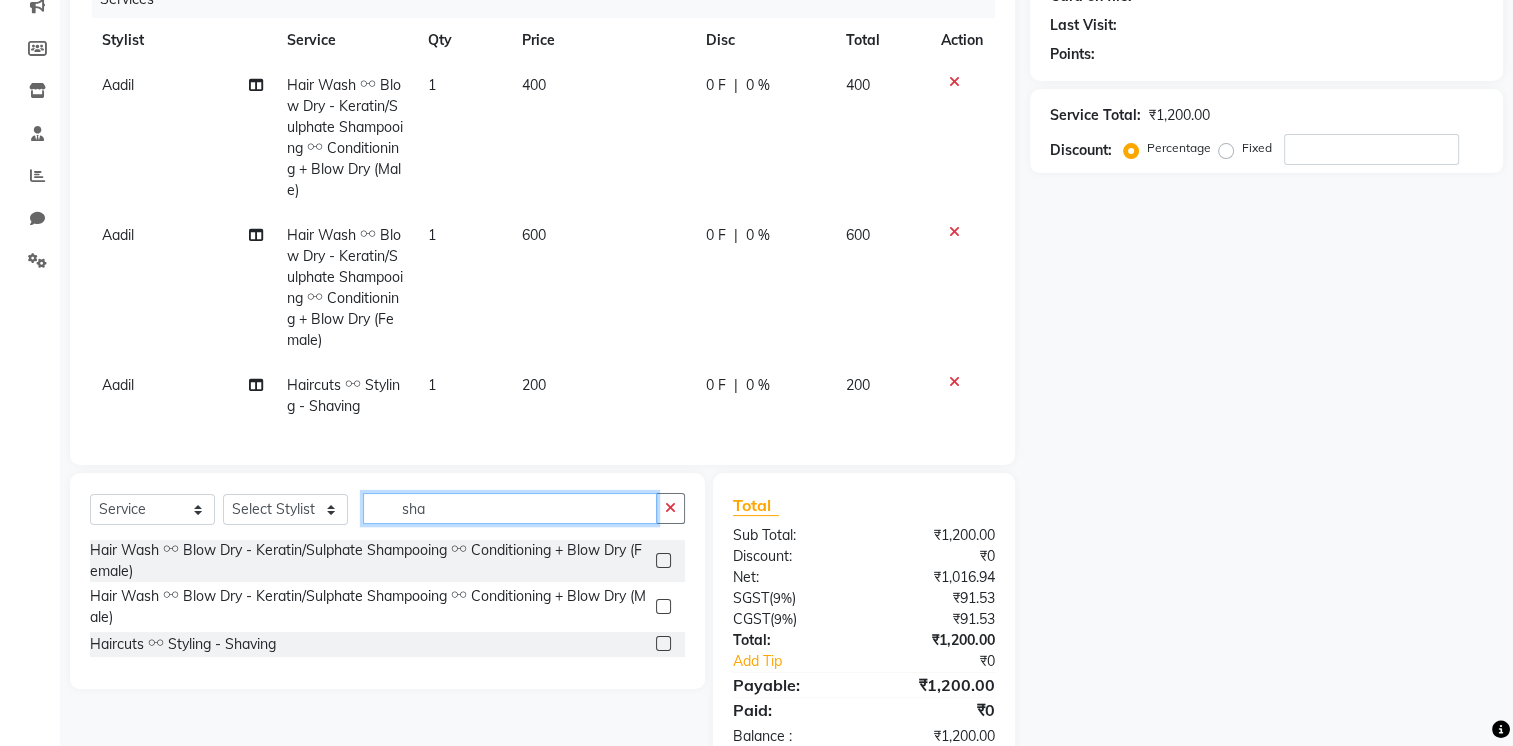 click on "sha" 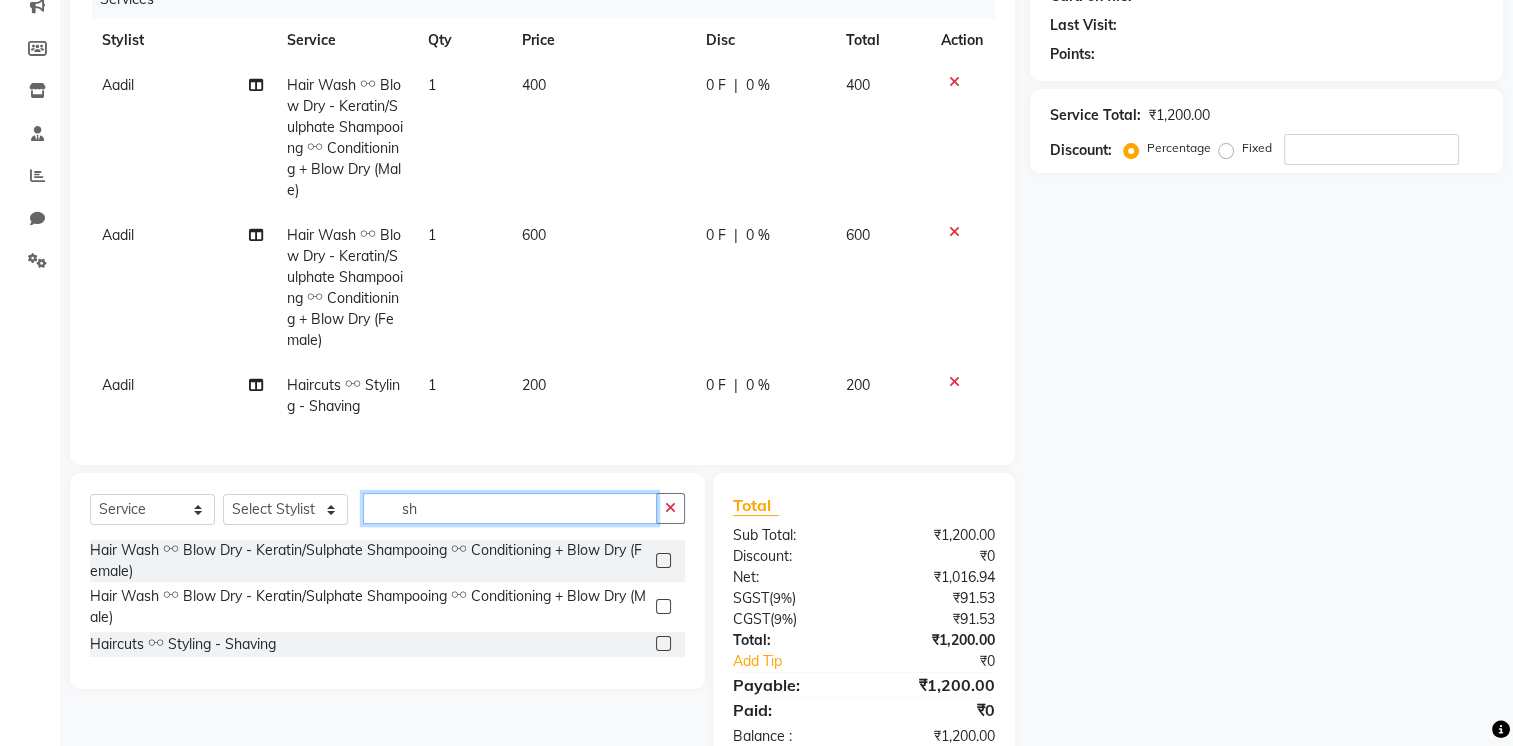 type on "s" 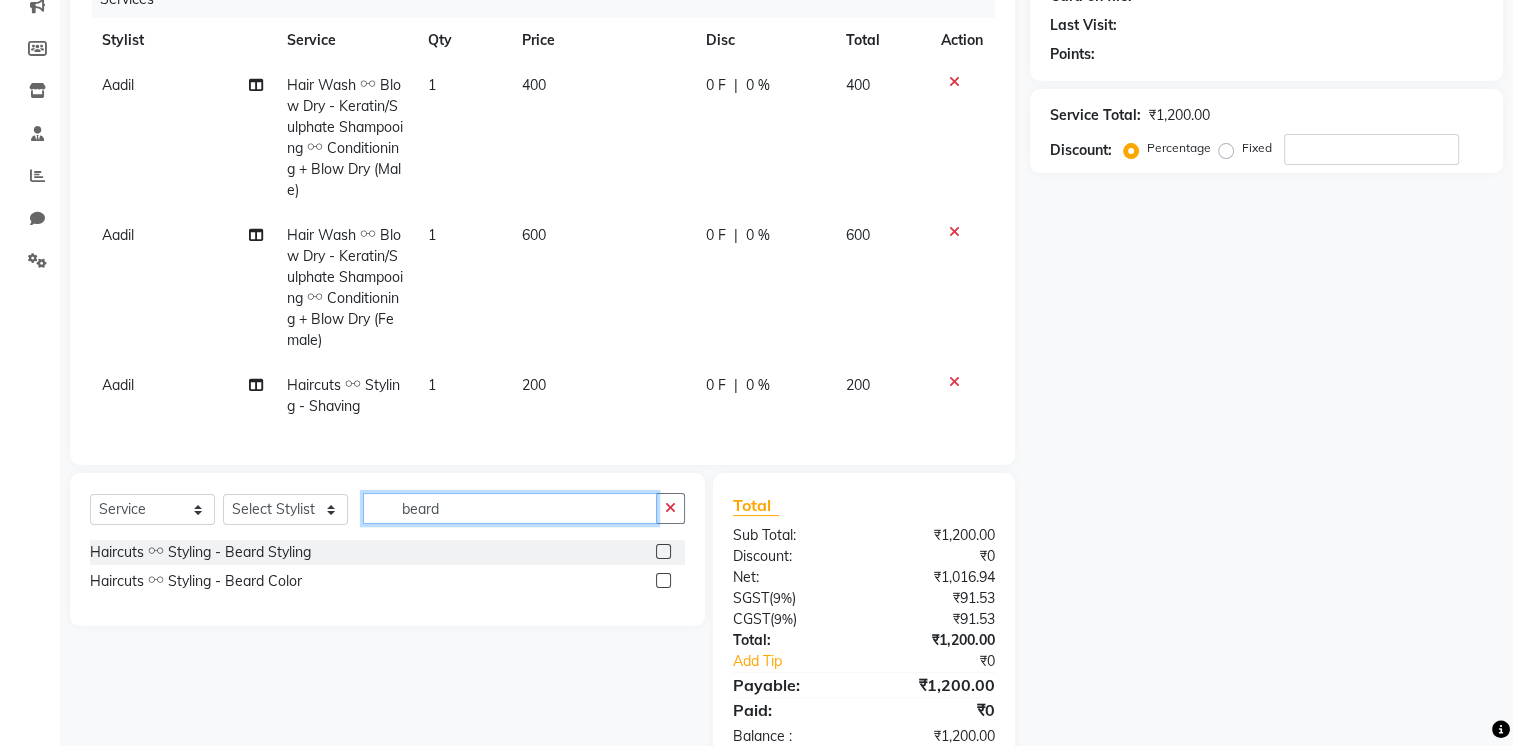 type on "beard" 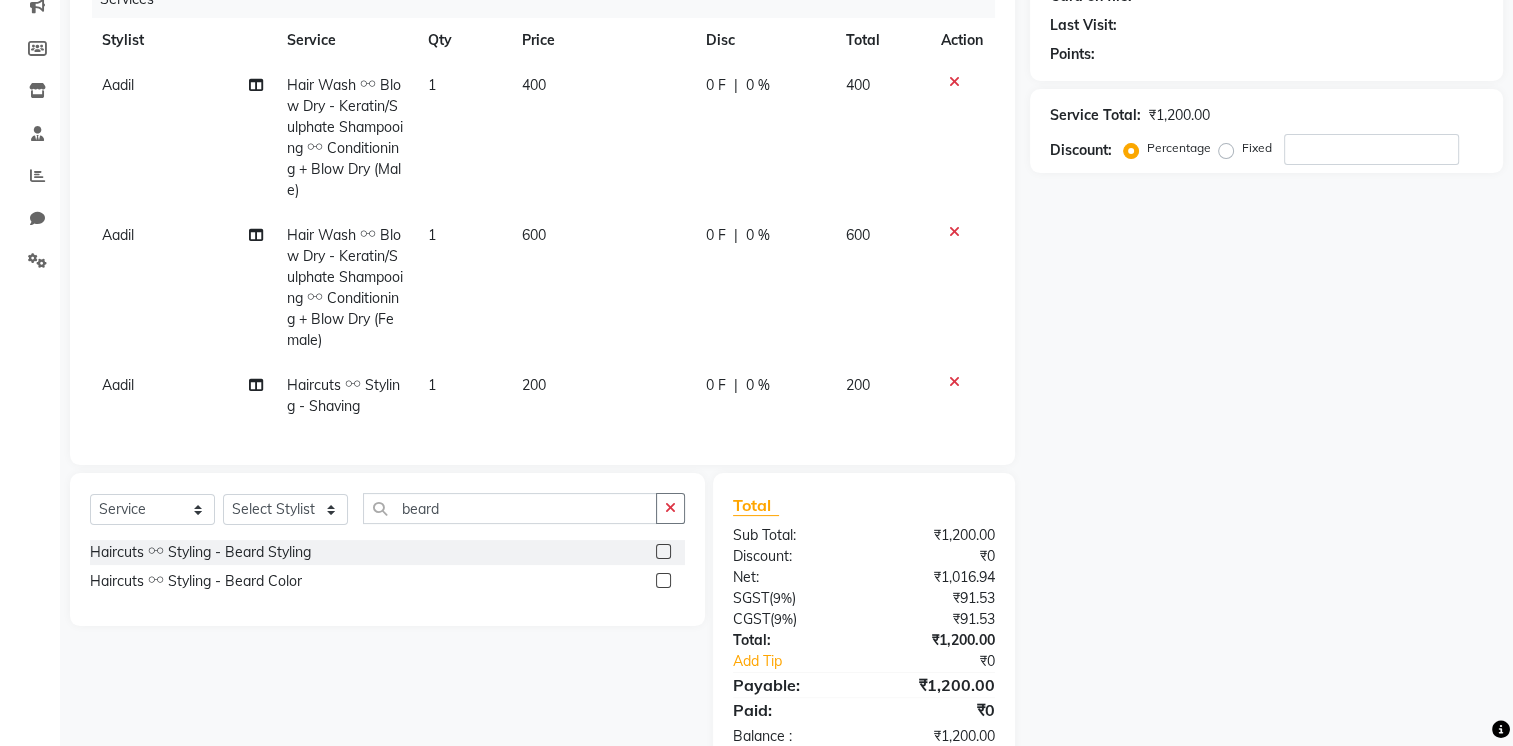 click 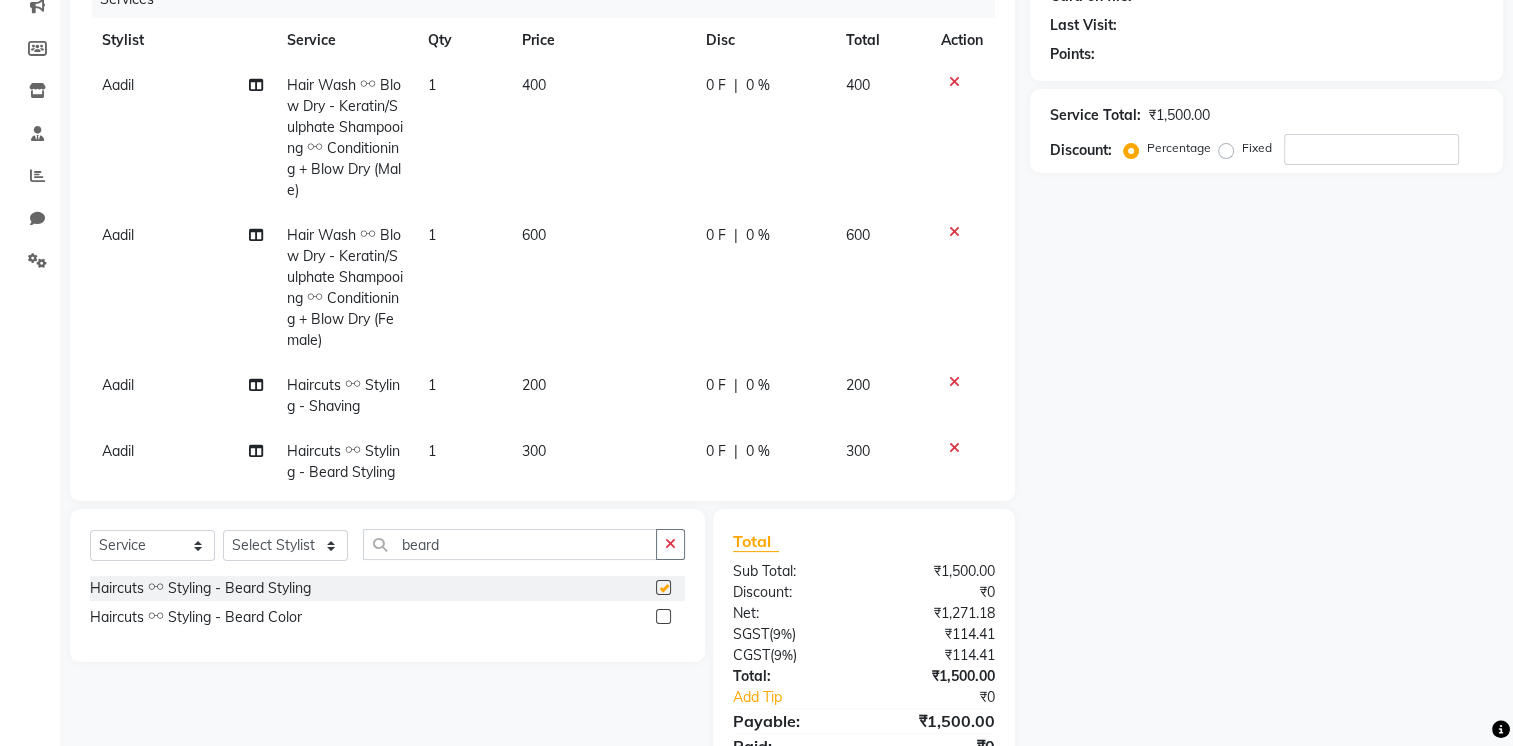 checkbox on "false" 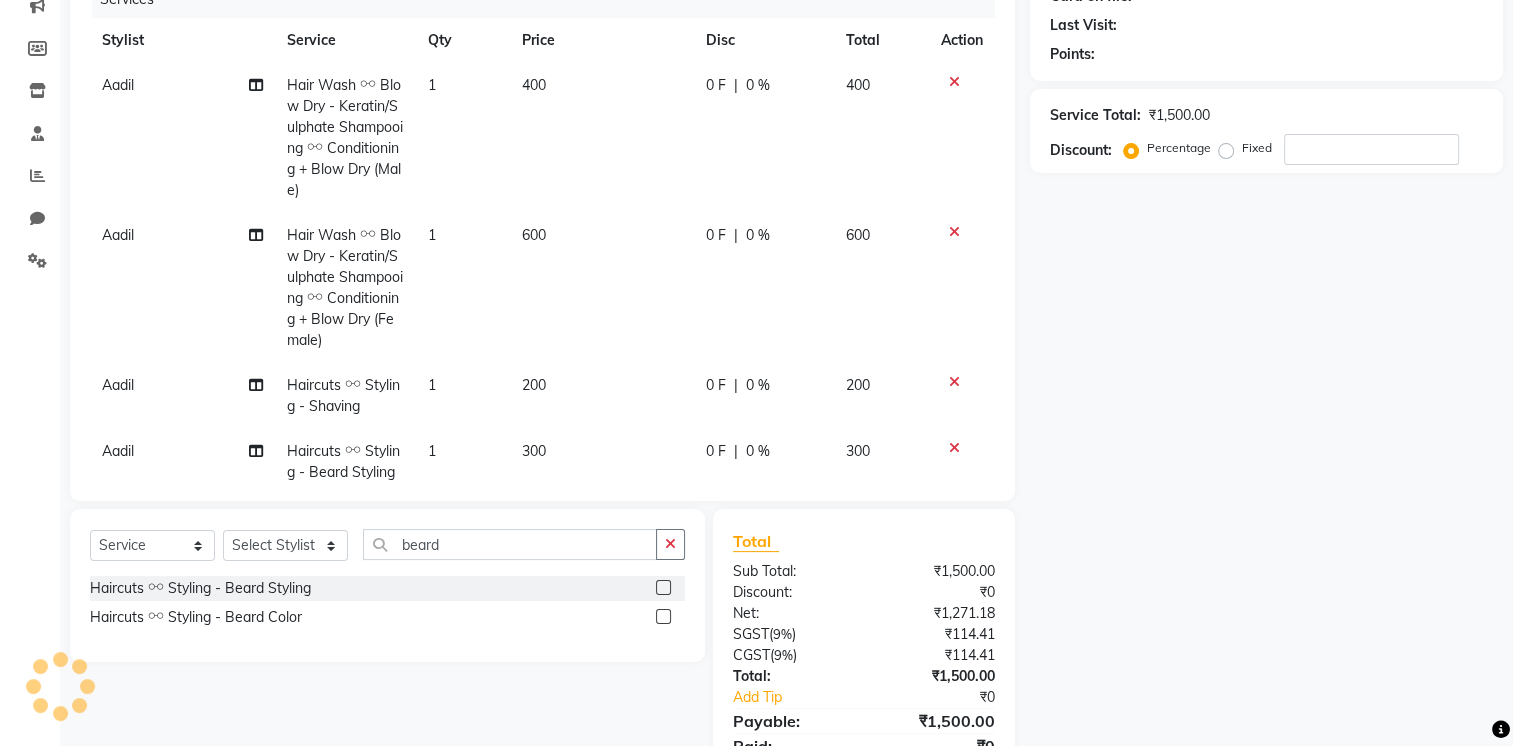 scroll, scrollTop: 45, scrollLeft: 0, axis: vertical 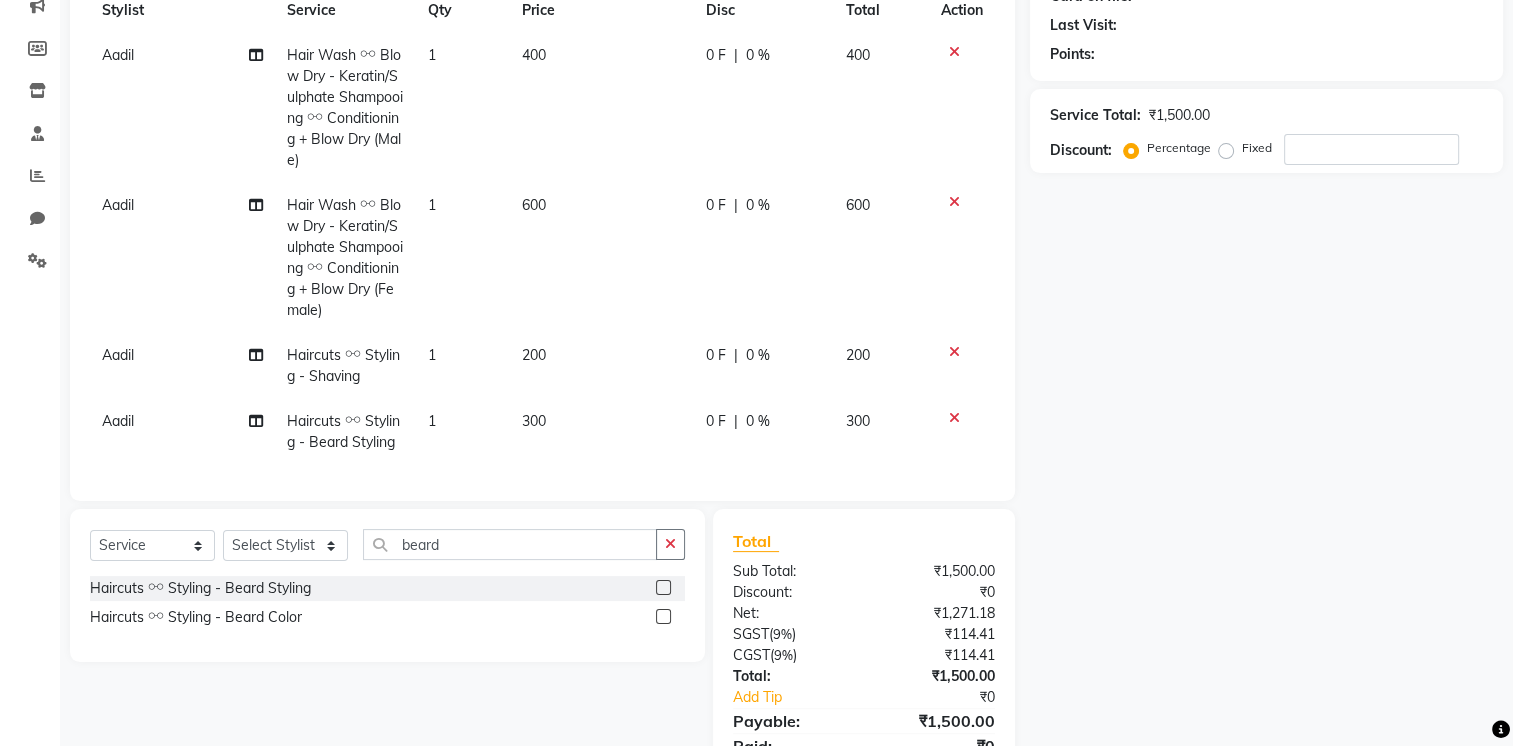 click 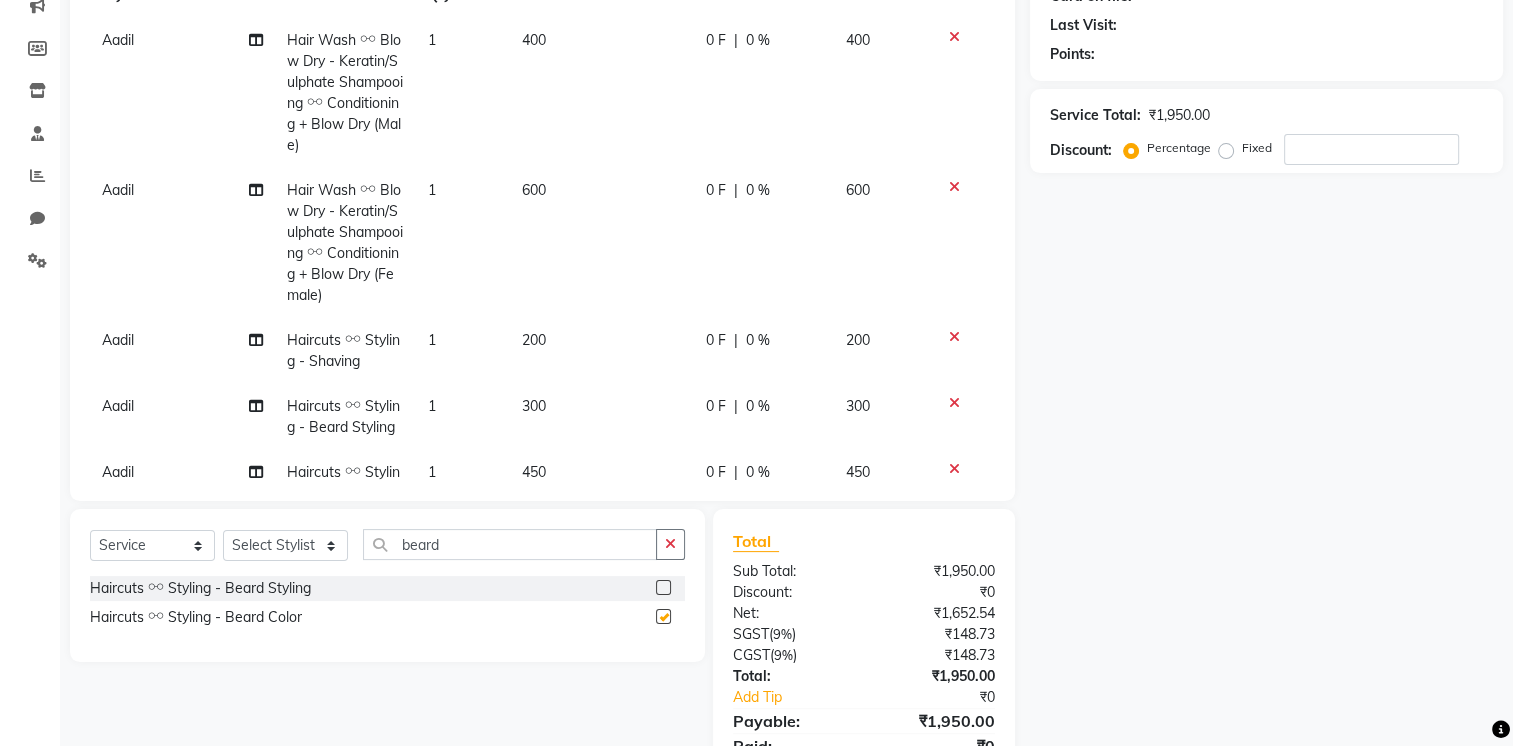 checkbox on "false" 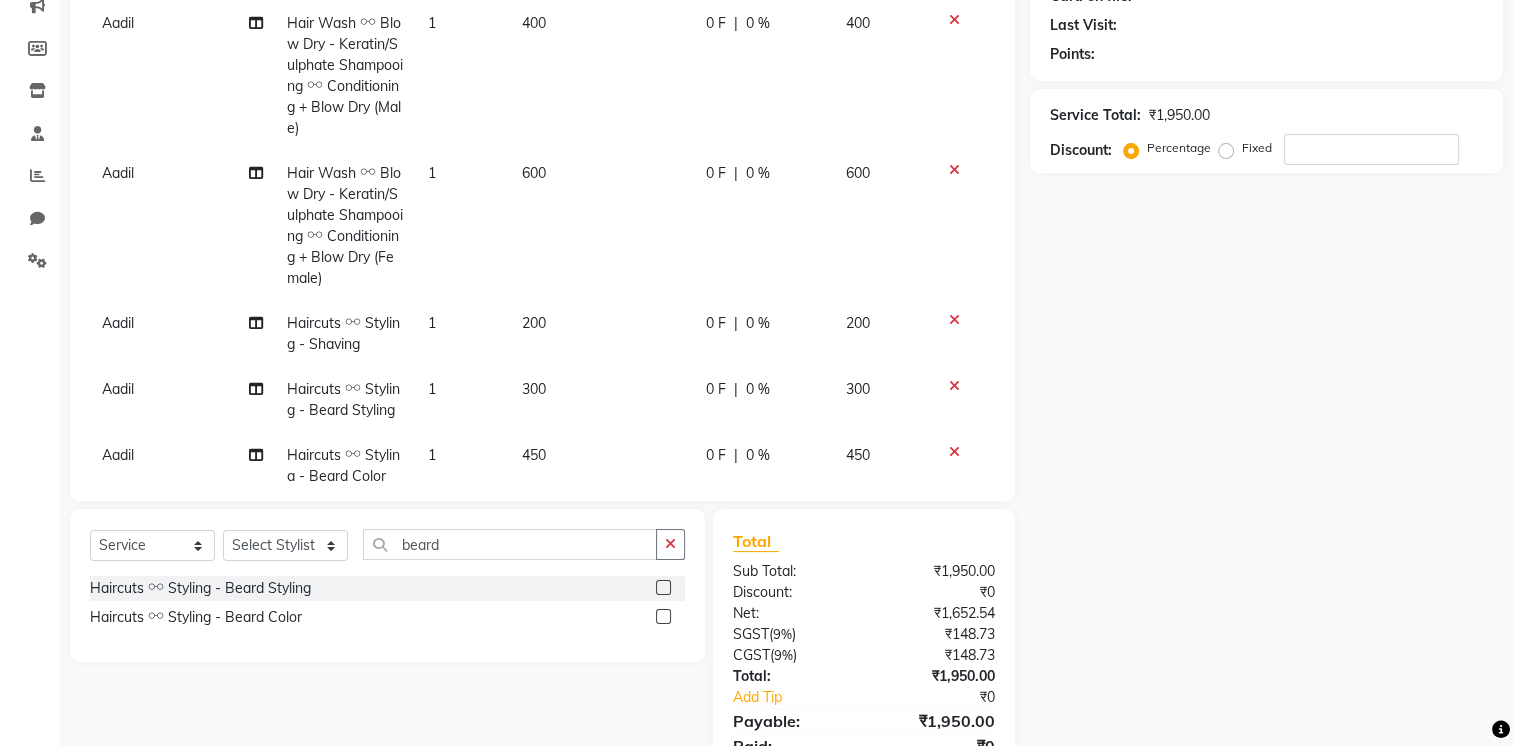 scroll, scrollTop: 0, scrollLeft: 0, axis: both 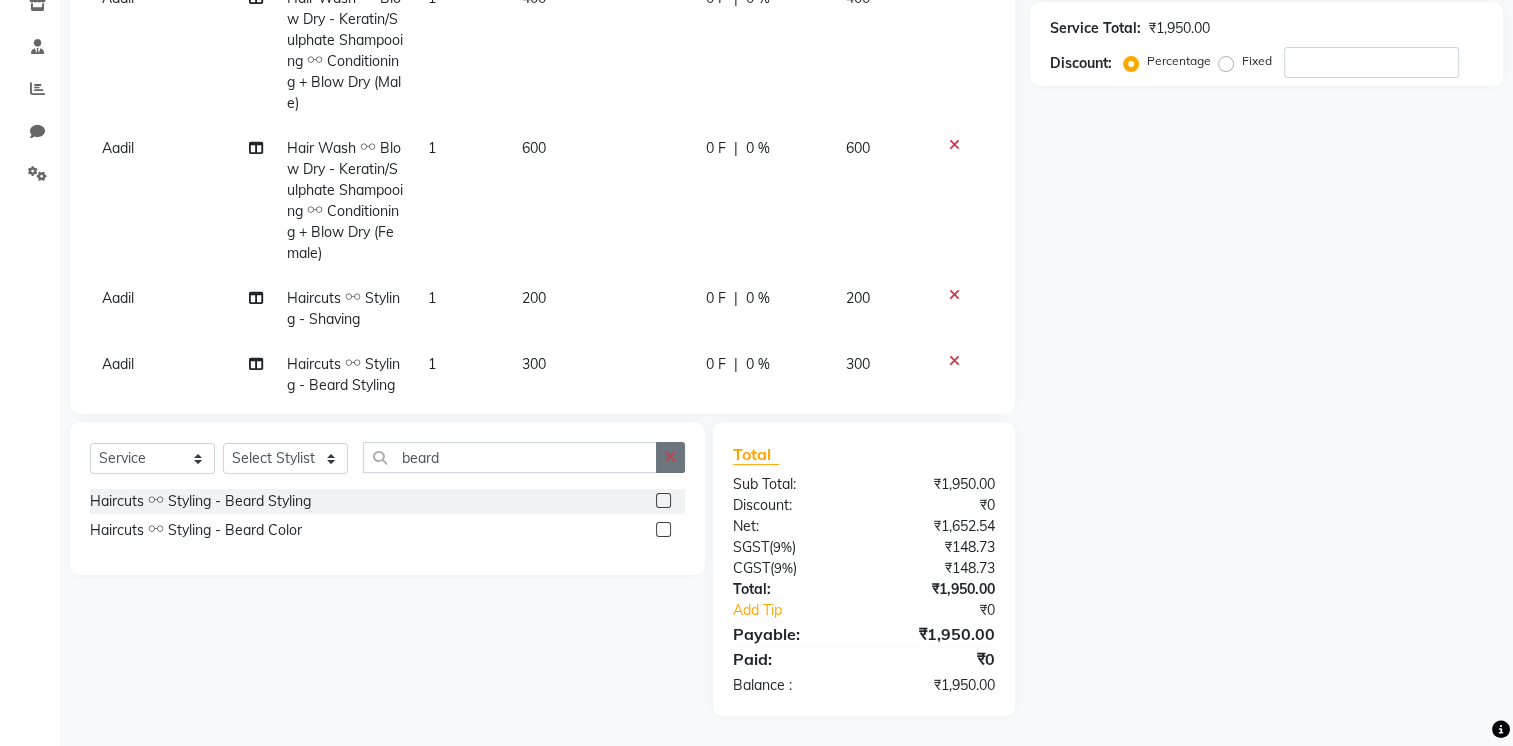 click 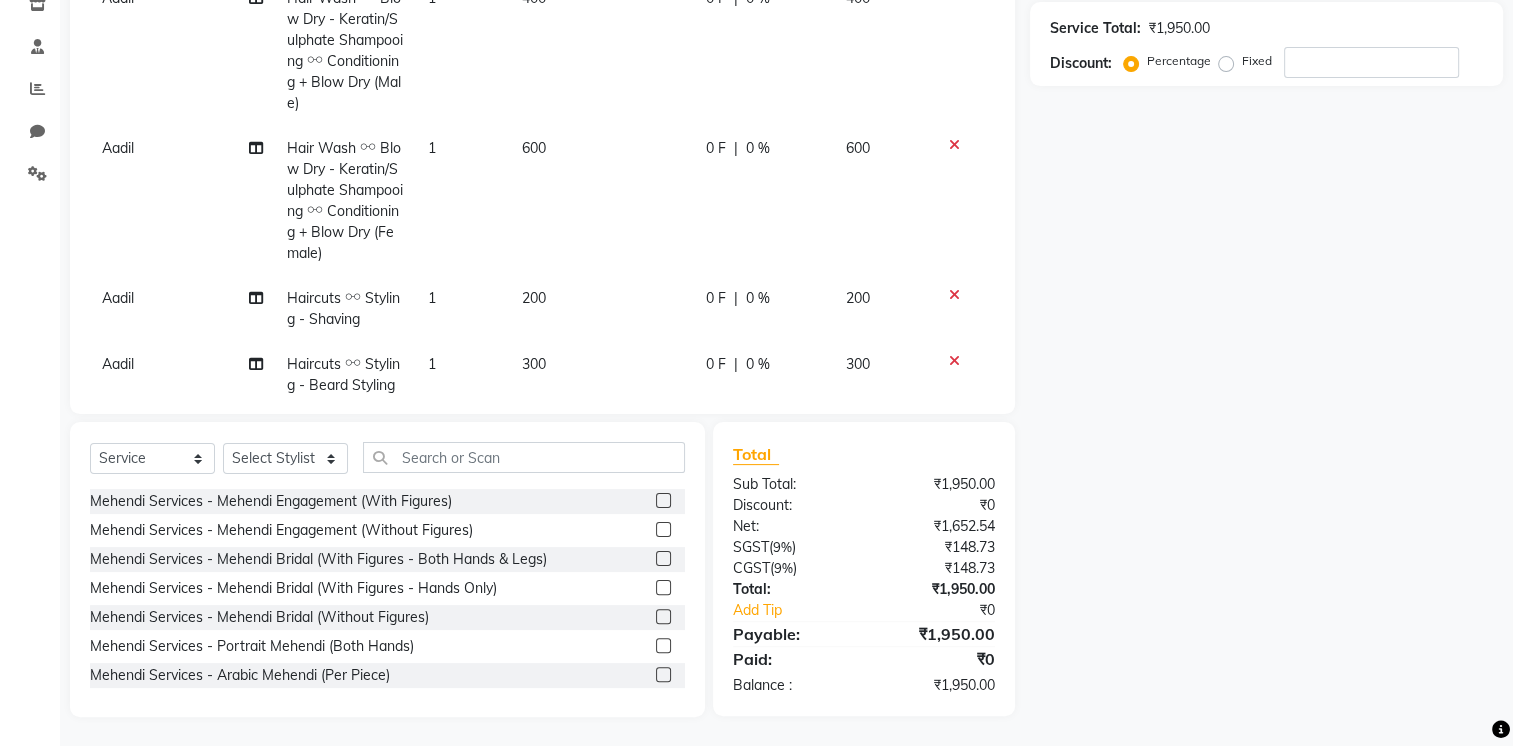 click 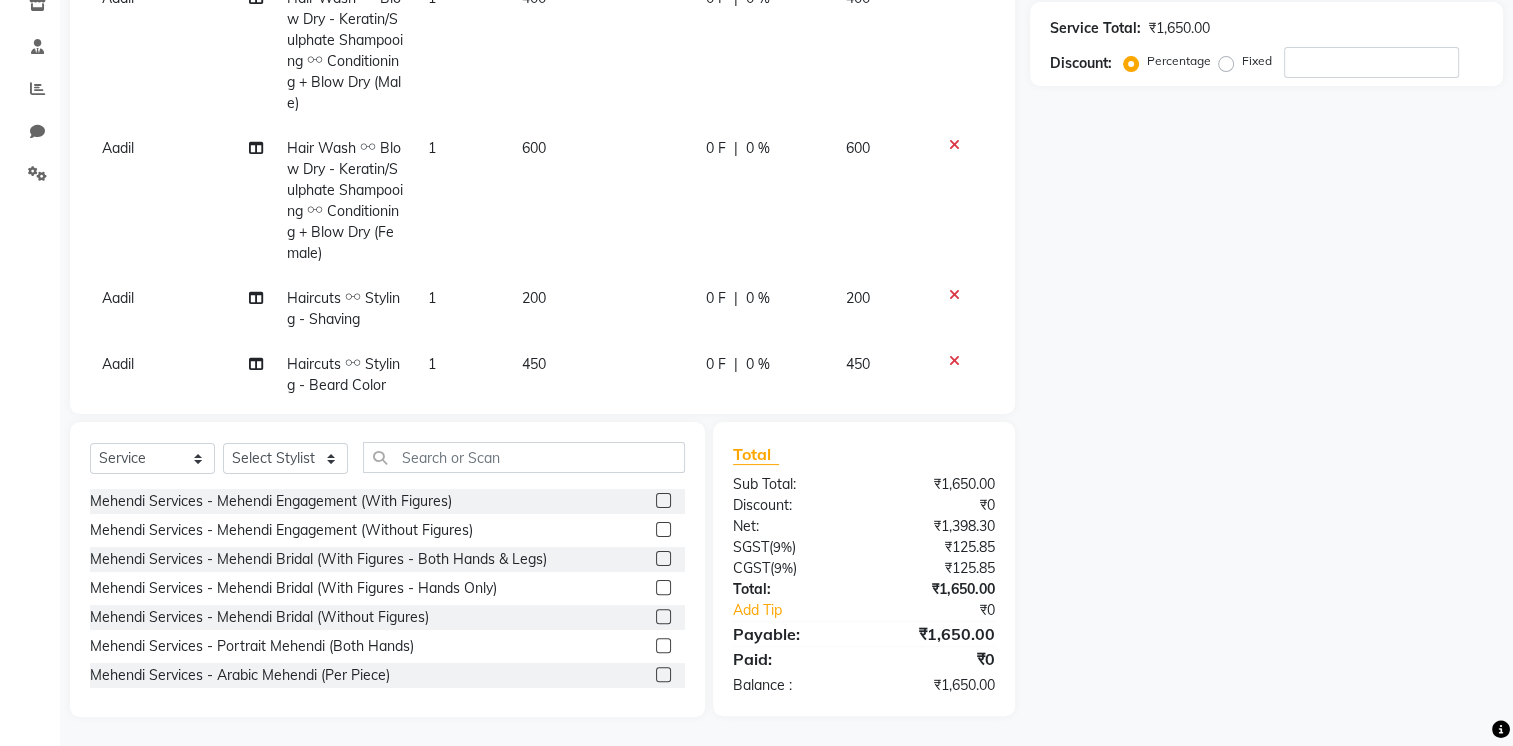 click 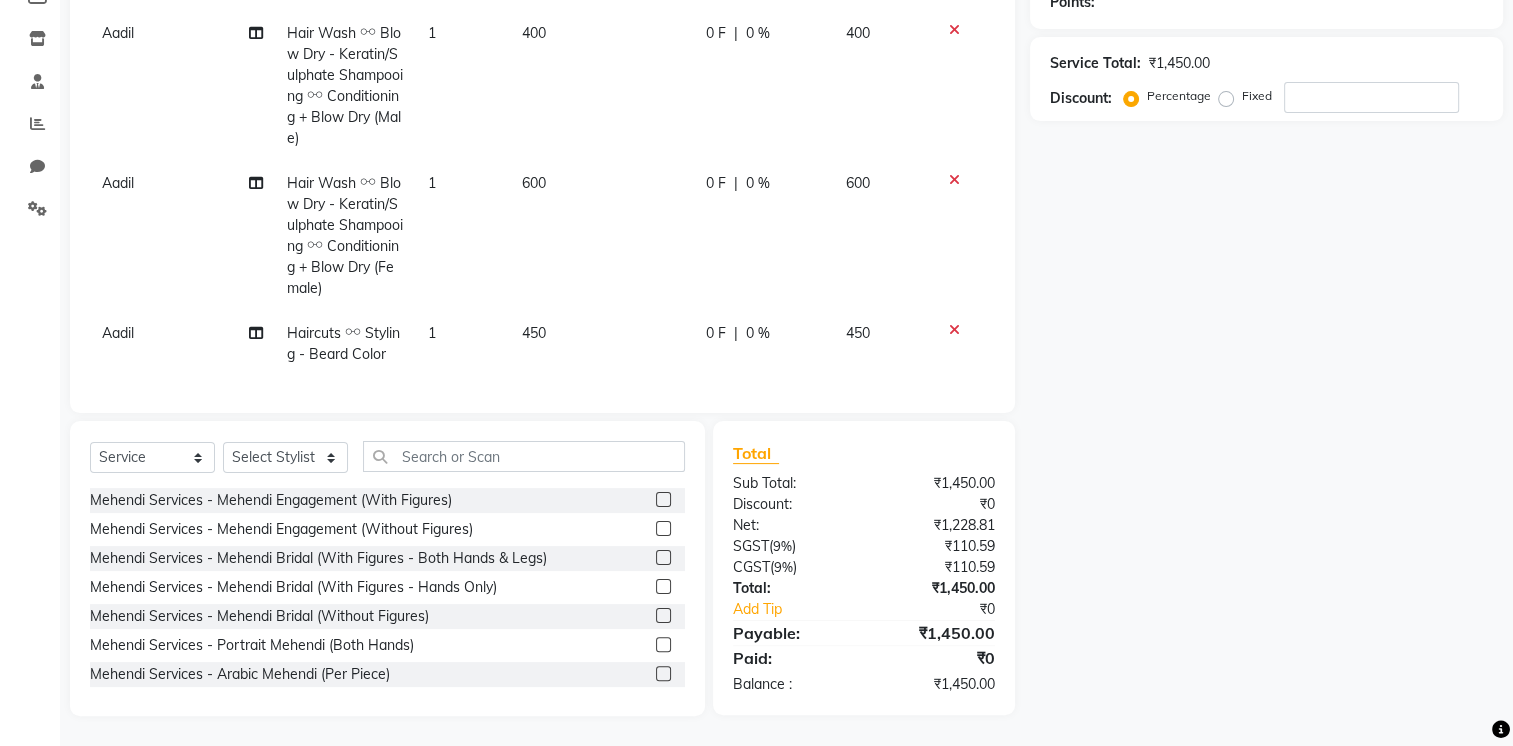 scroll, scrollTop: 319, scrollLeft: 0, axis: vertical 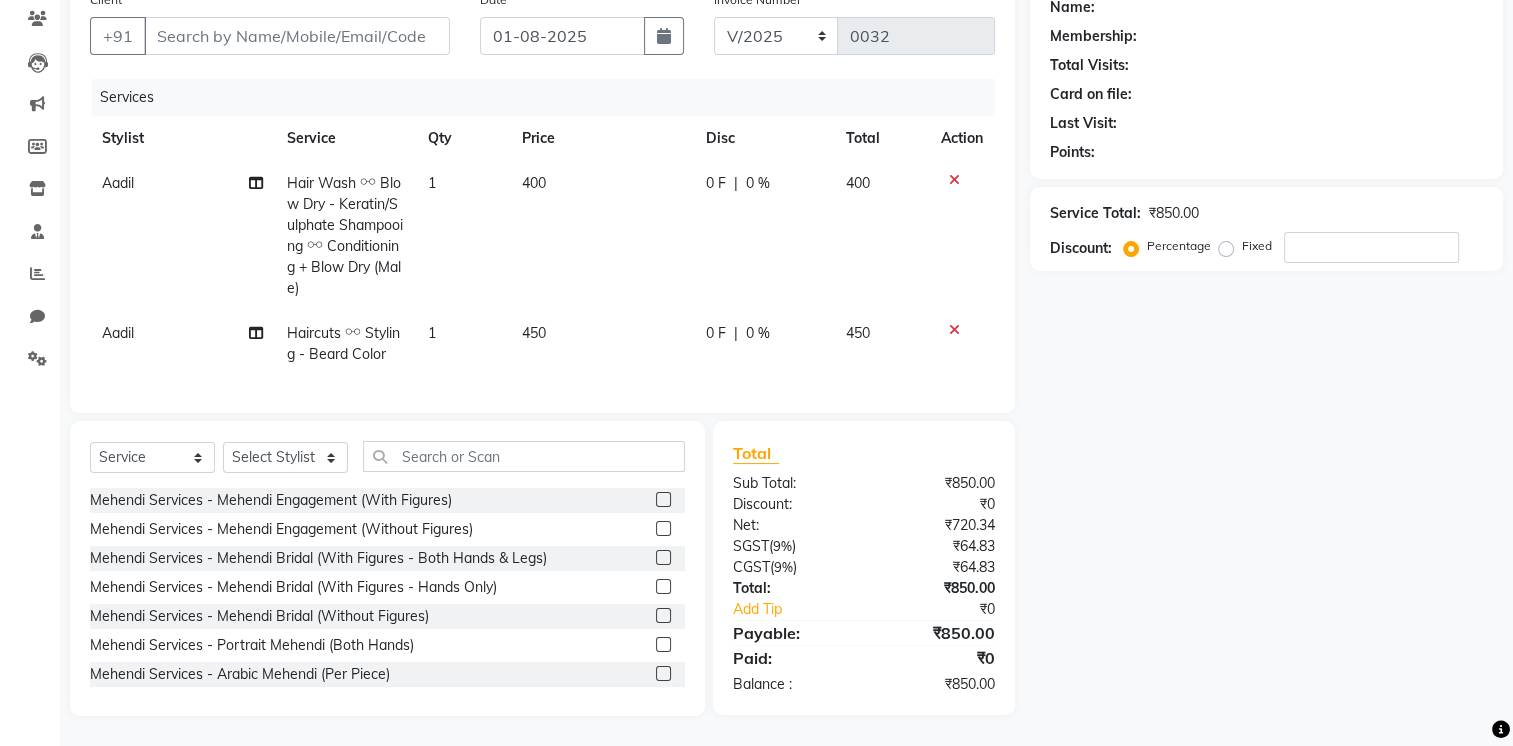 click 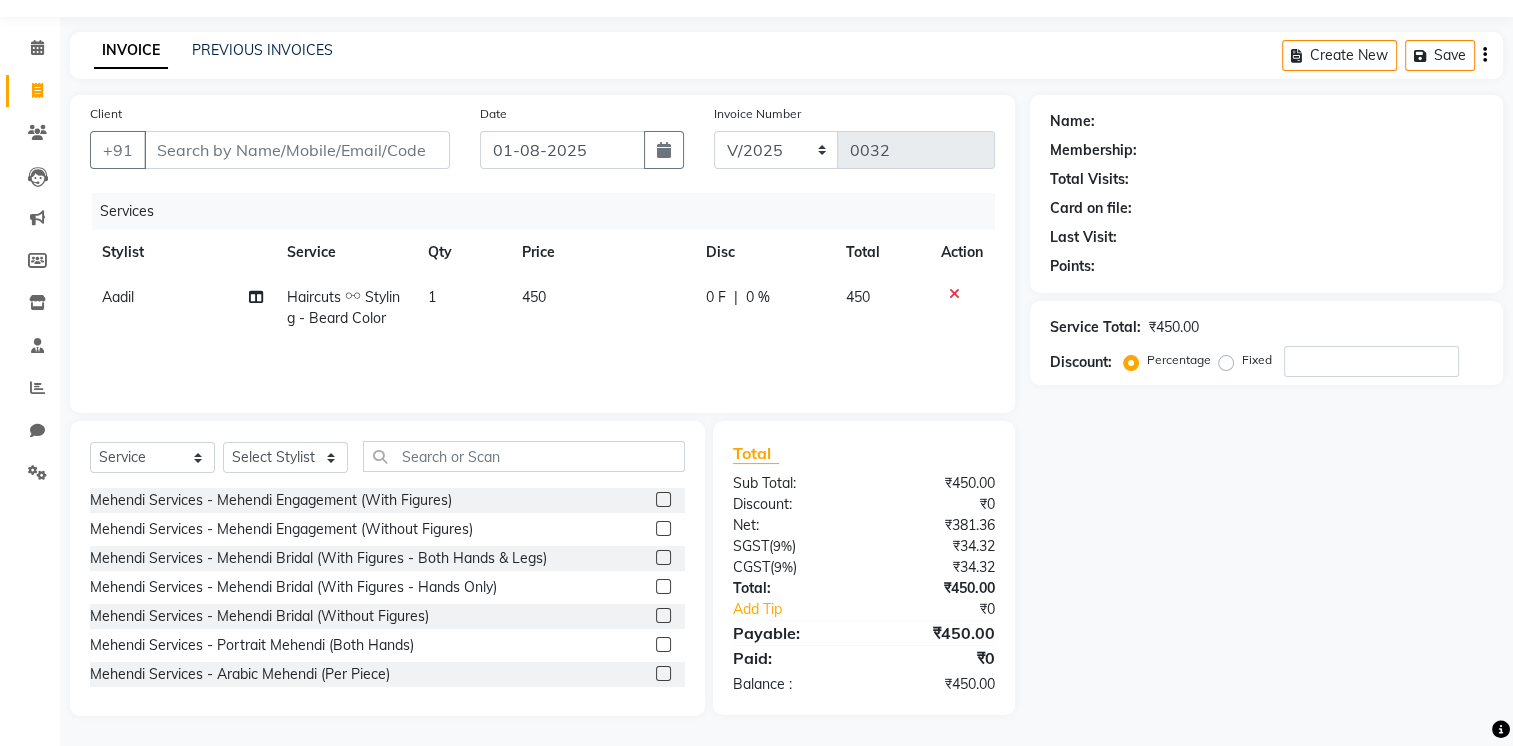 click 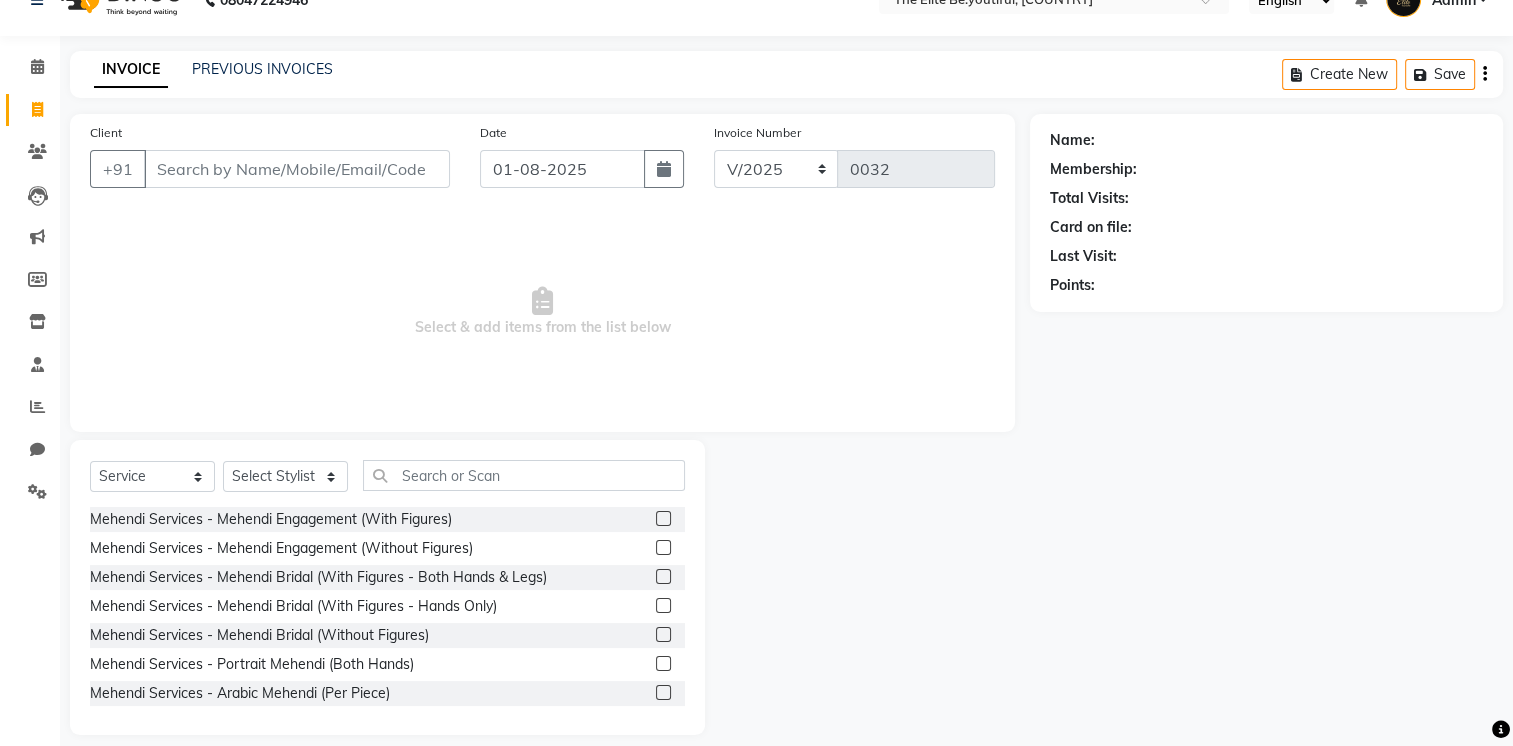scroll, scrollTop: 55, scrollLeft: 0, axis: vertical 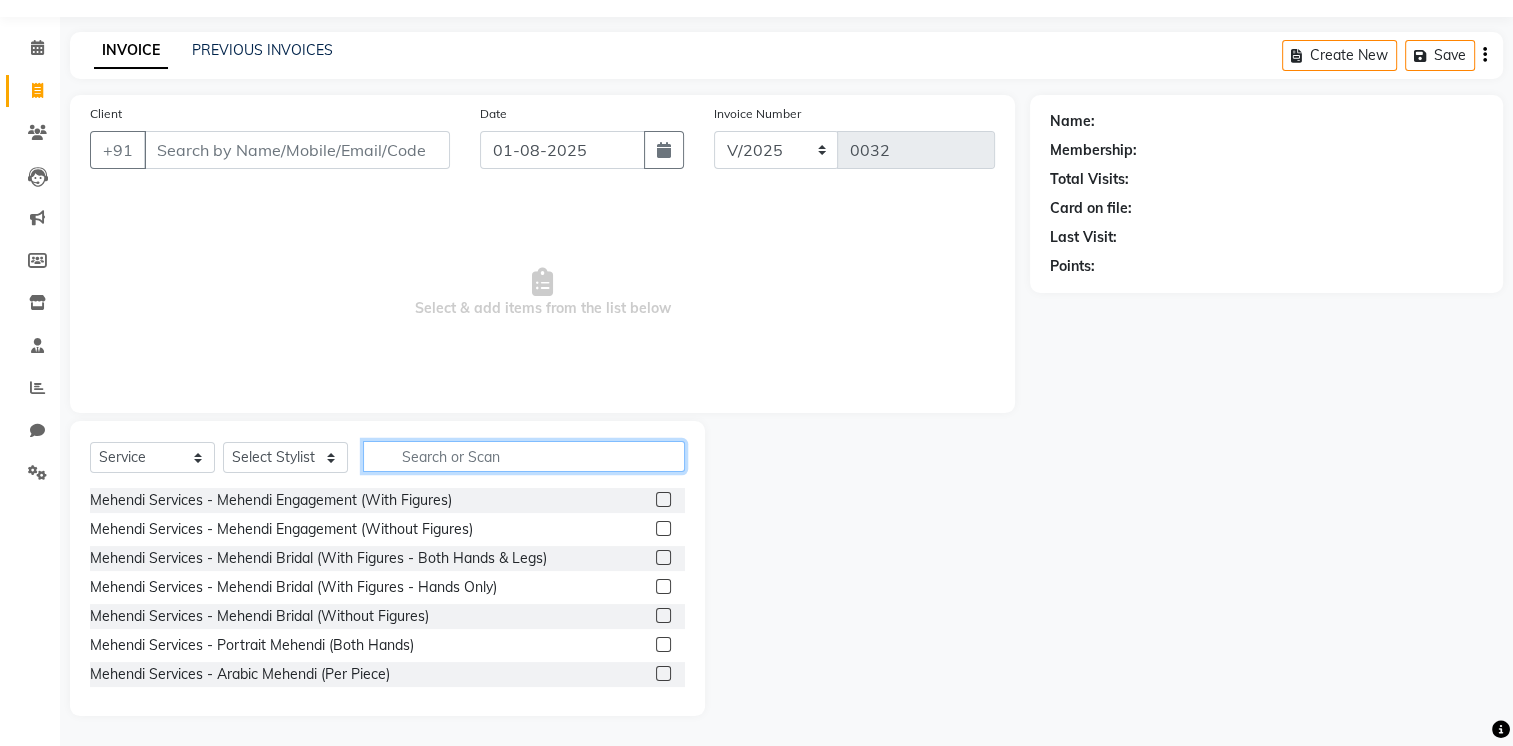 click 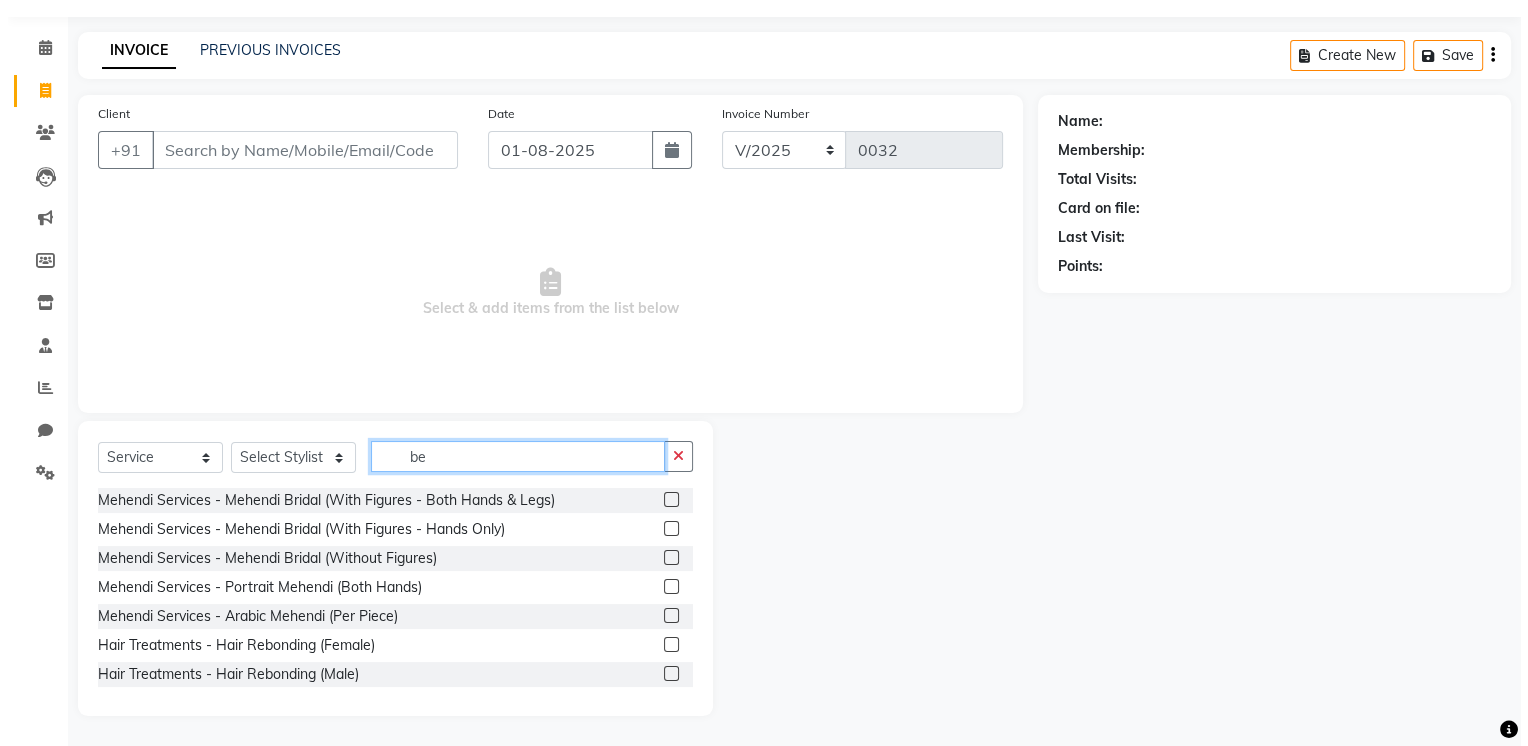 scroll, scrollTop: 0, scrollLeft: 0, axis: both 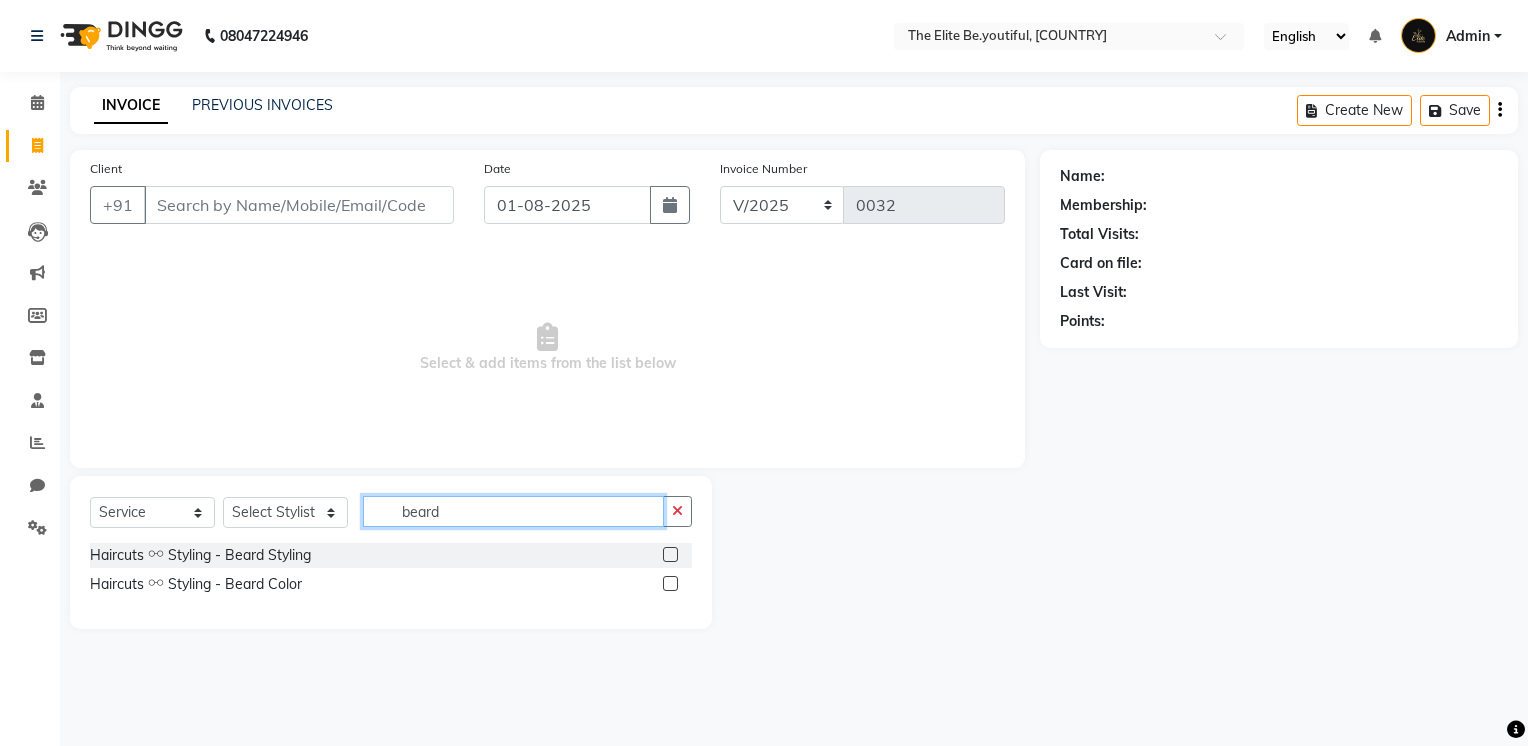 type on "beard" 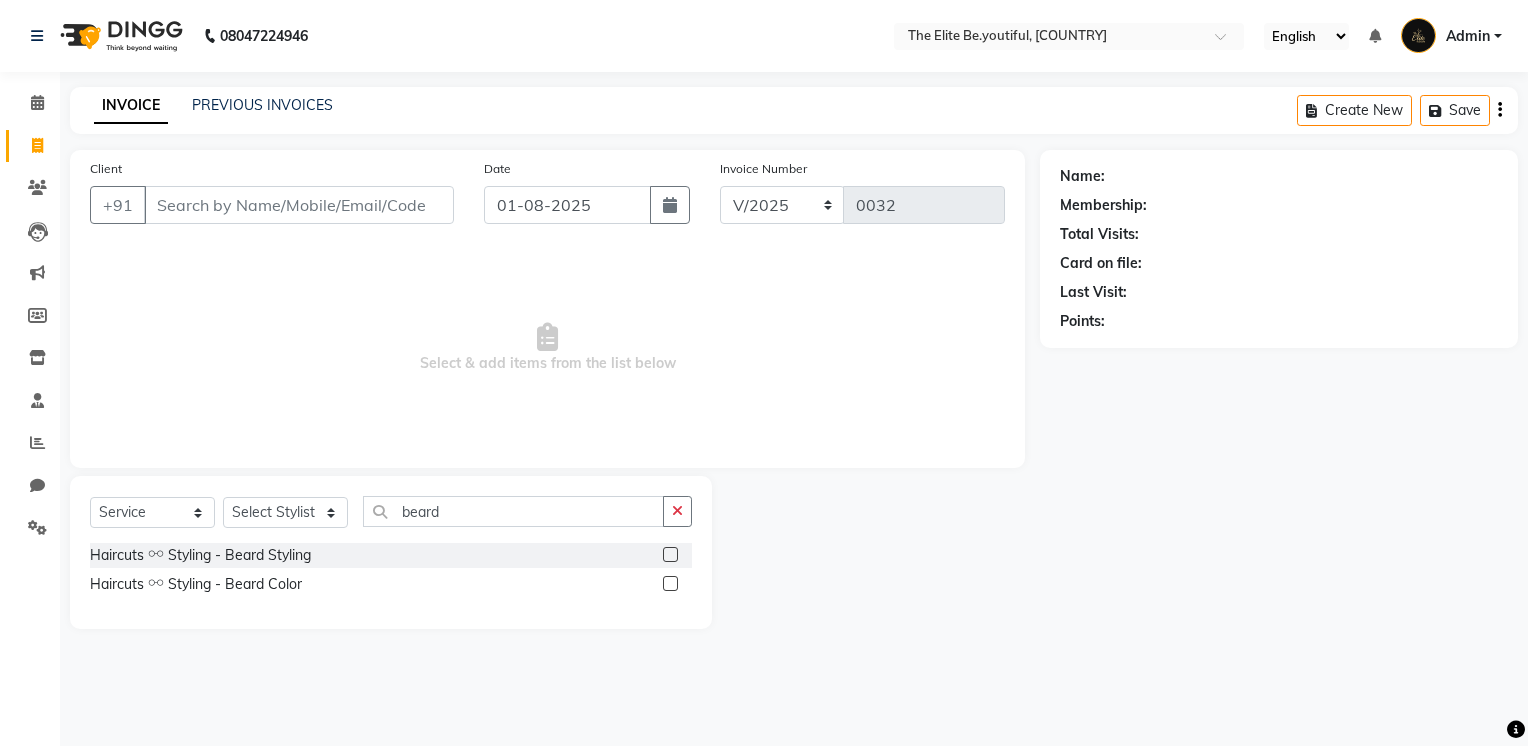 click 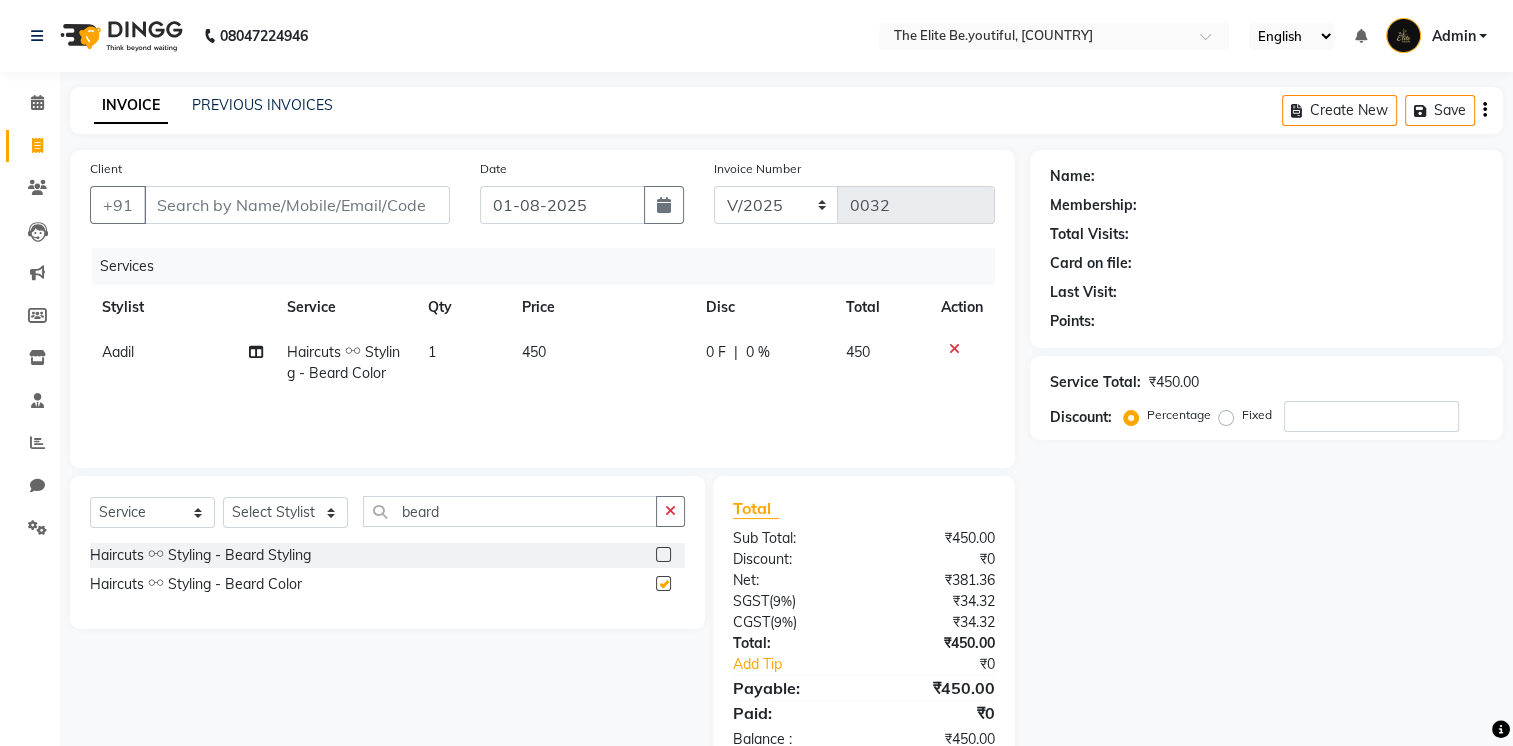 checkbox on "false" 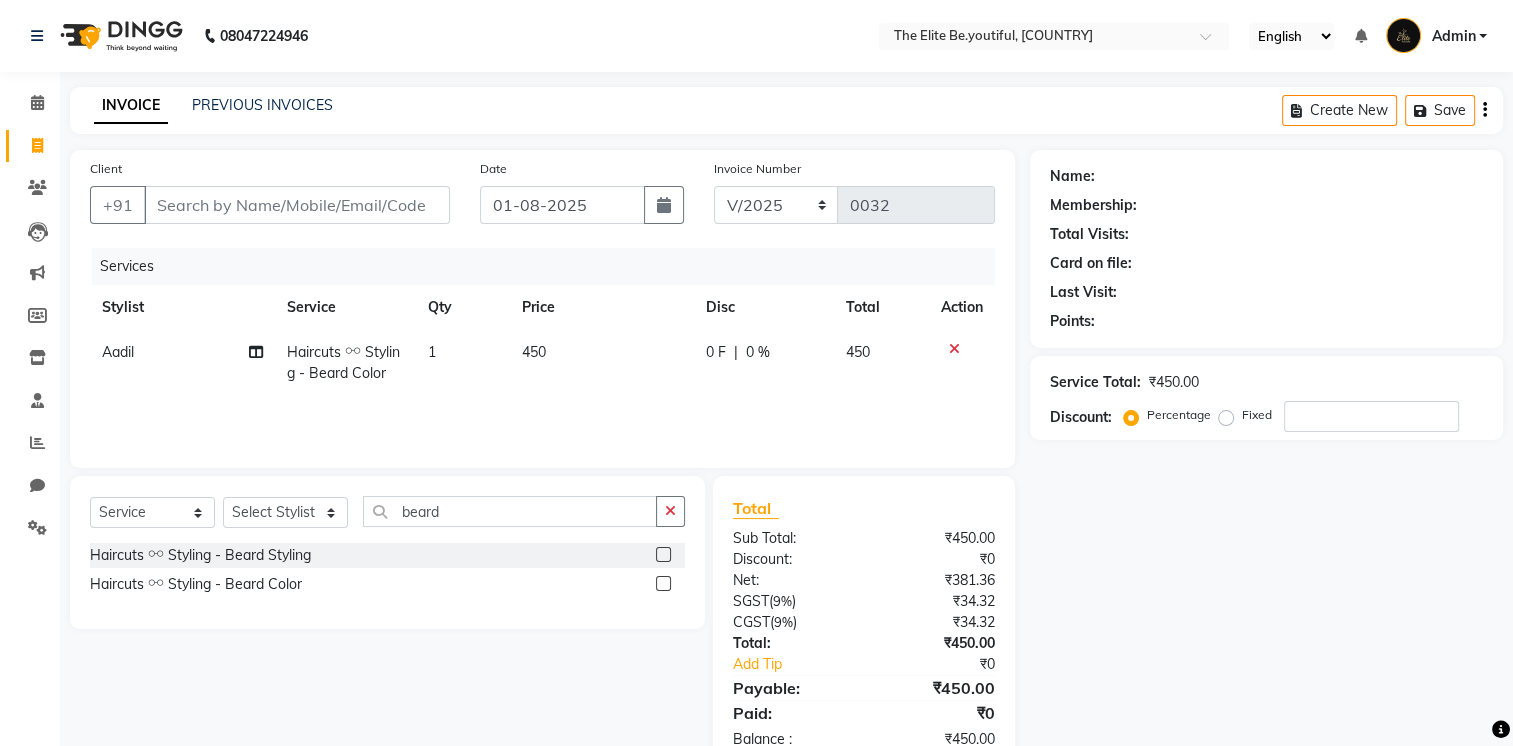 click 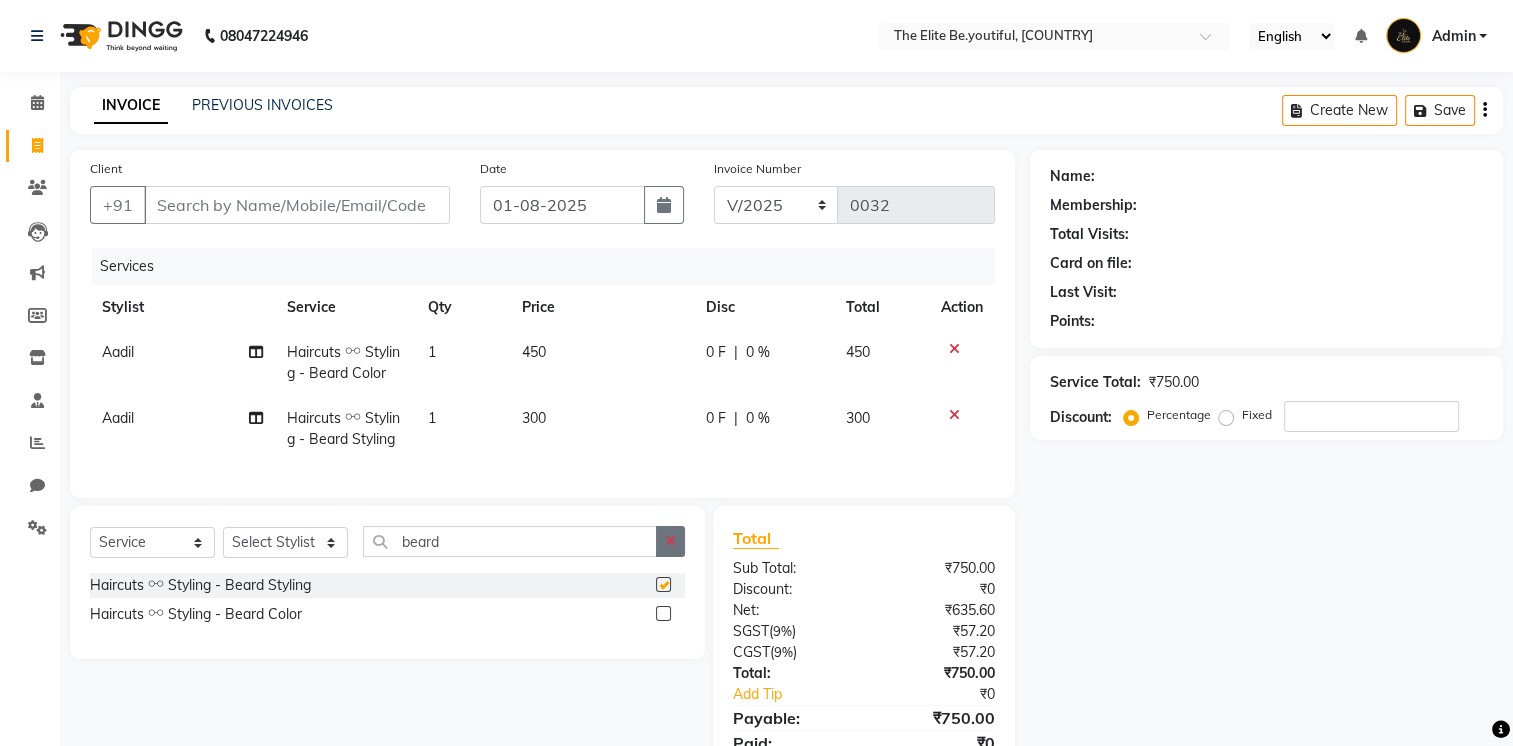 checkbox on "false" 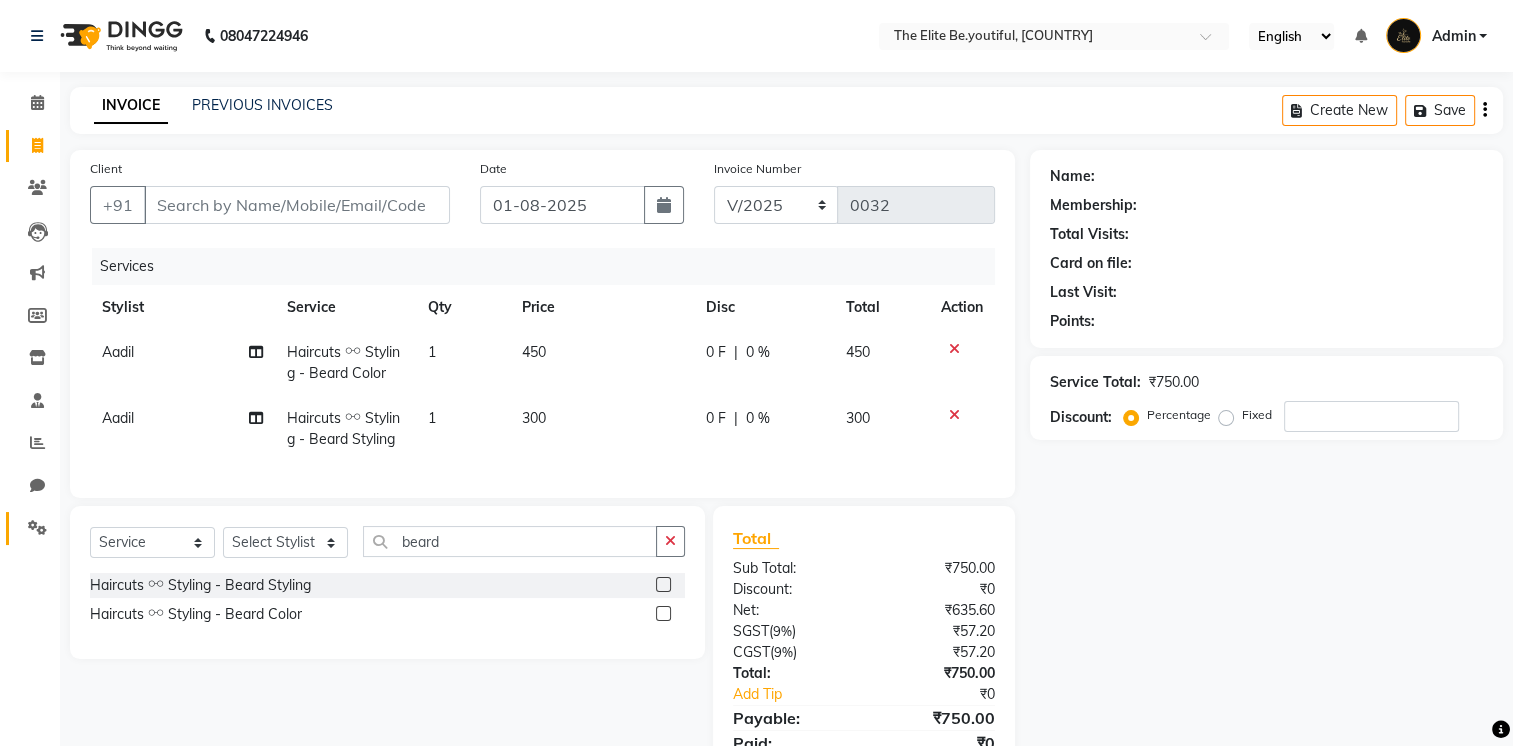 click on "Settings" 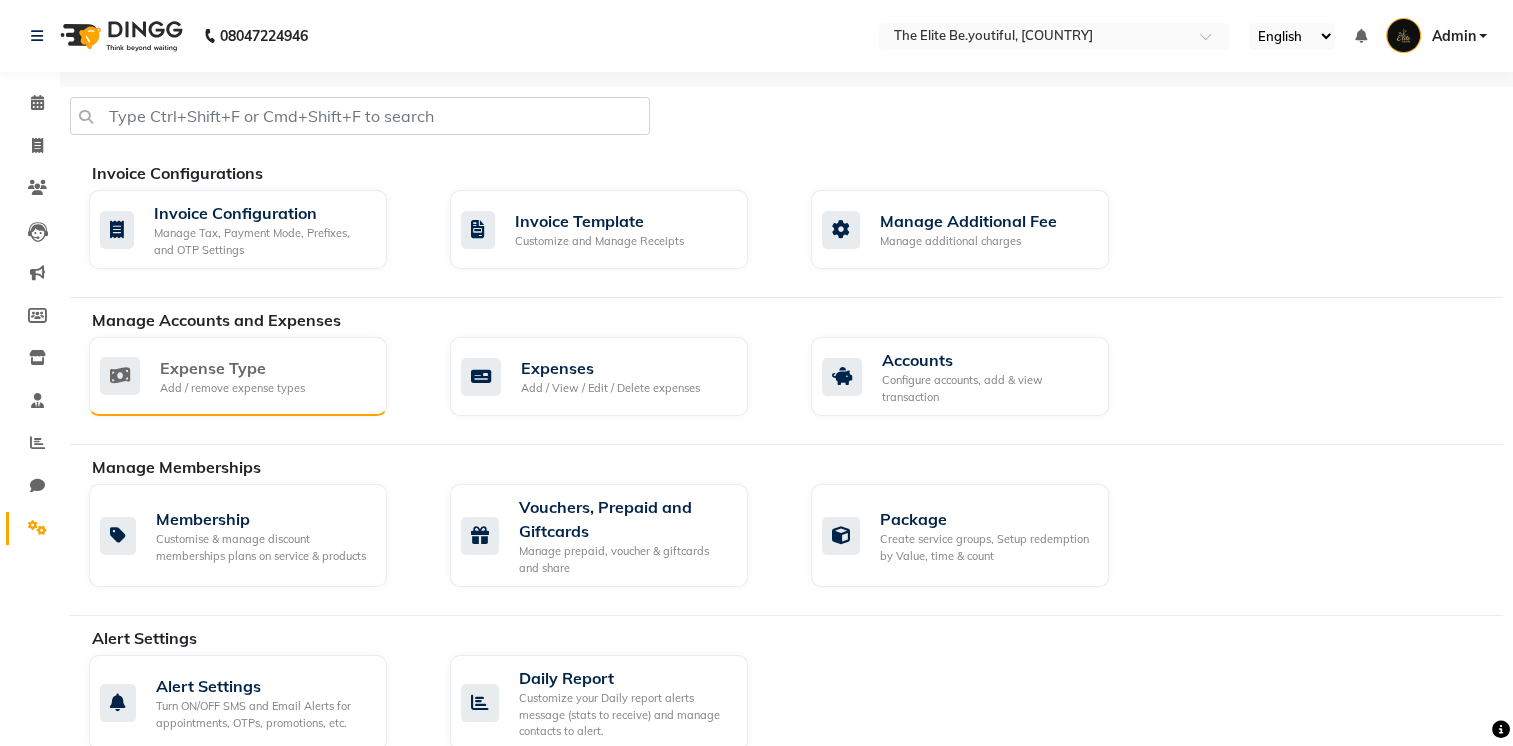 click on "Add / remove expense types" 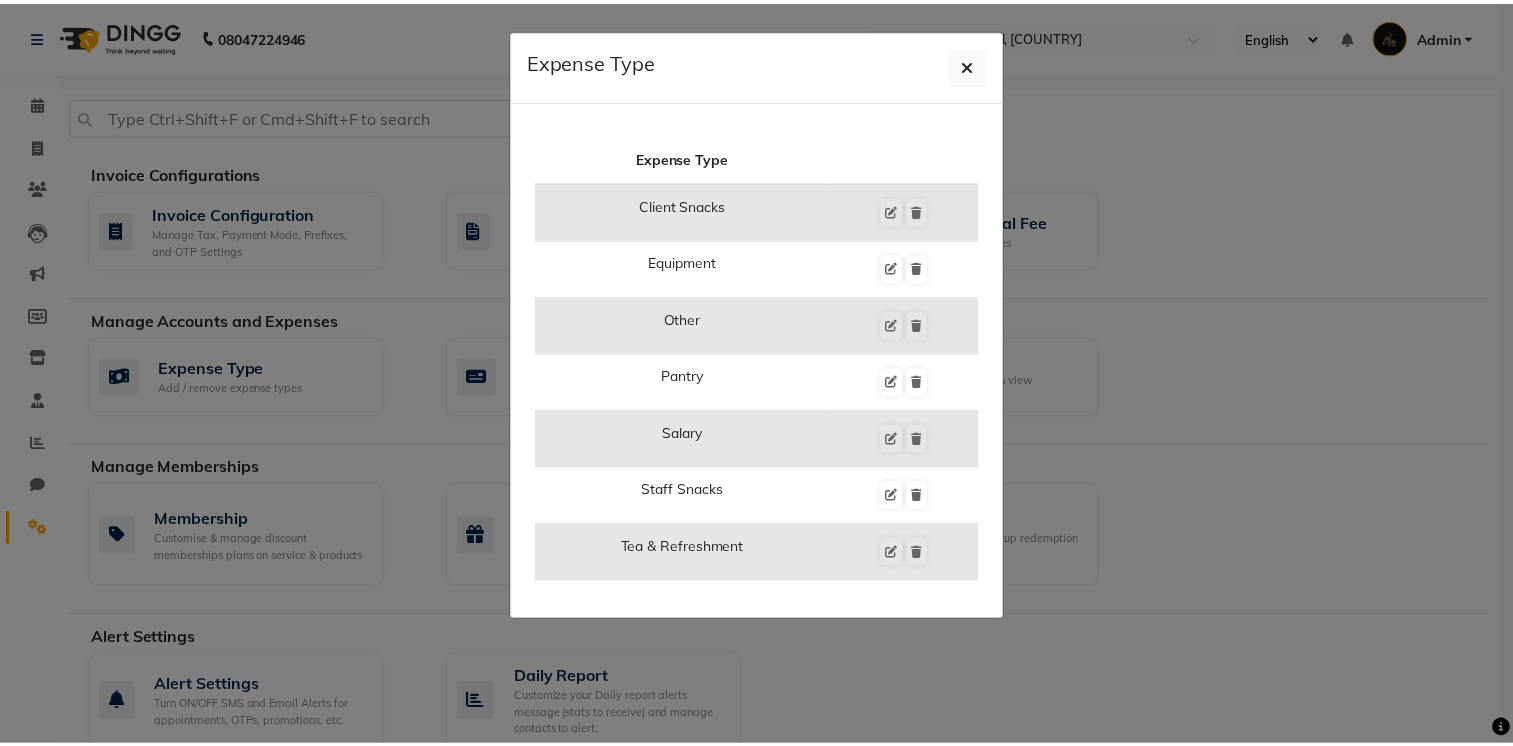 scroll, scrollTop: 0, scrollLeft: 0, axis: both 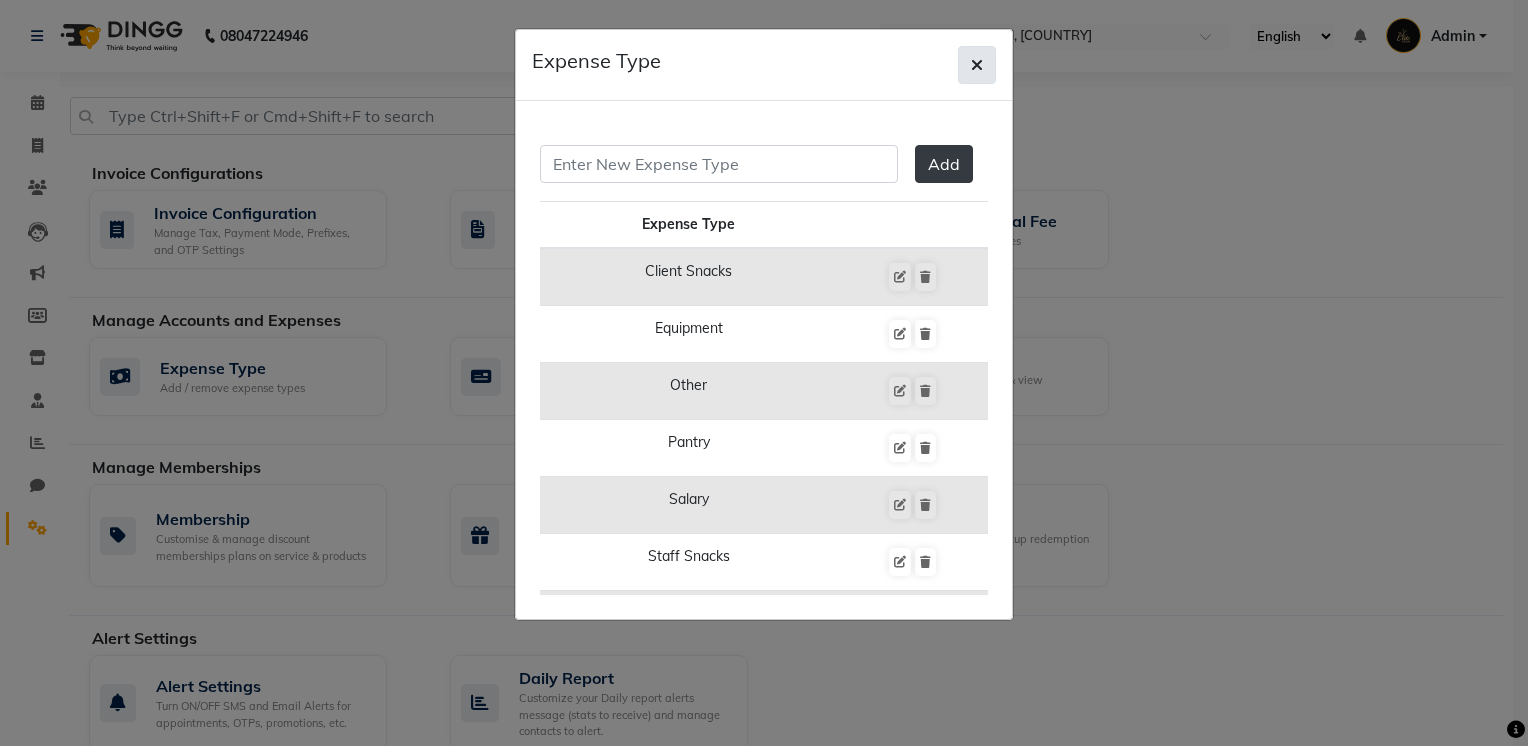 click 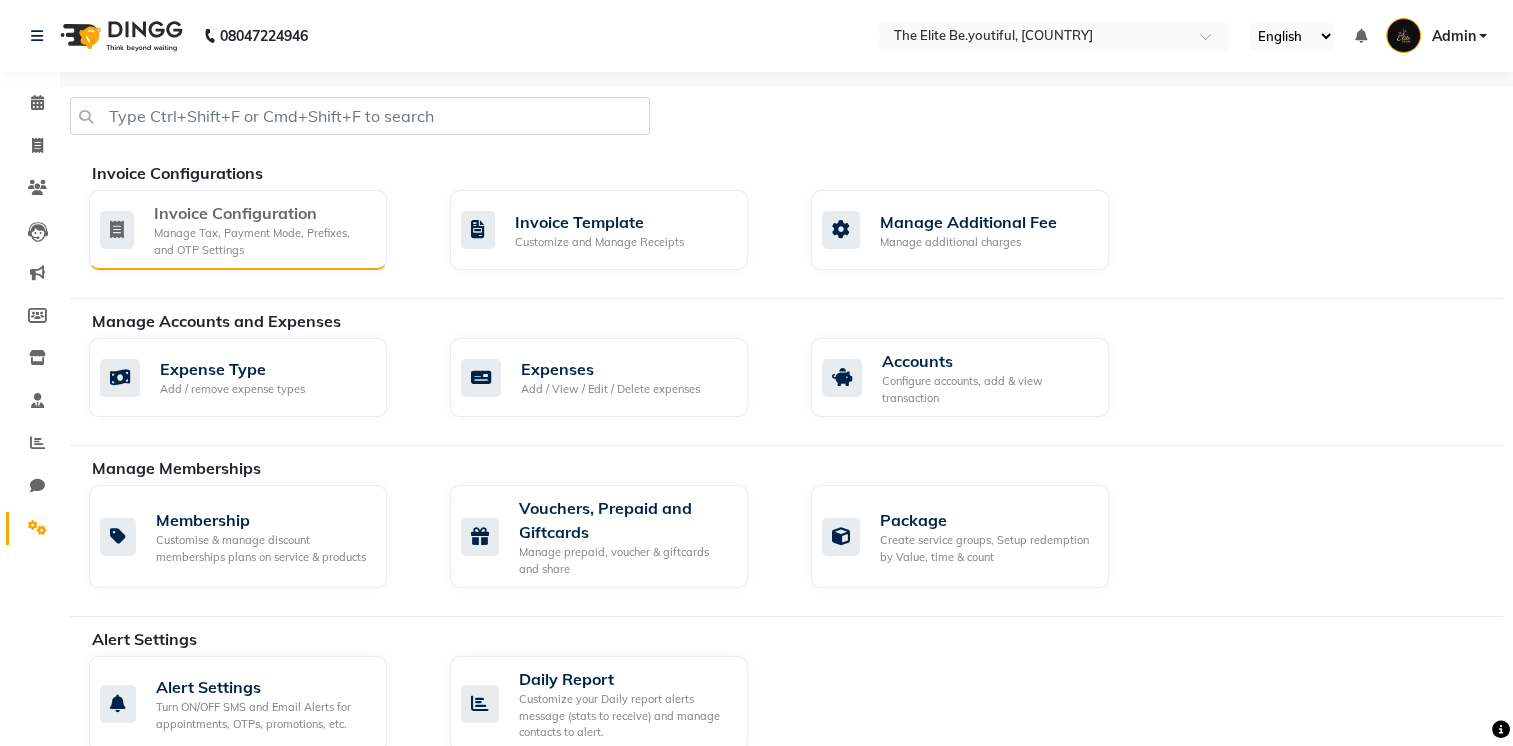 click on "Manage Tax, Payment Mode, Prefixes, and OTP Settings" 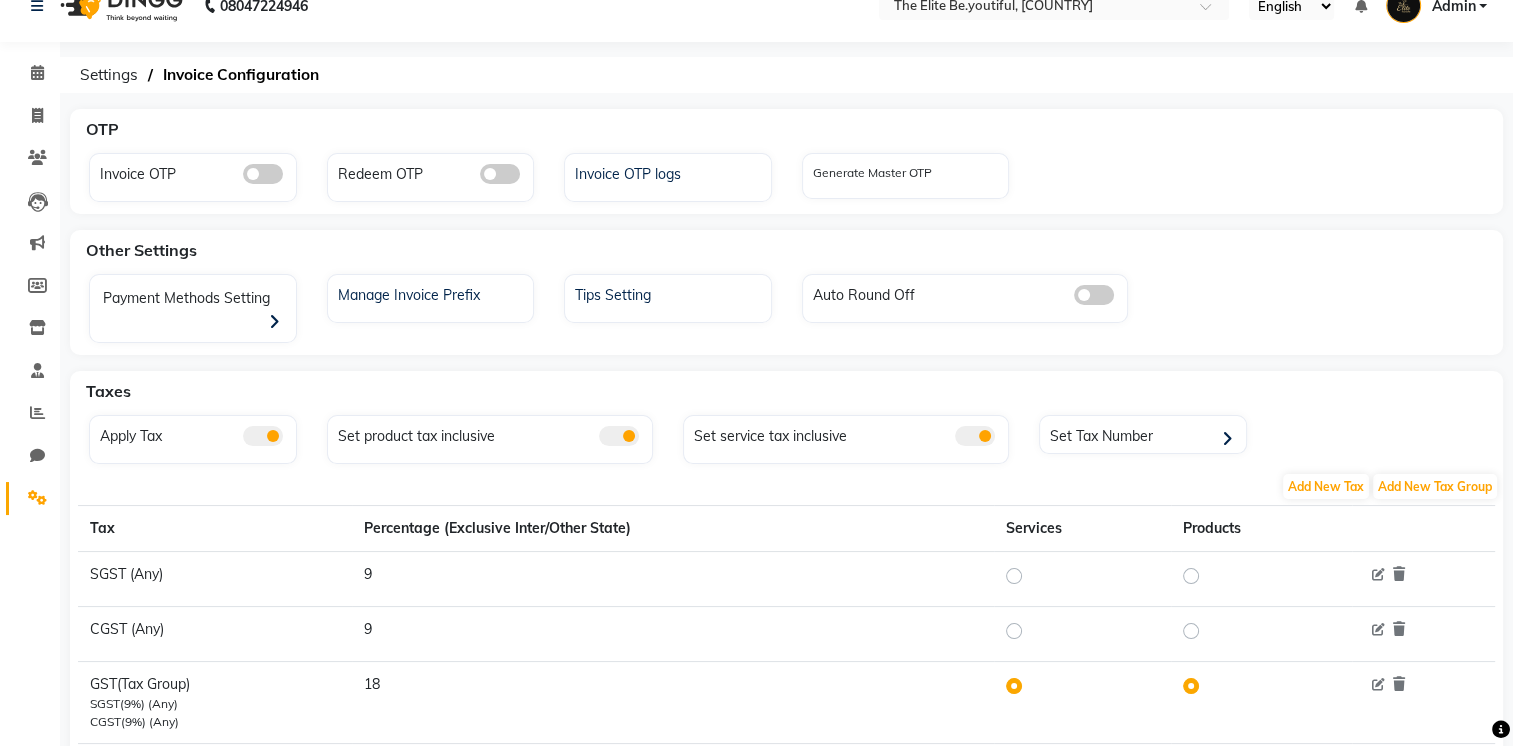scroll, scrollTop: 0, scrollLeft: 0, axis: both 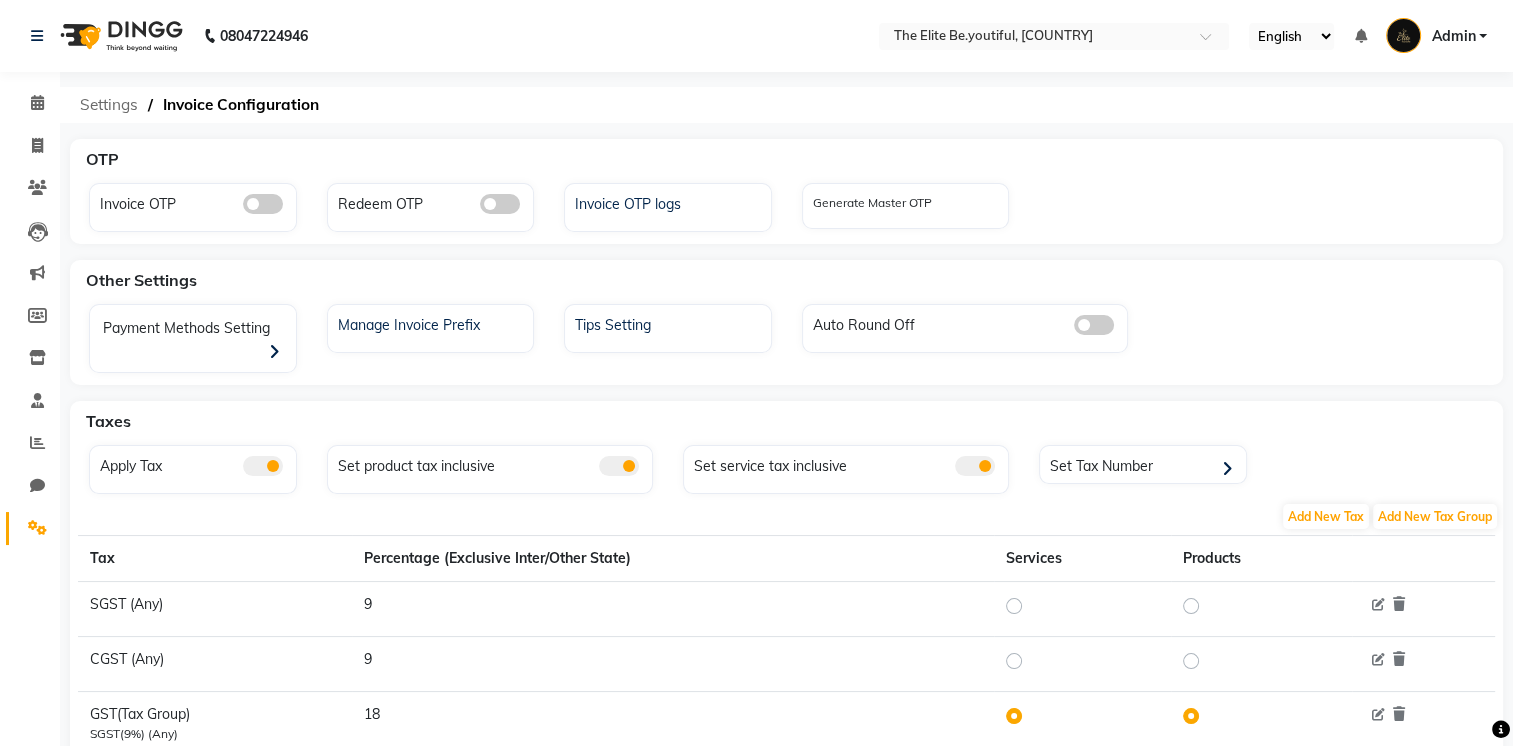 click on "Settings" 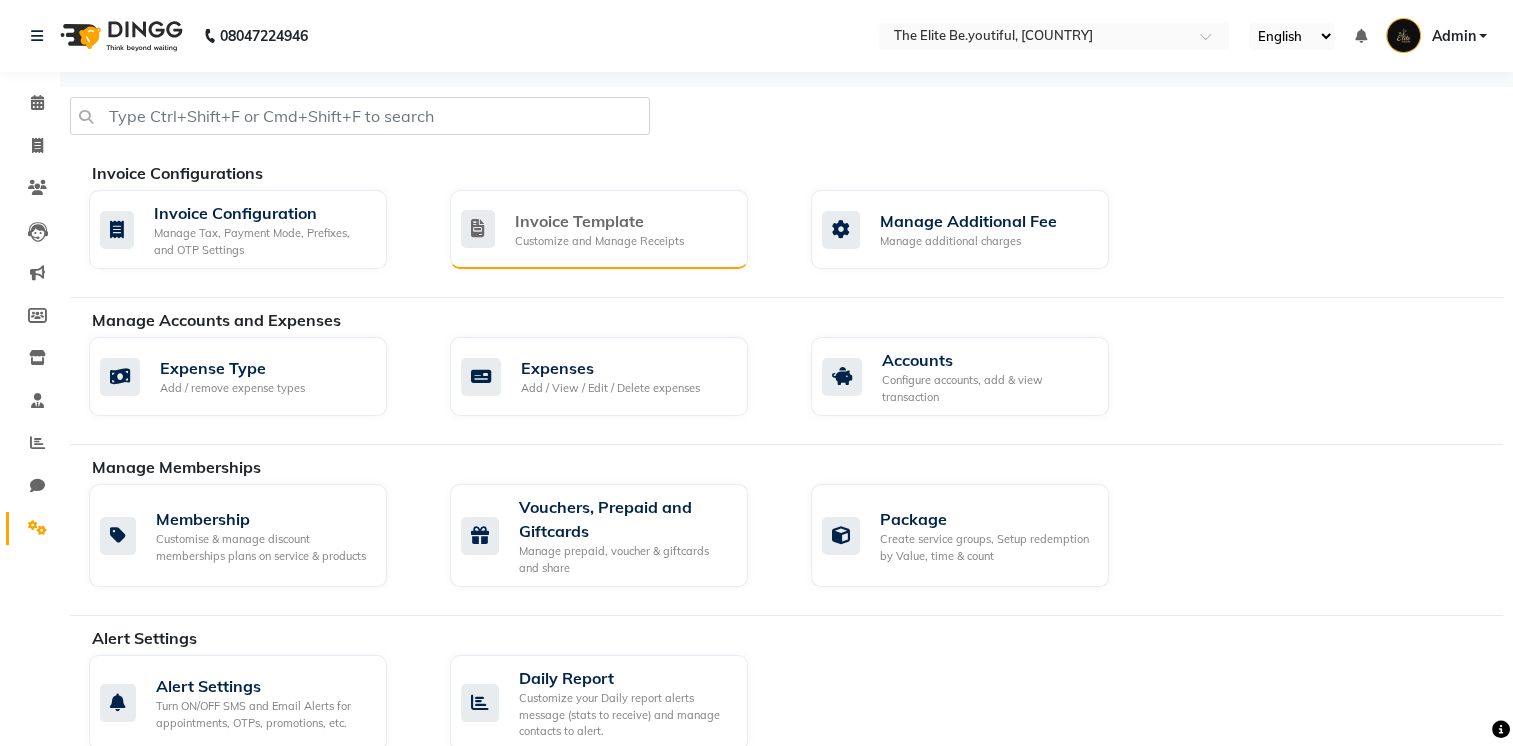click on "Invoice Template" 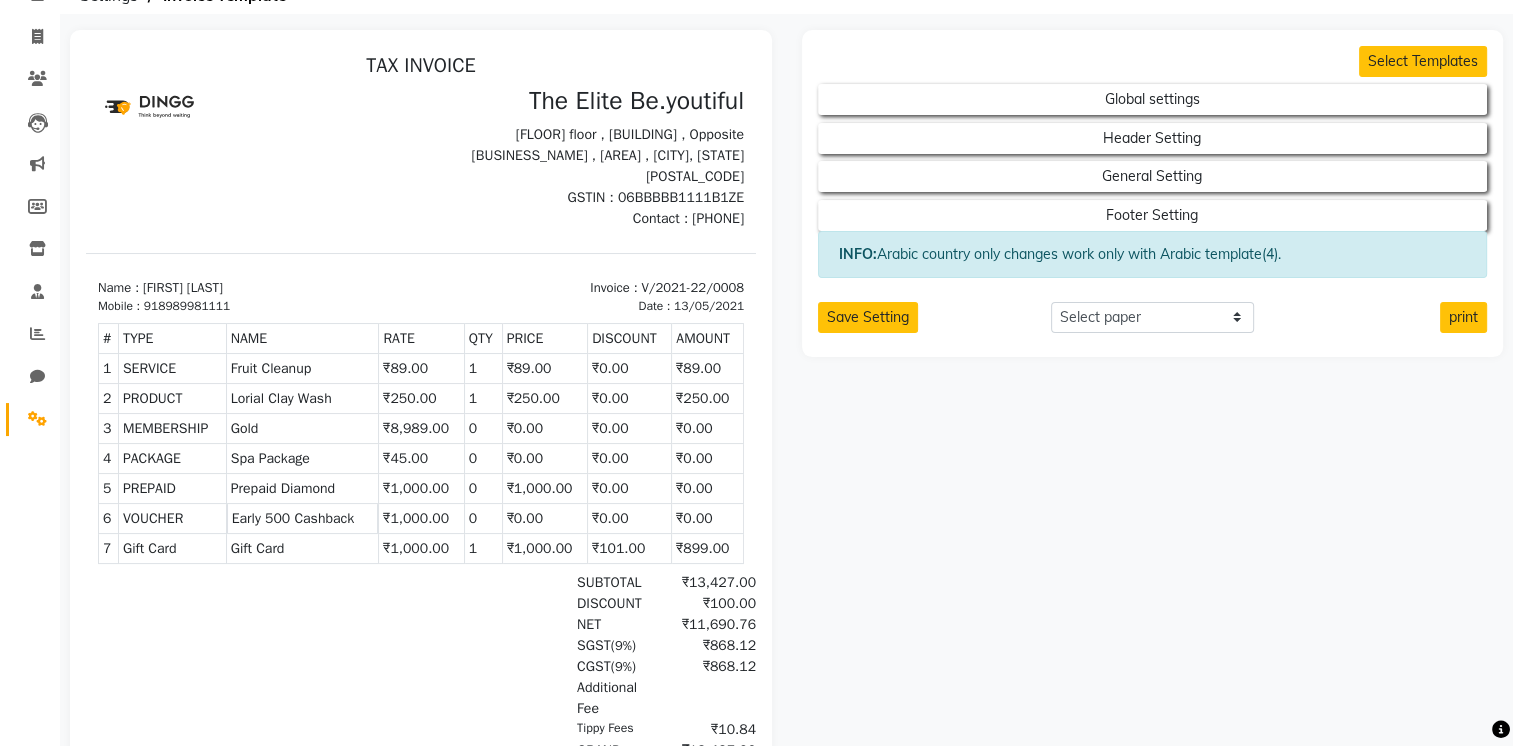 scroll, scrollTop: 0, scrollLeft: 0, axis: both 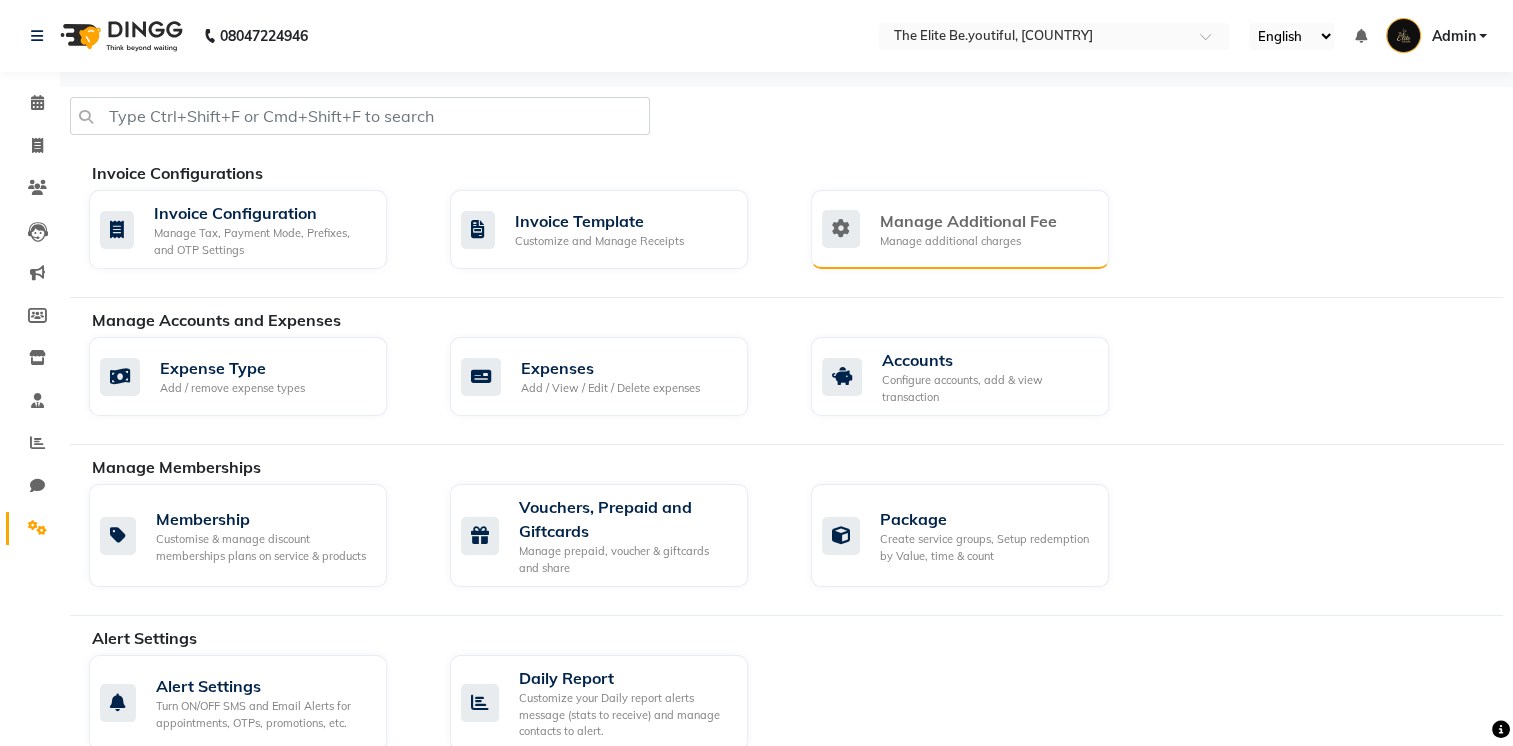 click on "Manage additional charges" 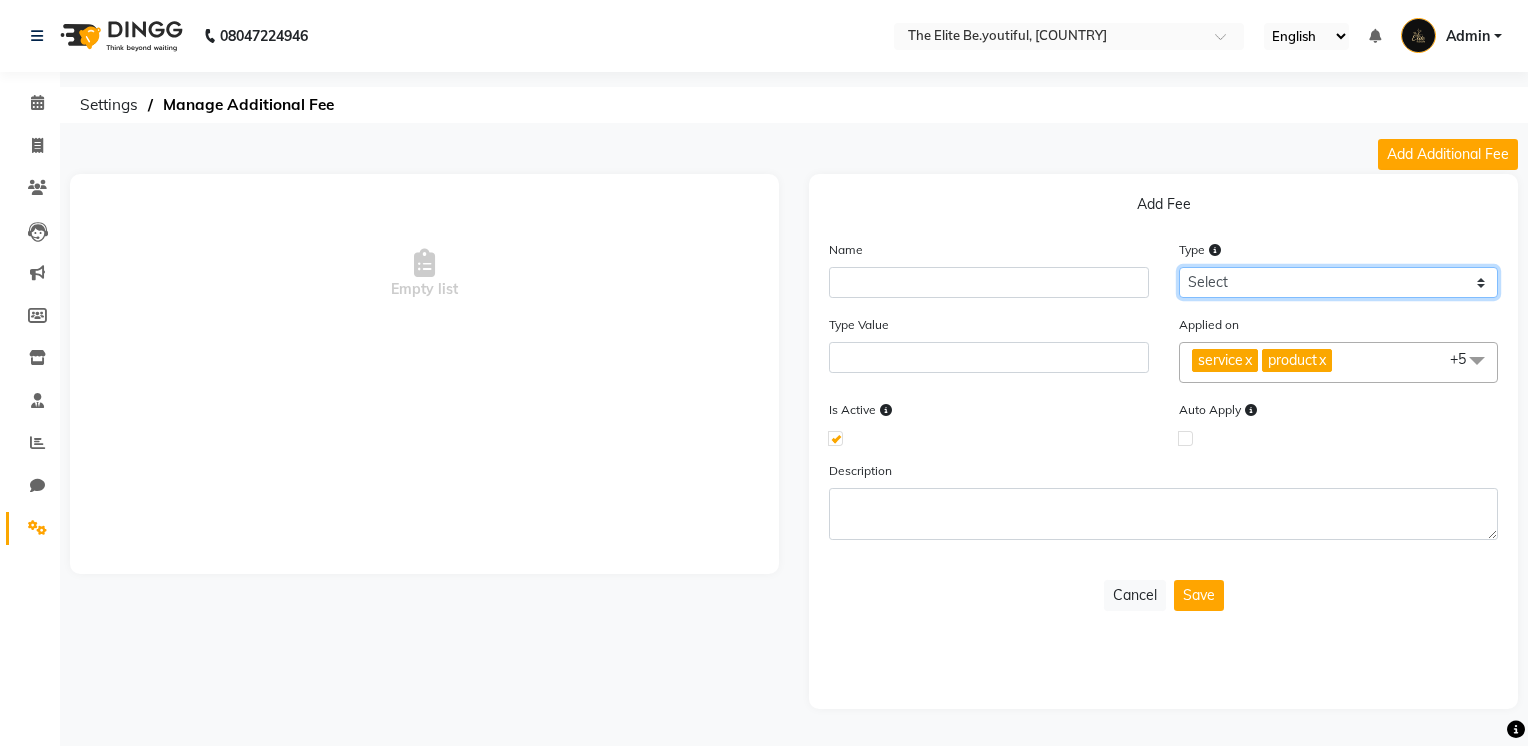 click on "Select Flat Percentage" 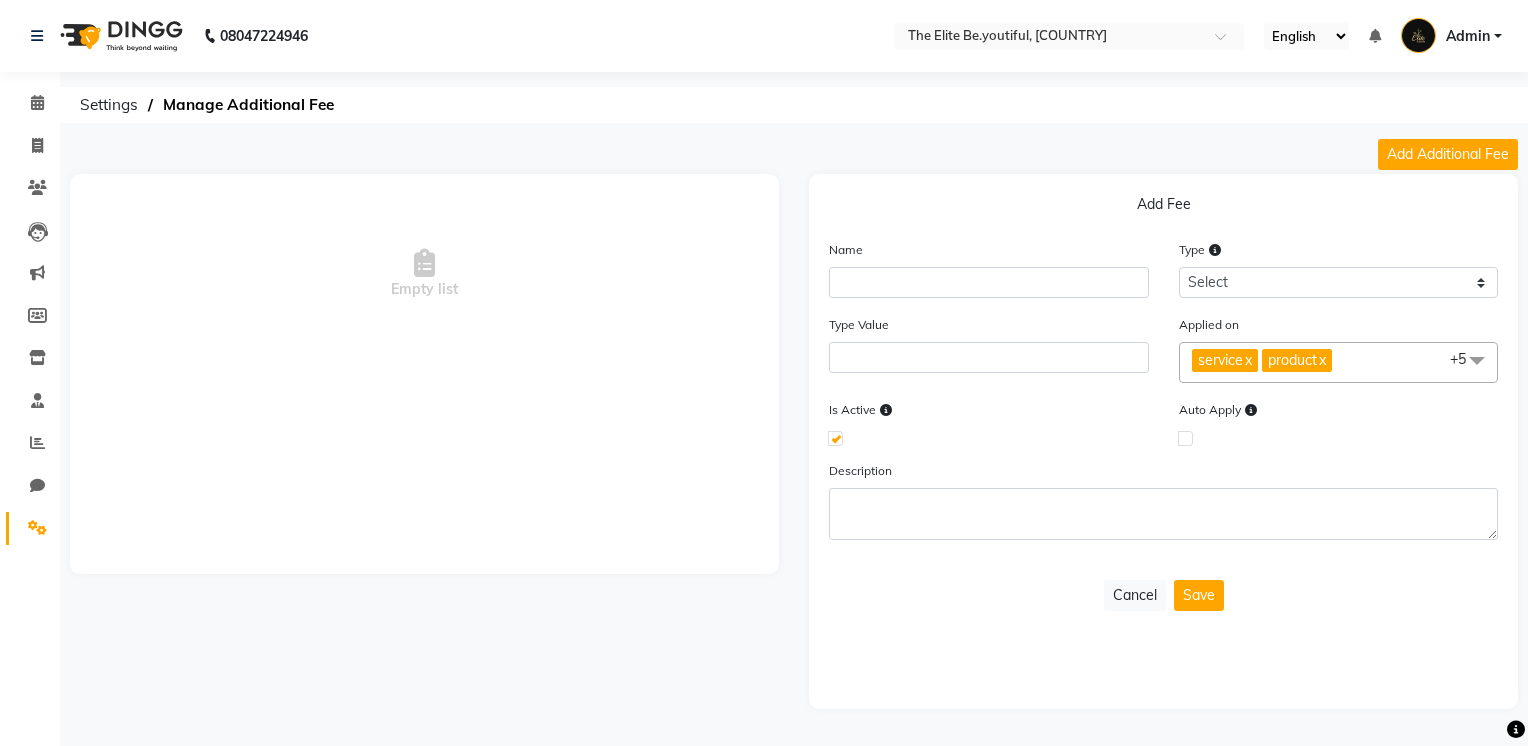 click on "Auto Apply" 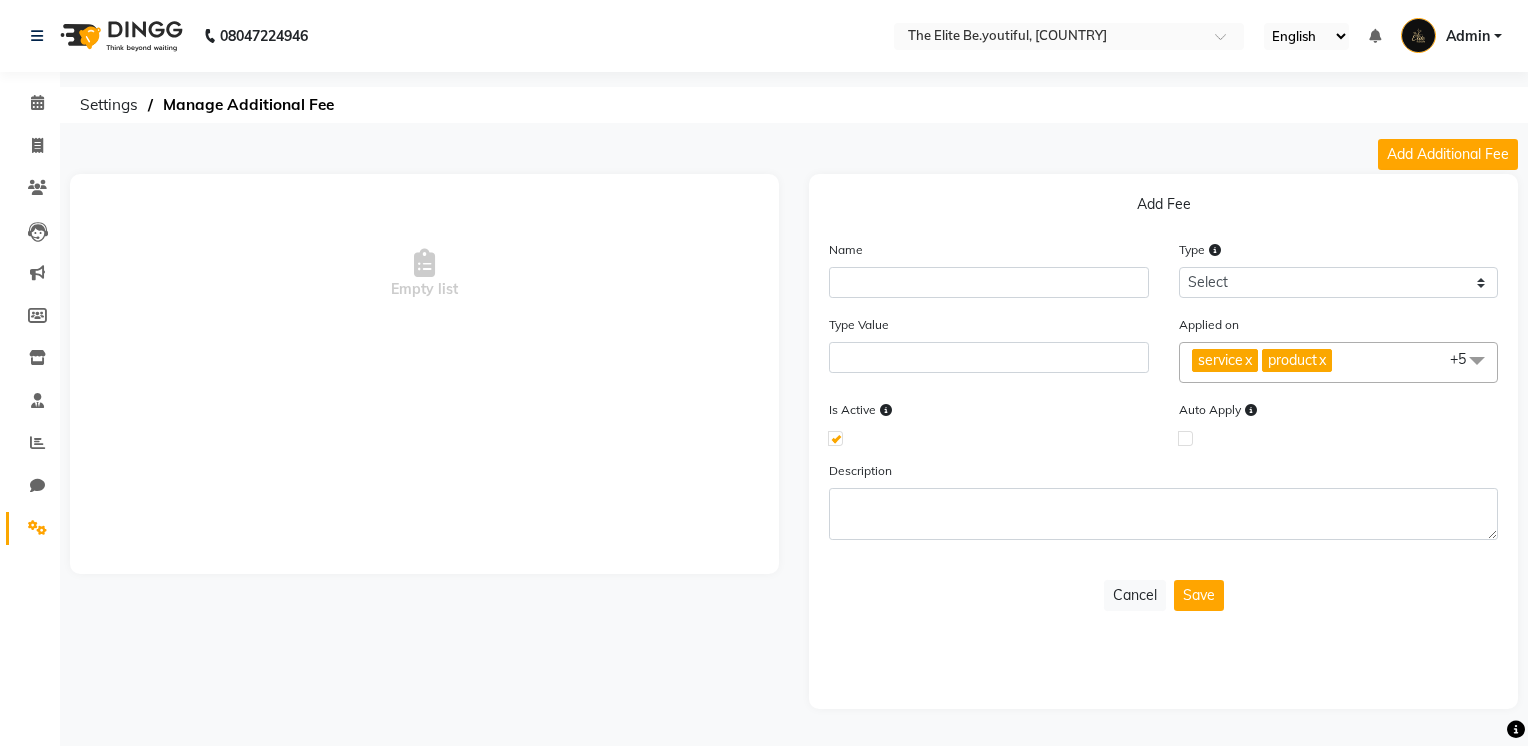 click 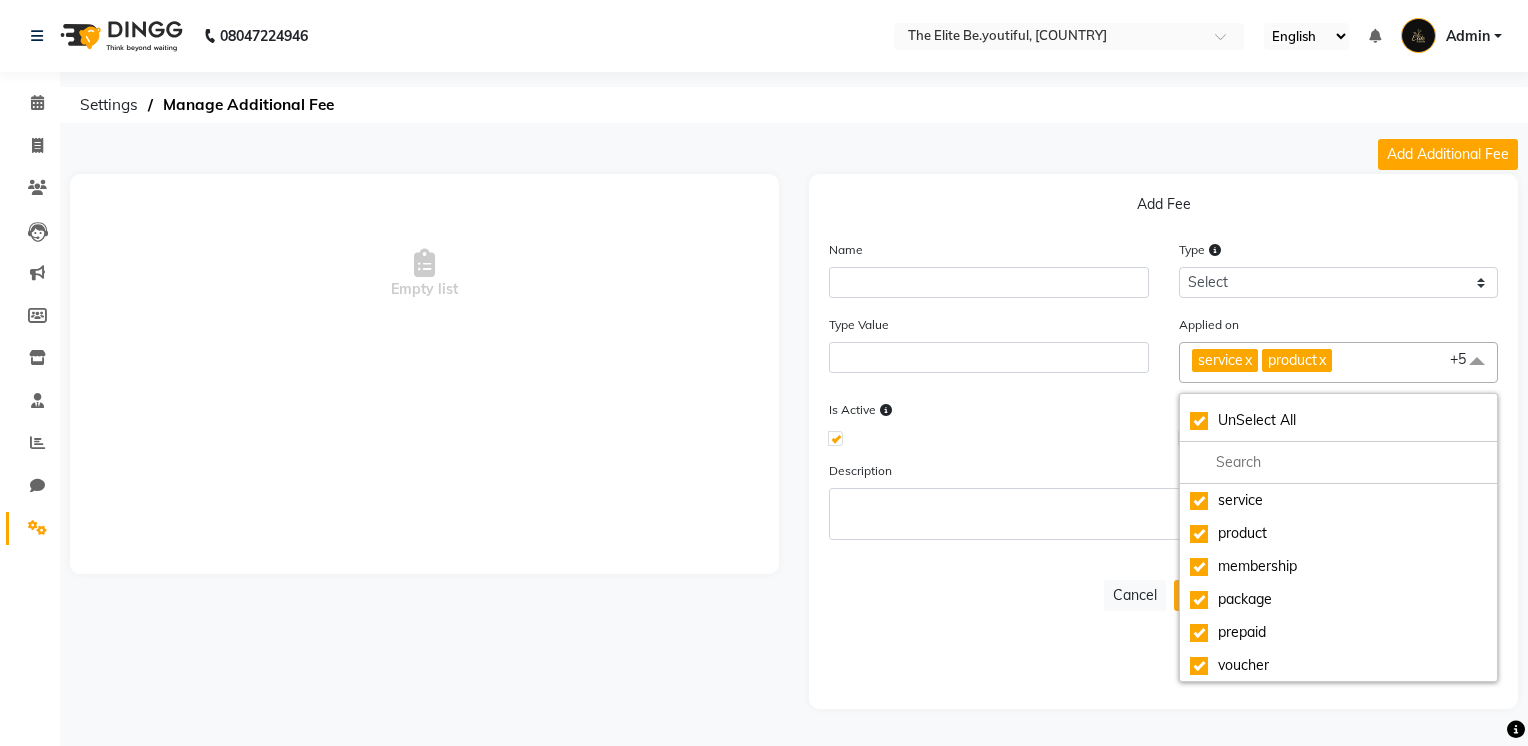 click on "Cancel   Save" 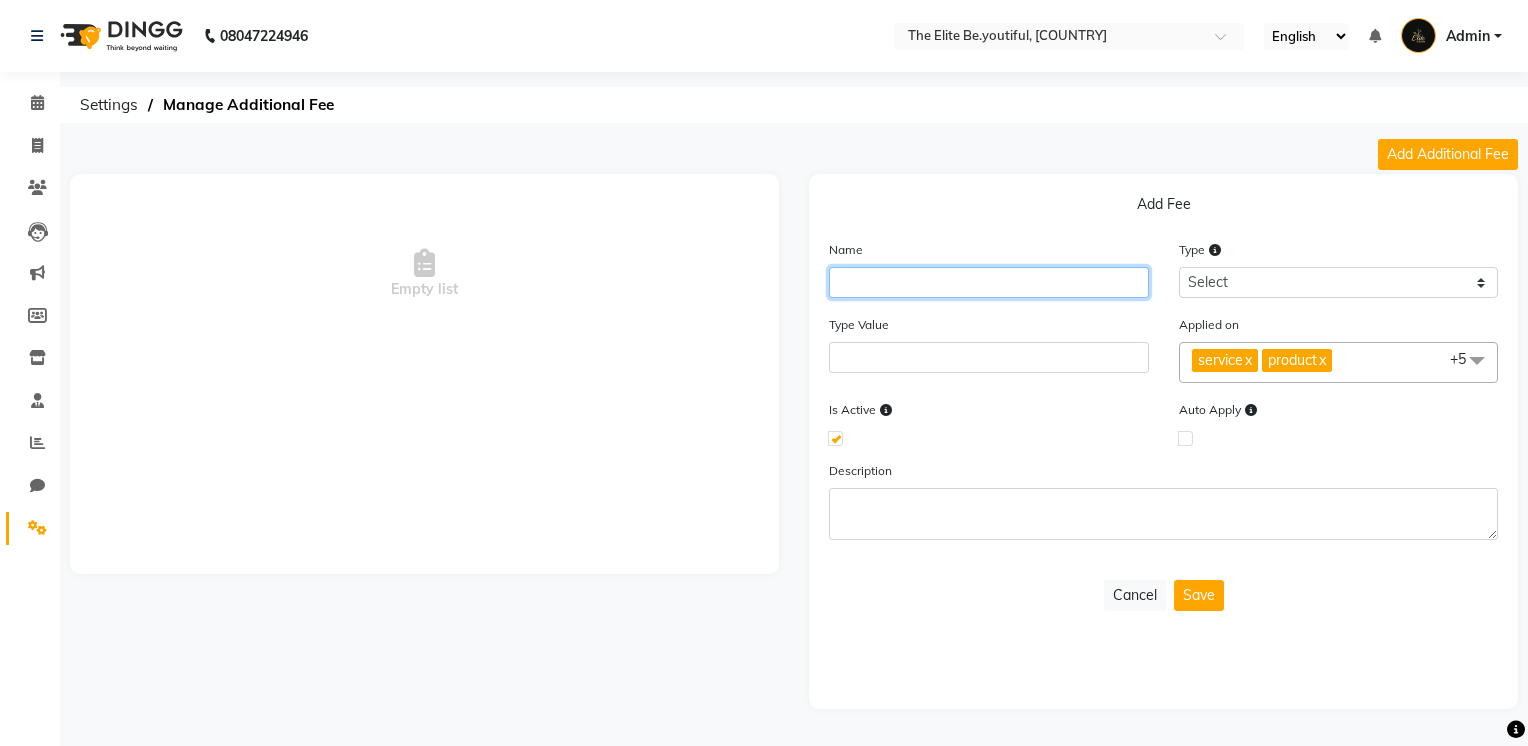 click 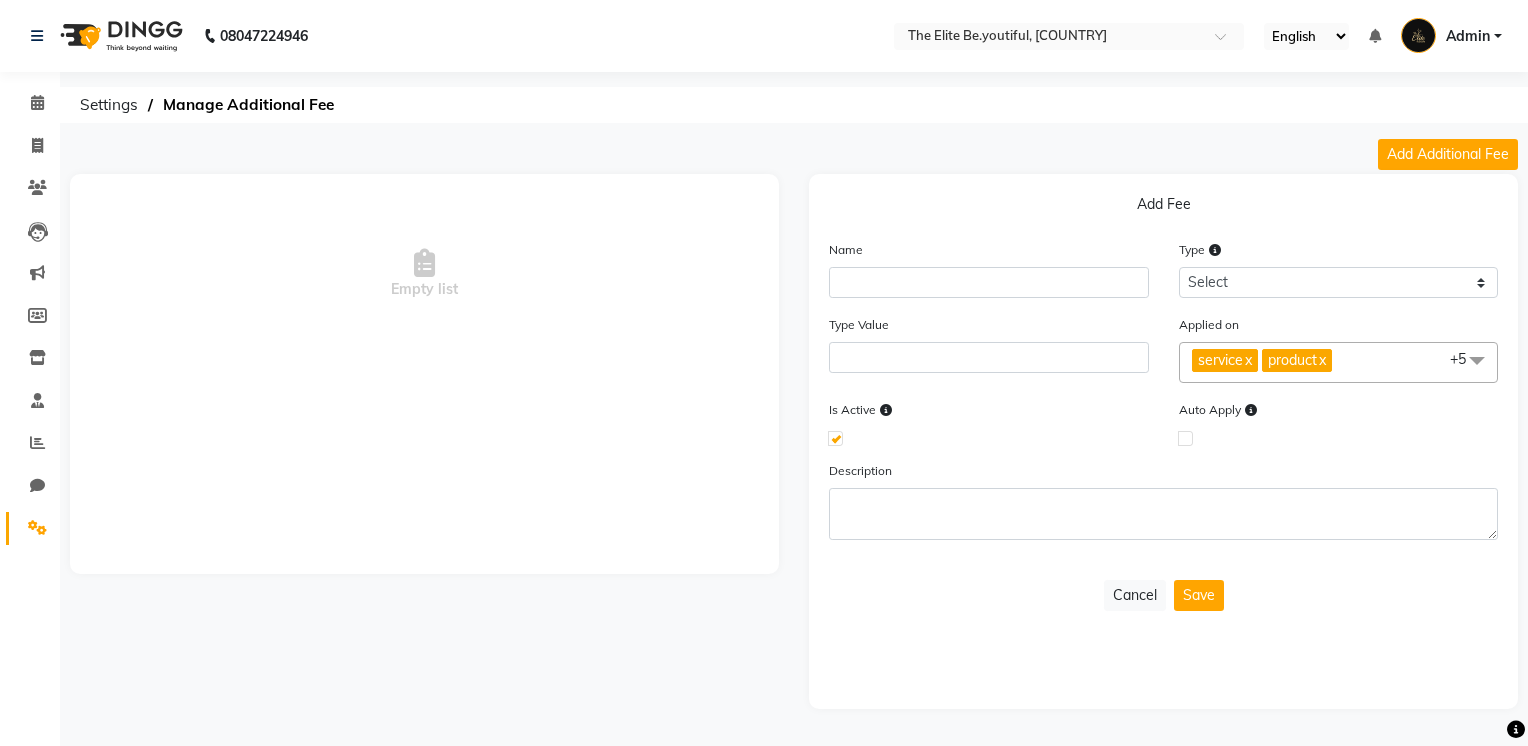 click on "Add Additional Fee" 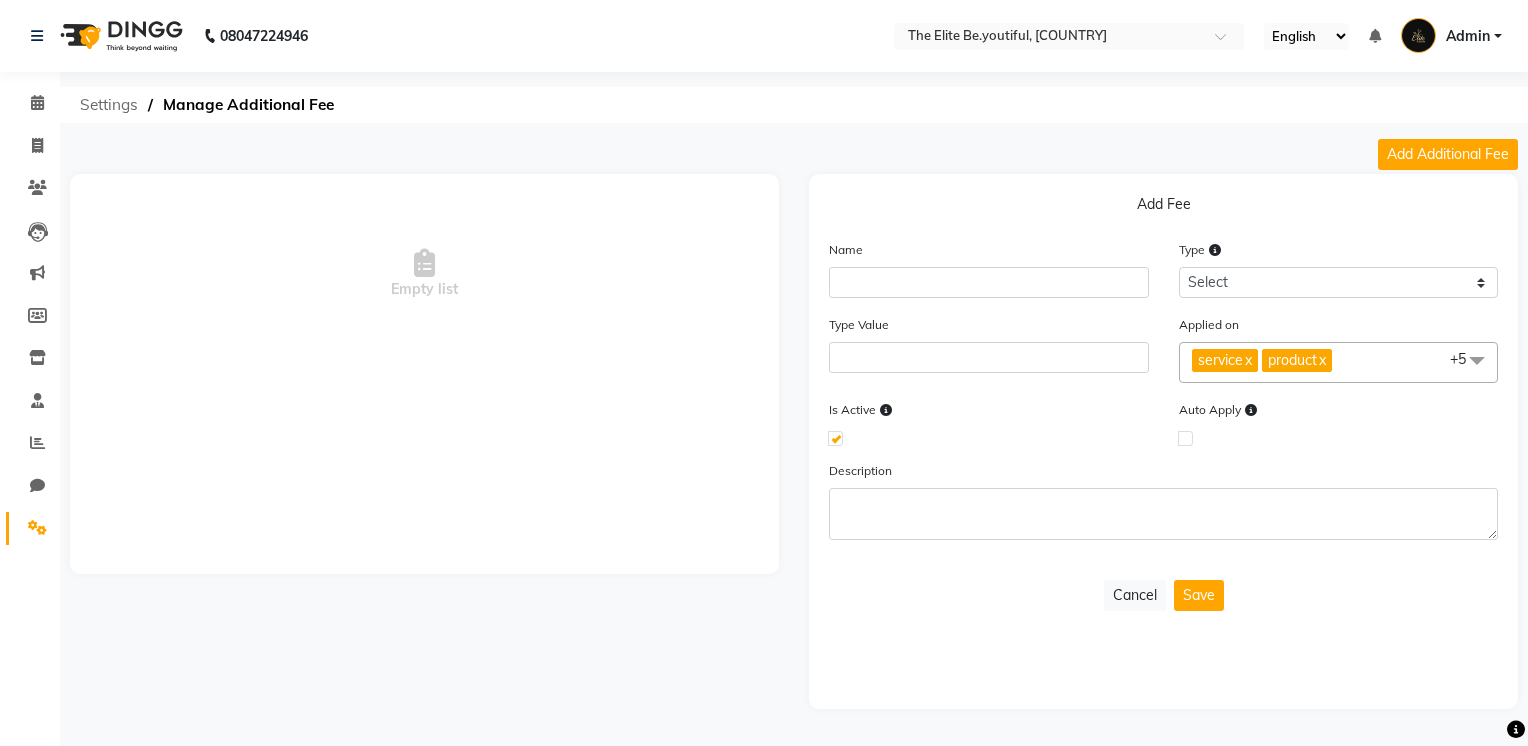click on "Settings" 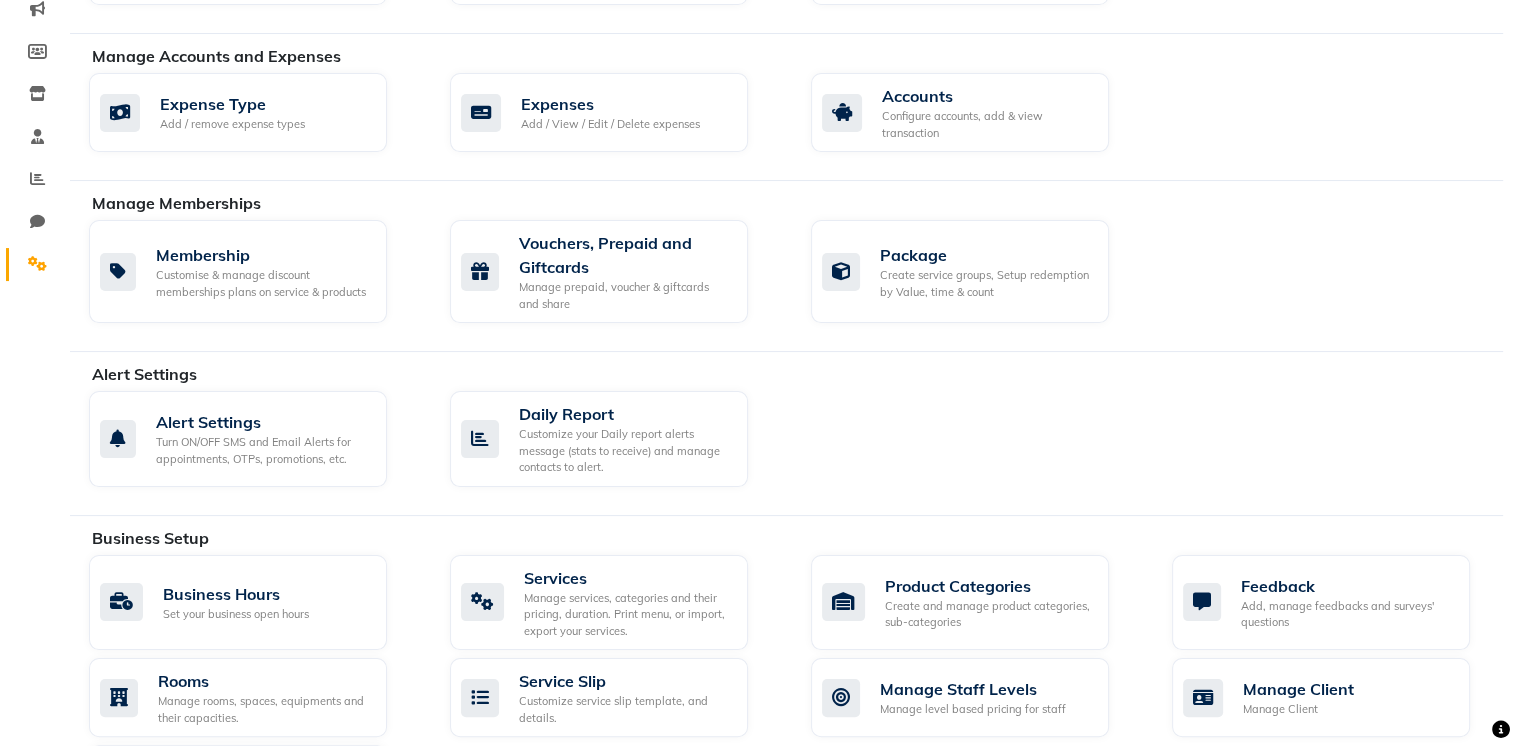 scroll, scrollTop: 300, scrollLeft: 0, axis: vertical 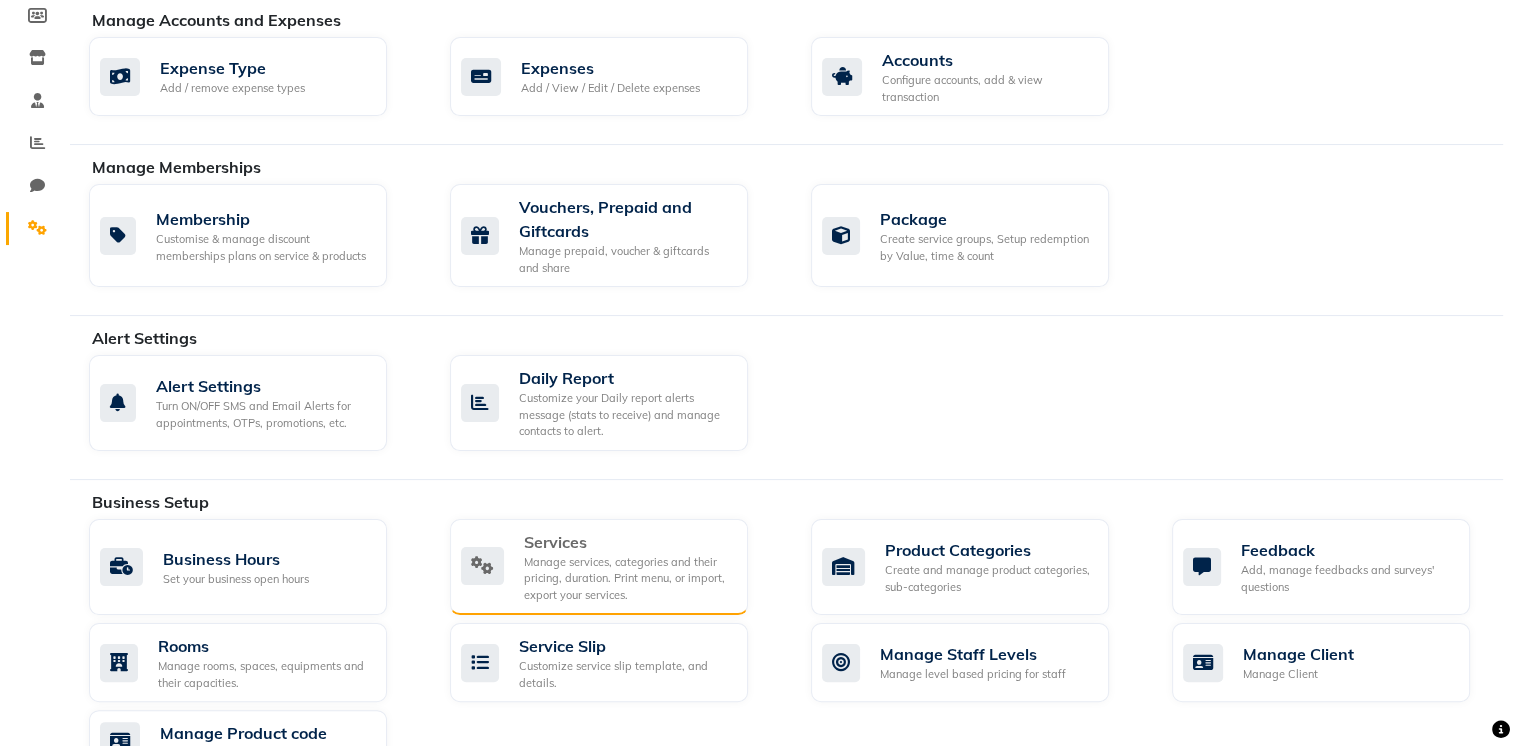 click on "Manage services, categories and their pricing, duration. Print menu, or import, export your services." 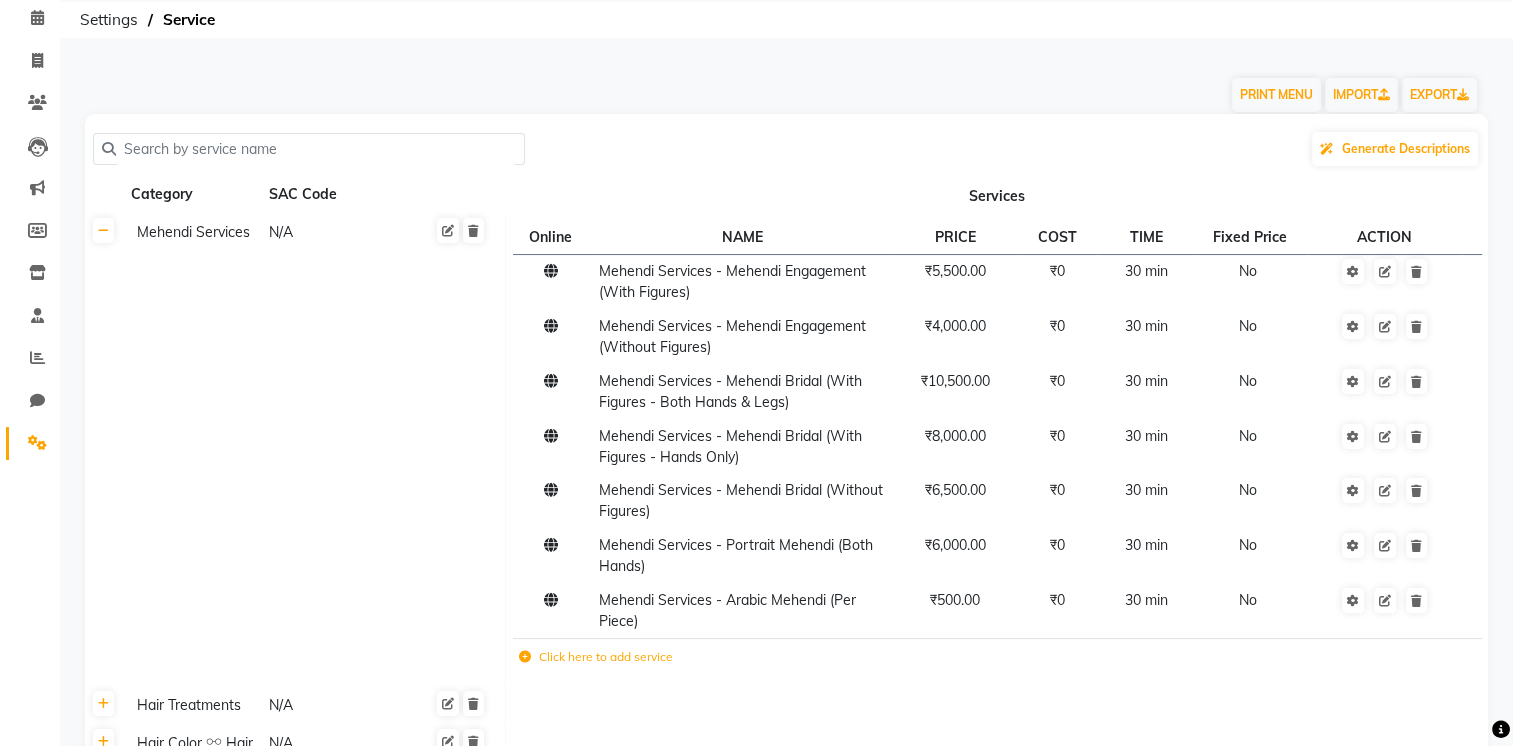 scroll, scrollTop: 0, scrollLeft: 0, axis: both 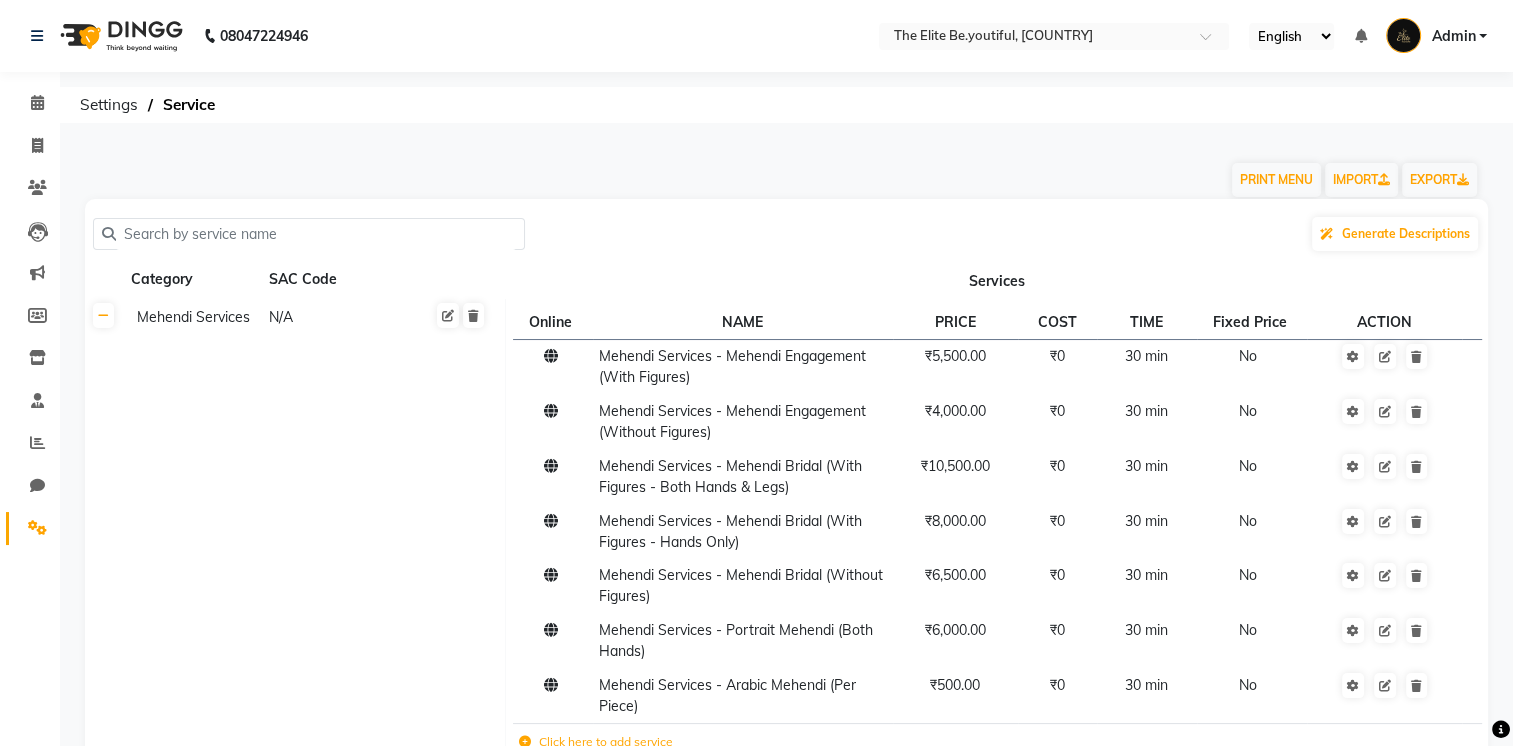 click 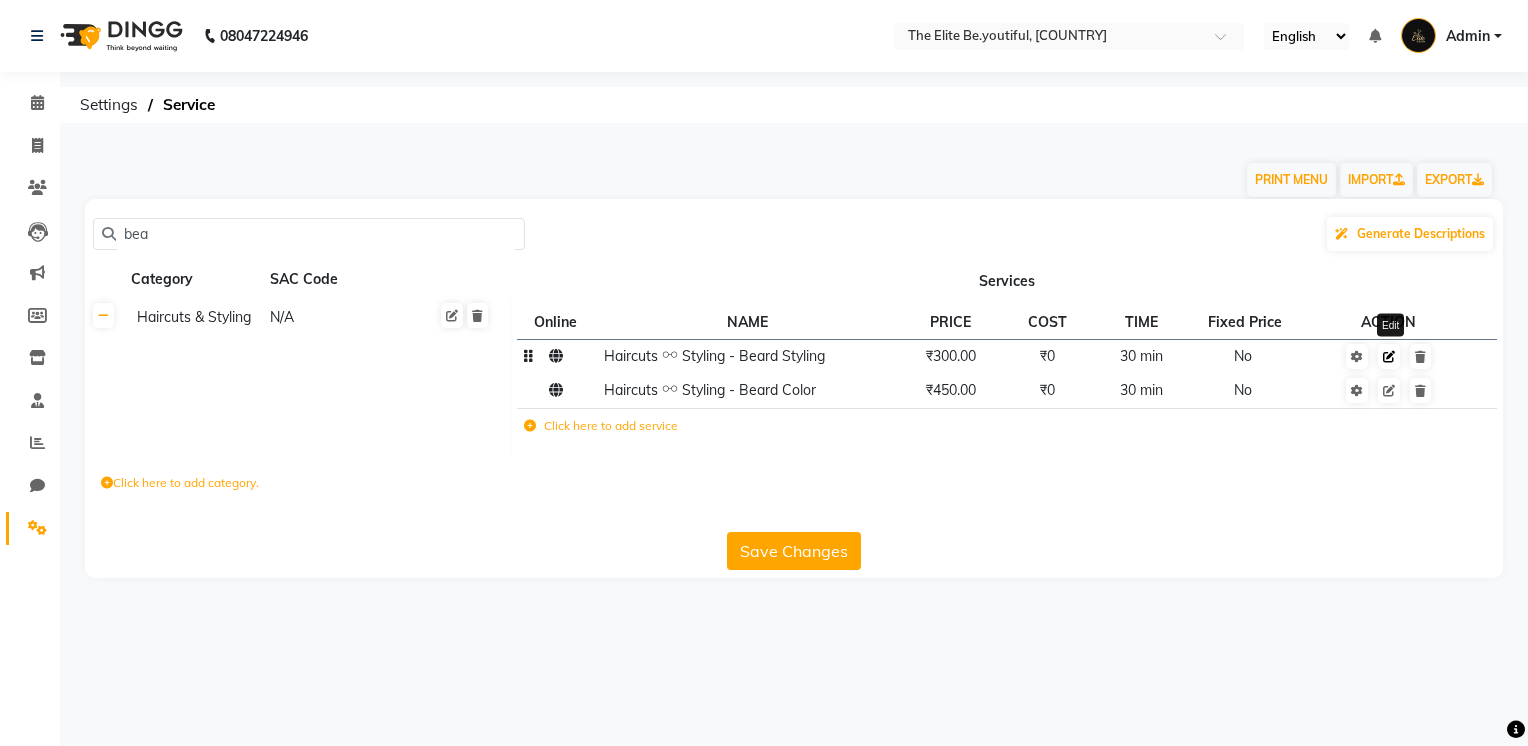 type on "bea" 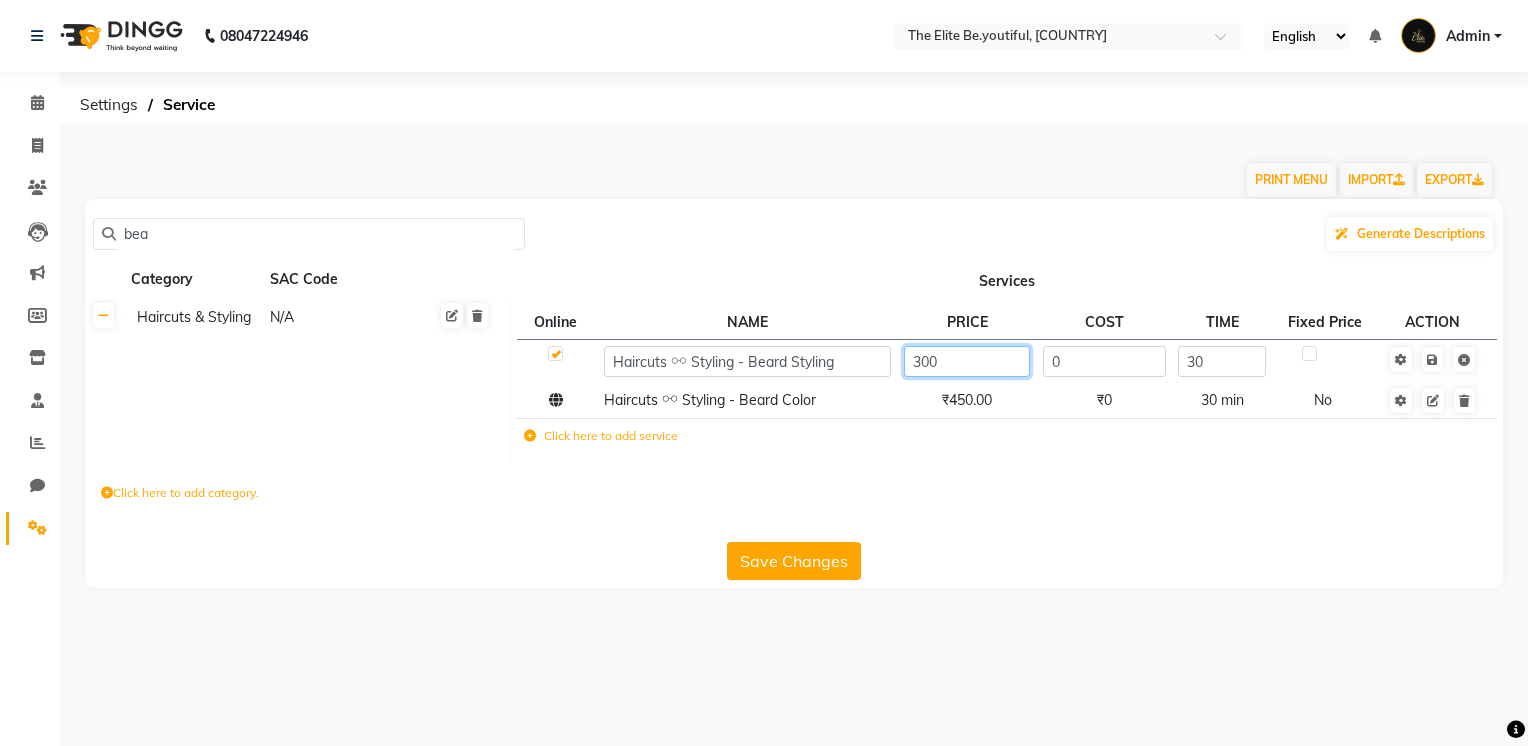 click on "300" 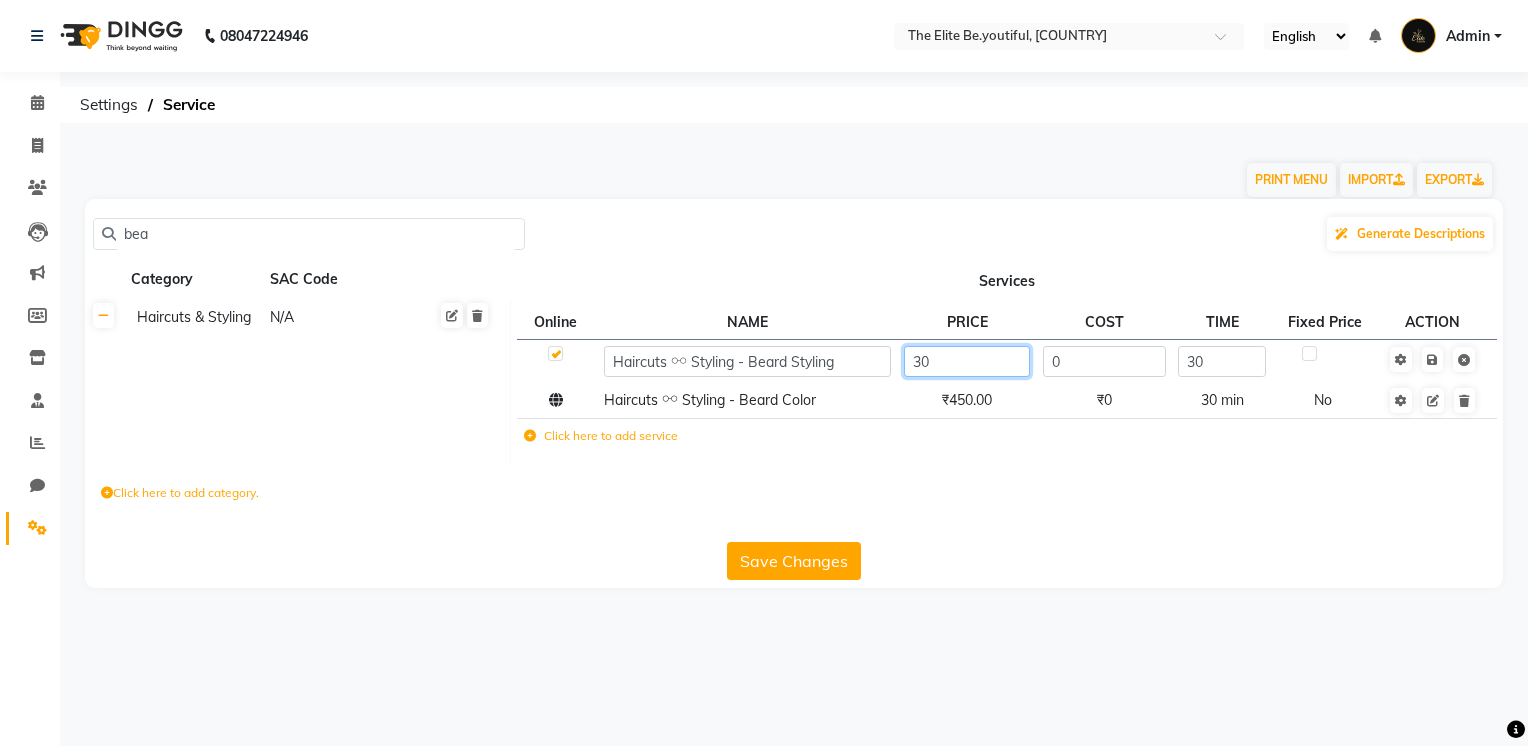 type on "3" 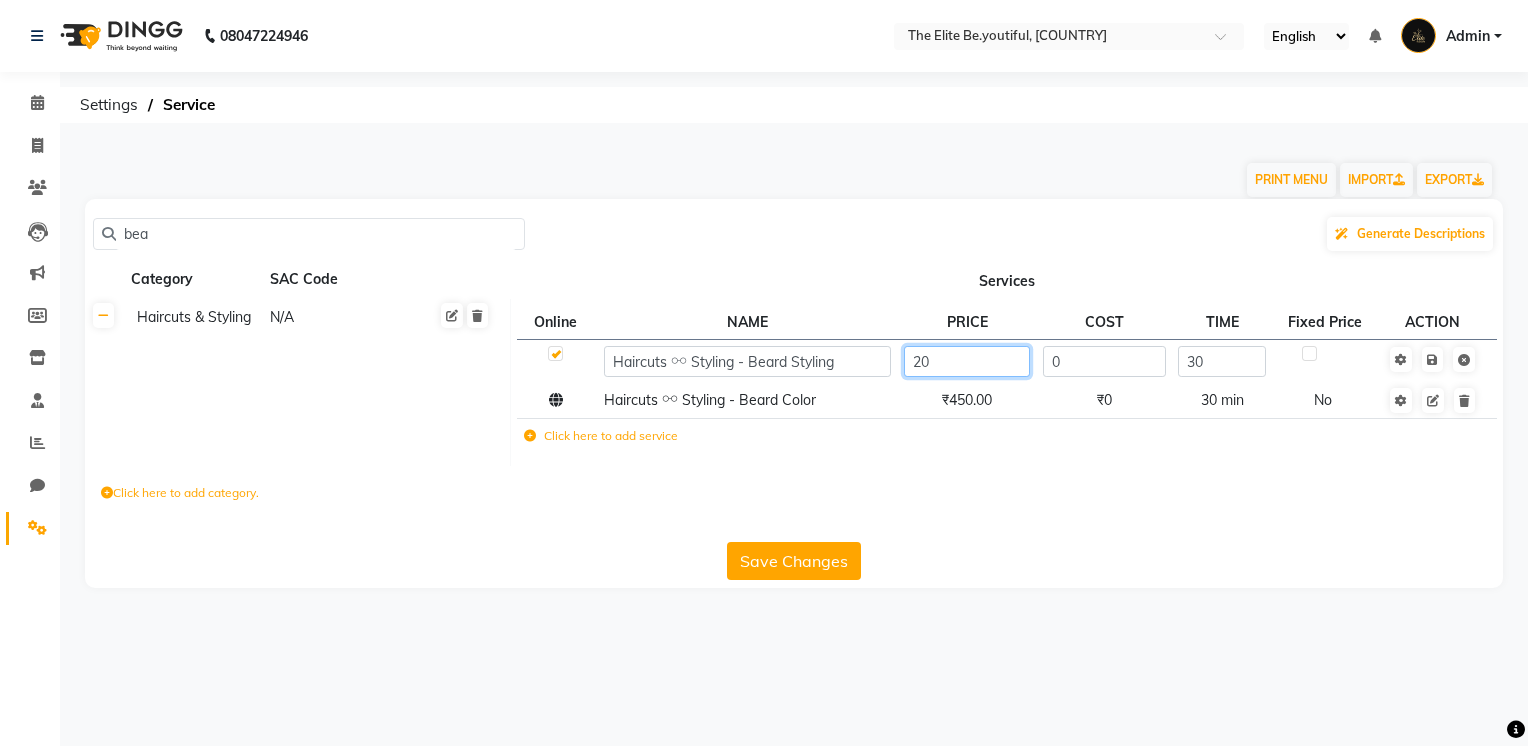 type on "200" 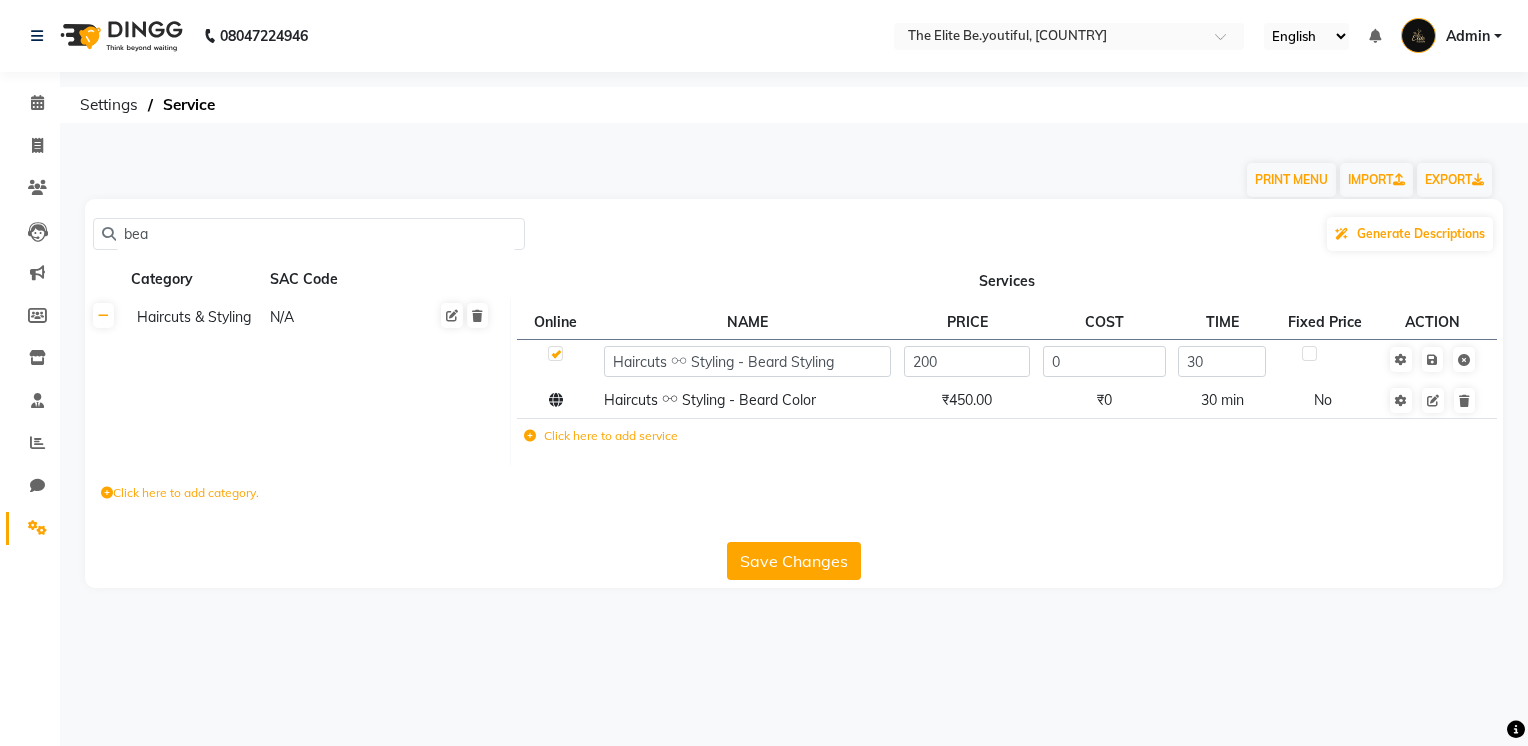 click on "Save Changes" 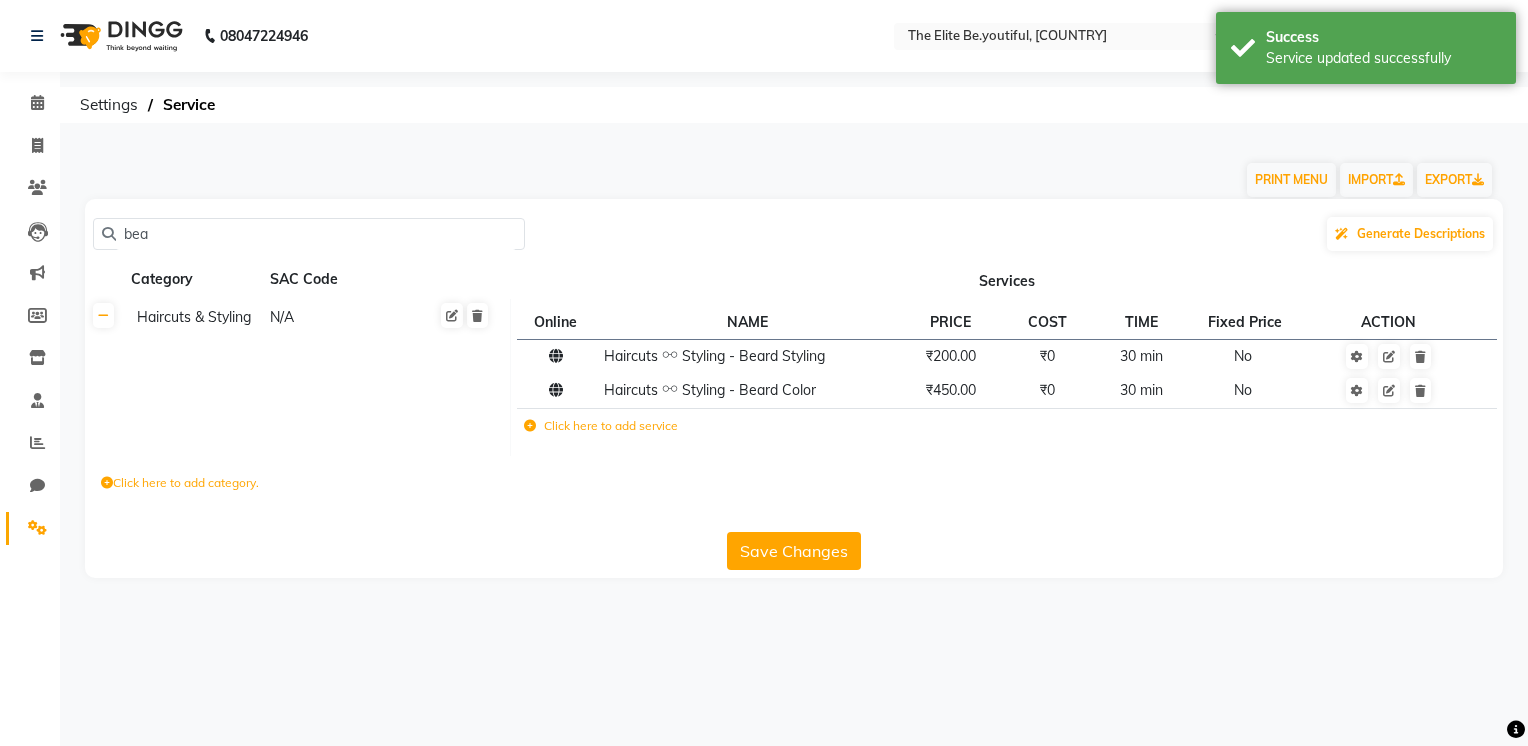 click on "bea" 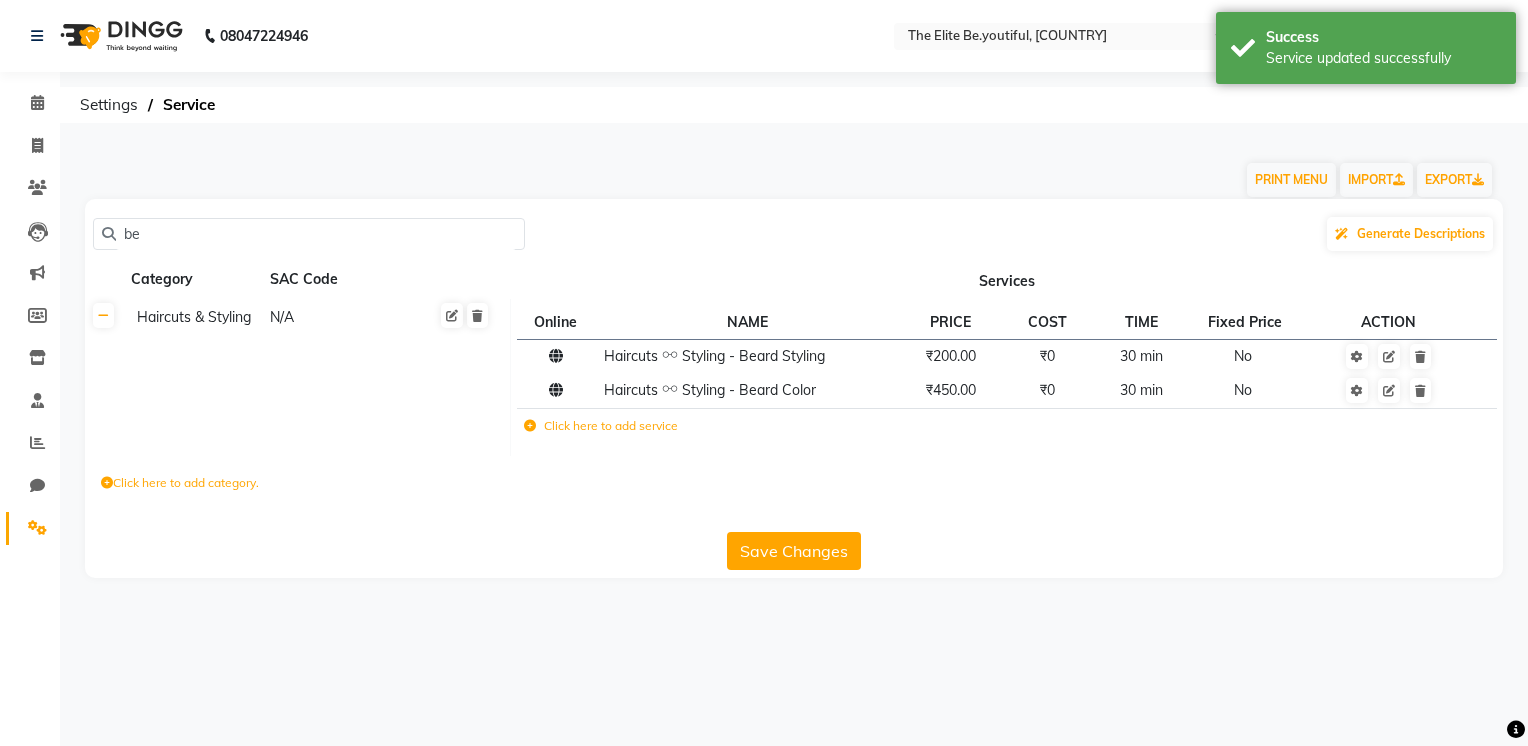 type on "b" 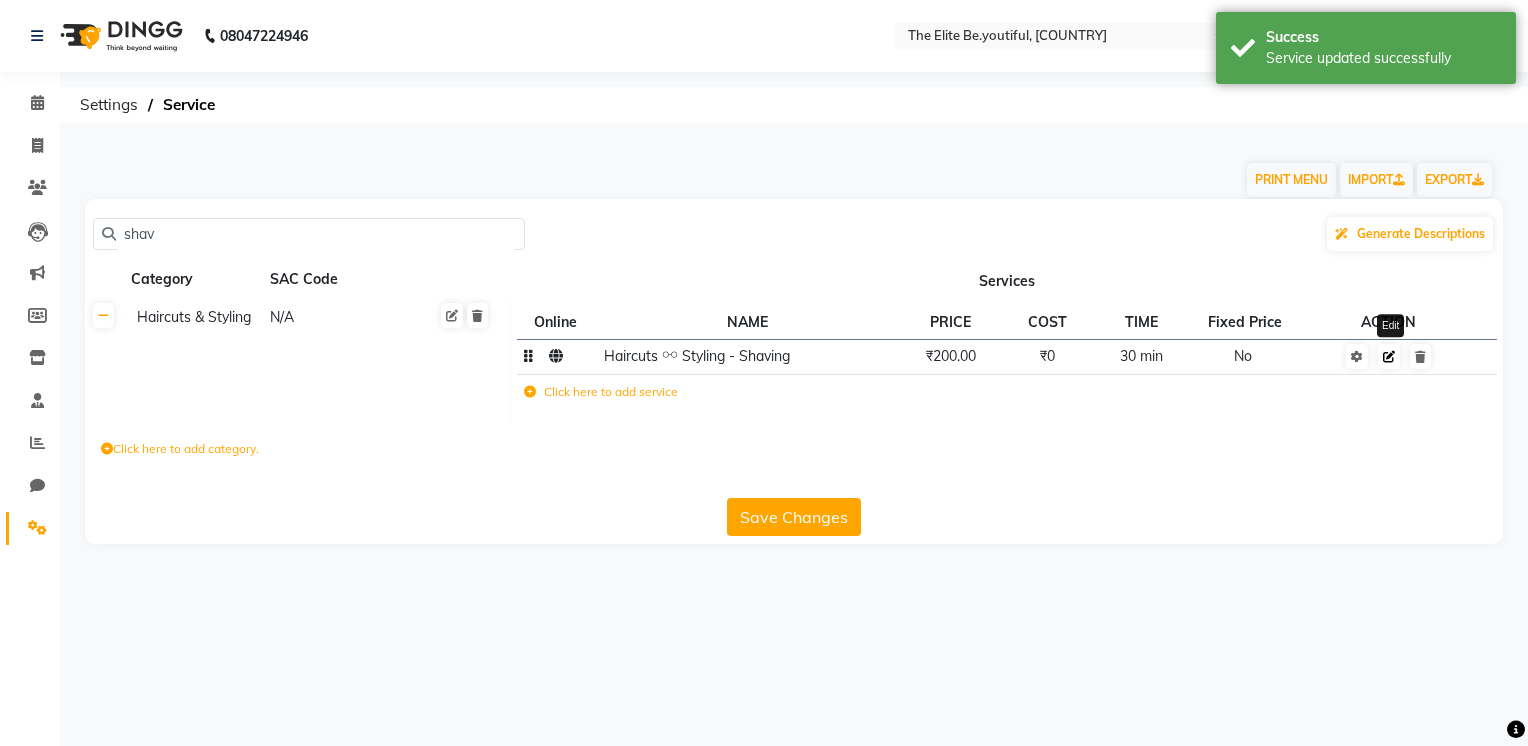 type on "shav" 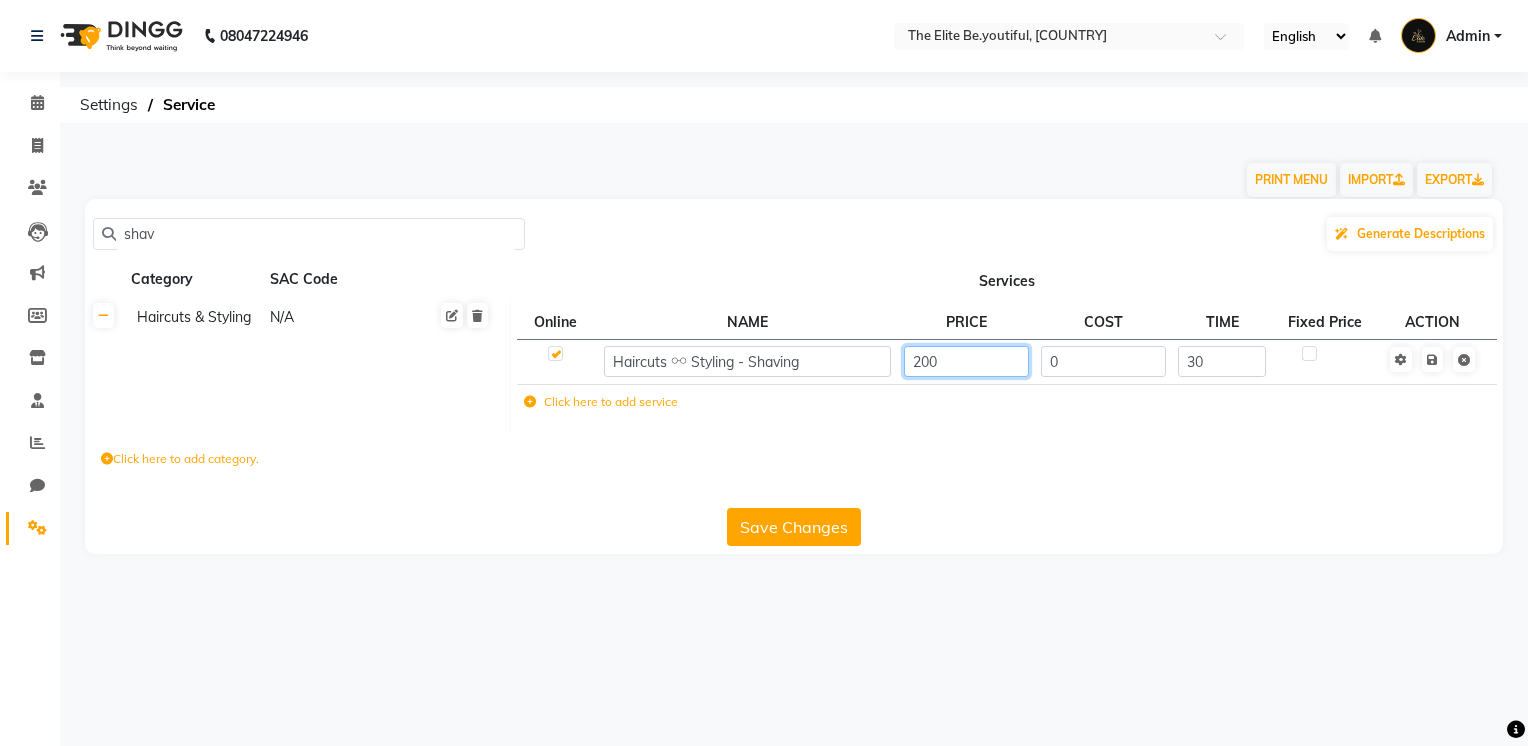click on "200" 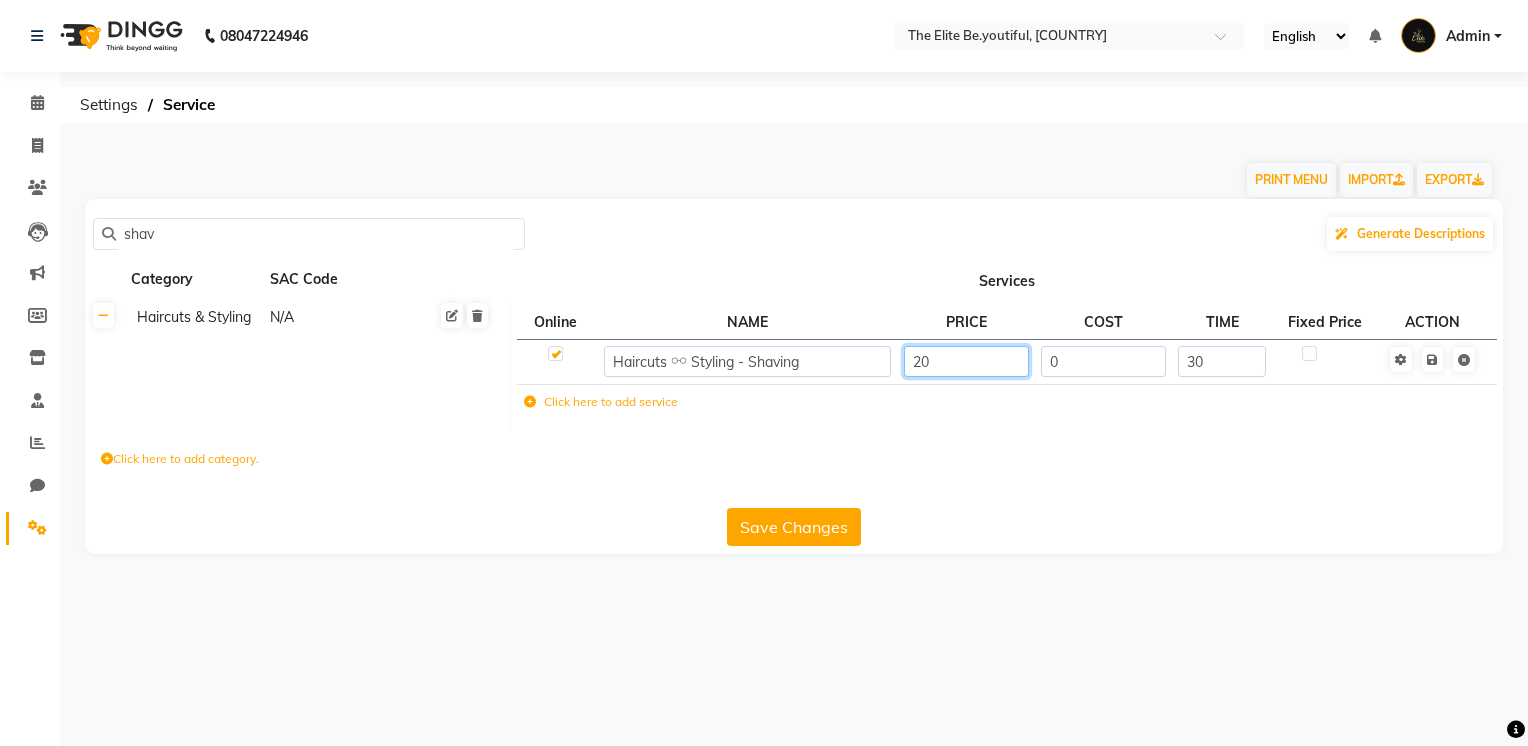 type on "2" 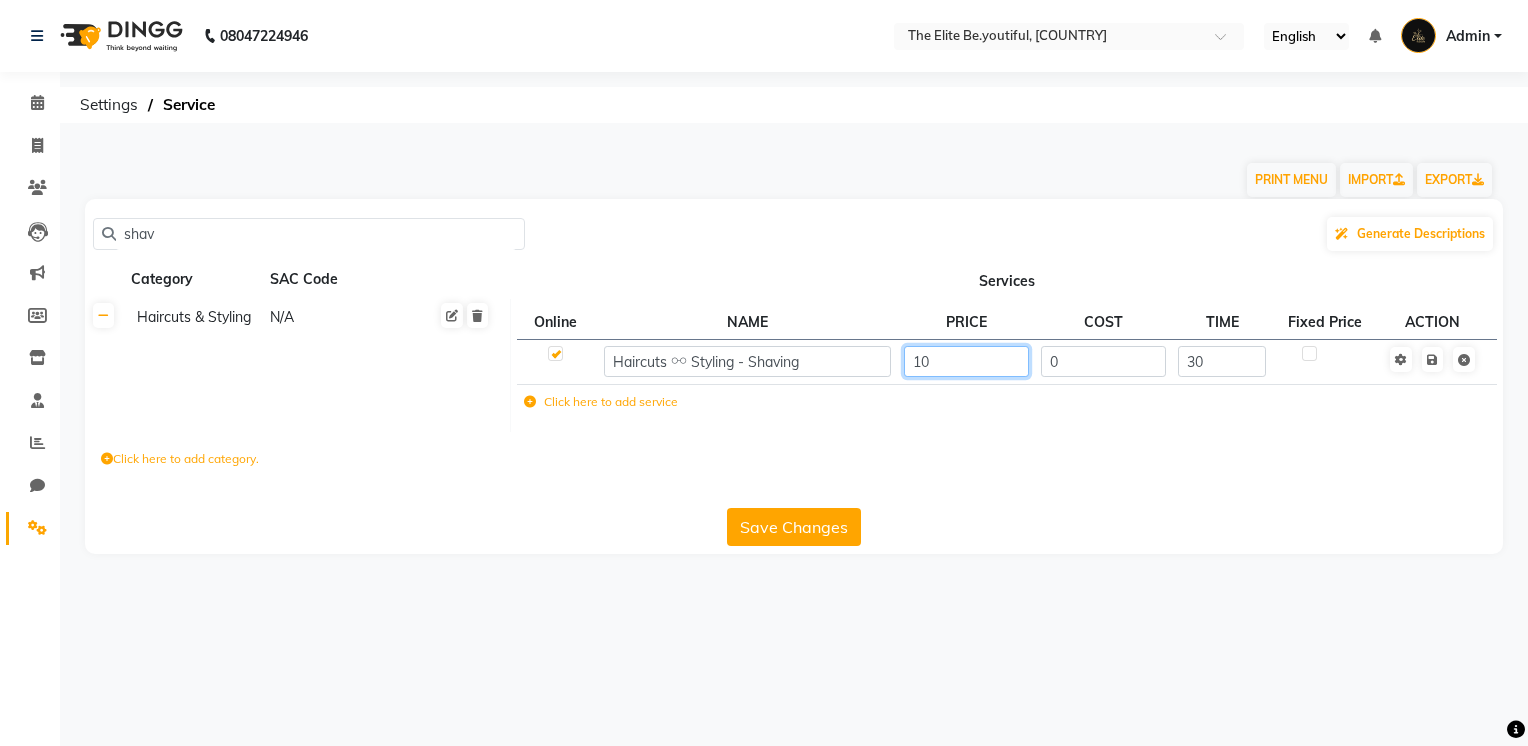 type on "100" 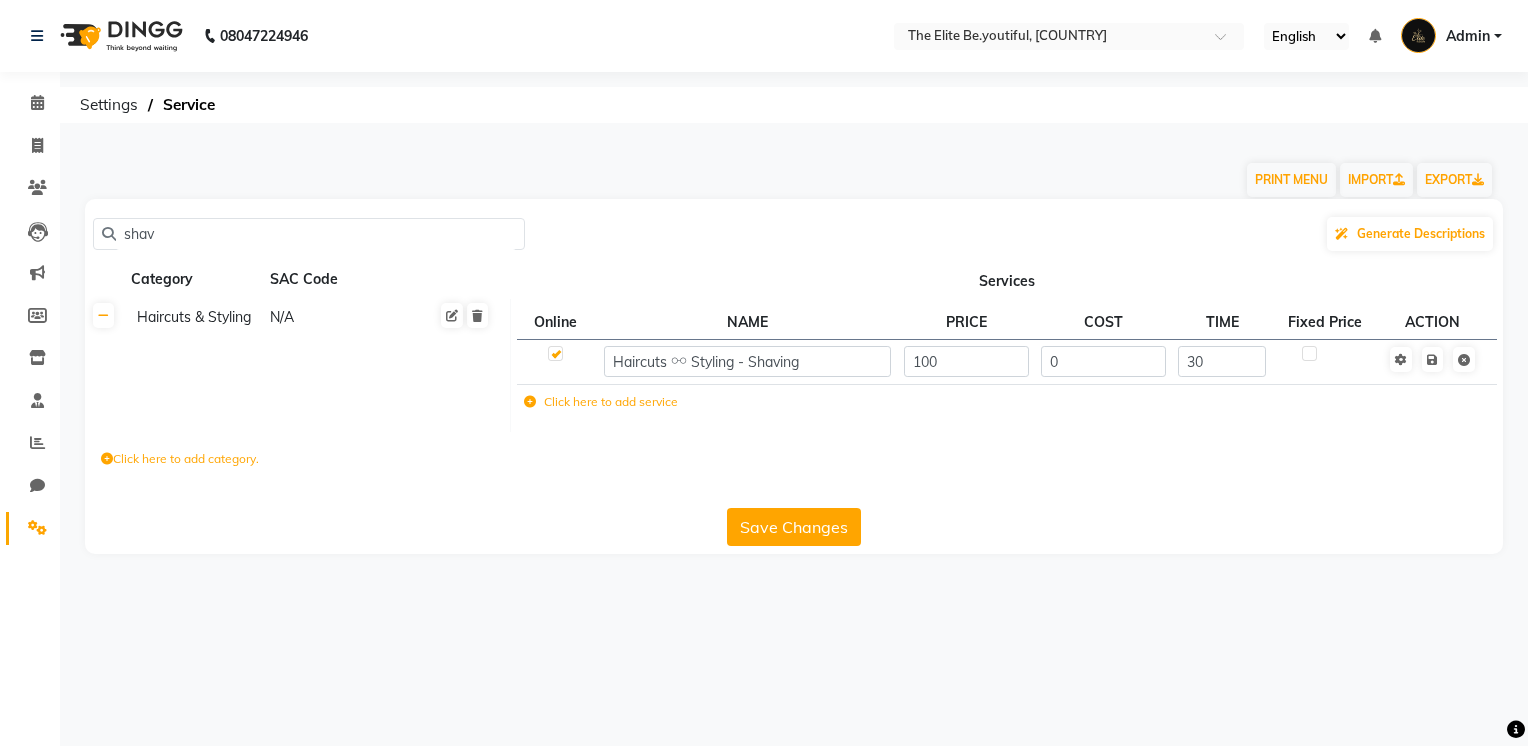 click on "Save Changes" 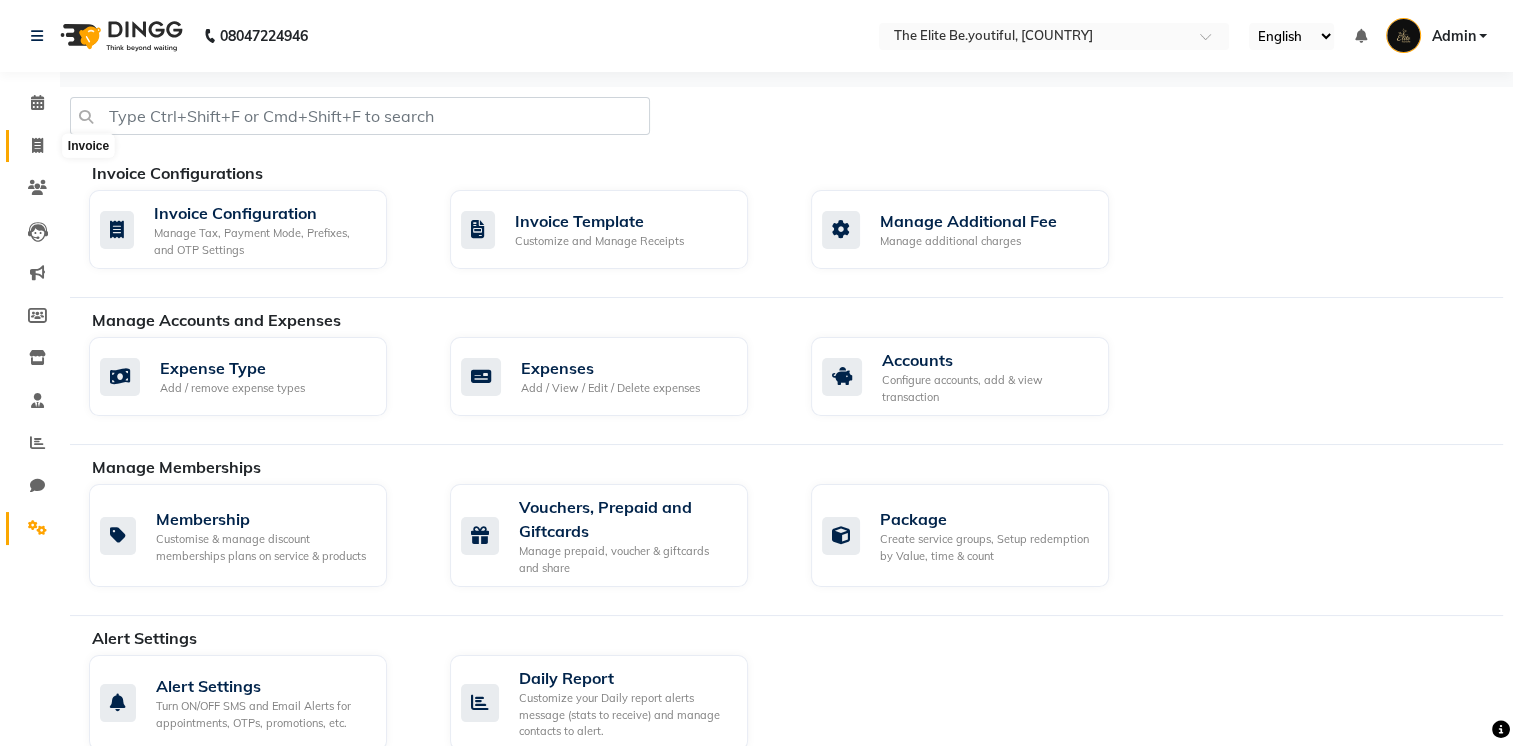 drag, startPoint x: 42, startPoint y: 143, endPoint x: 42, endPoint y: 103, distance: 40 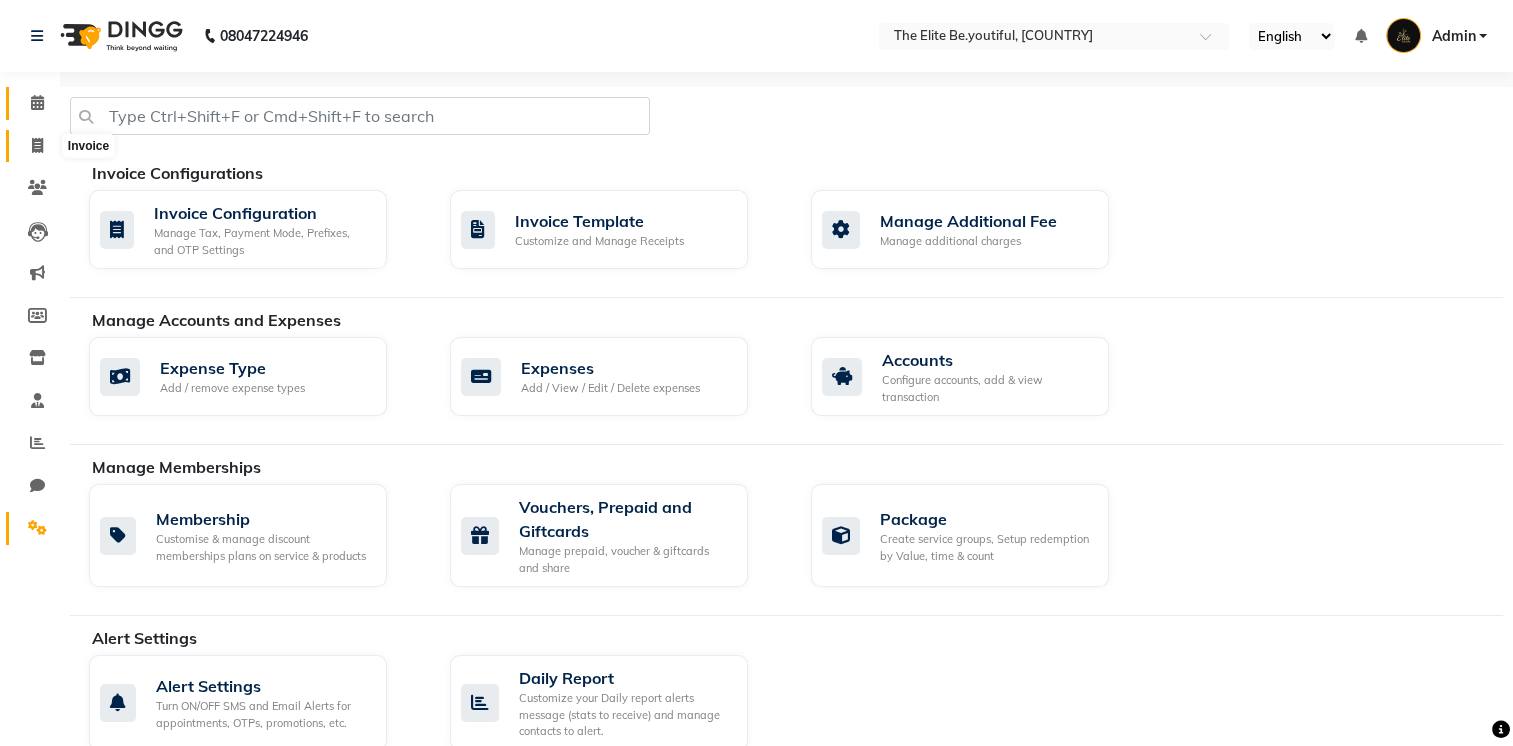 click 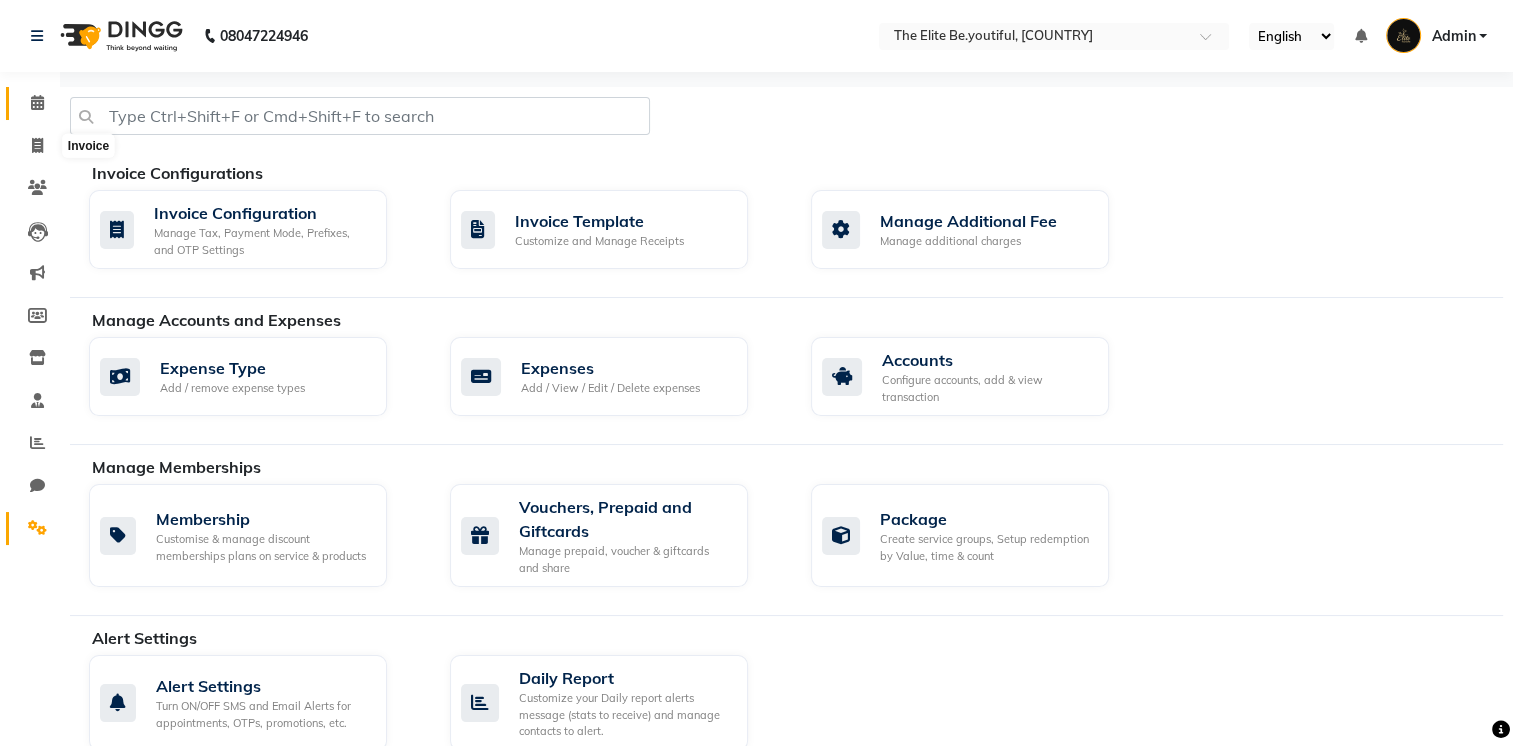 select on "[PHONE]" 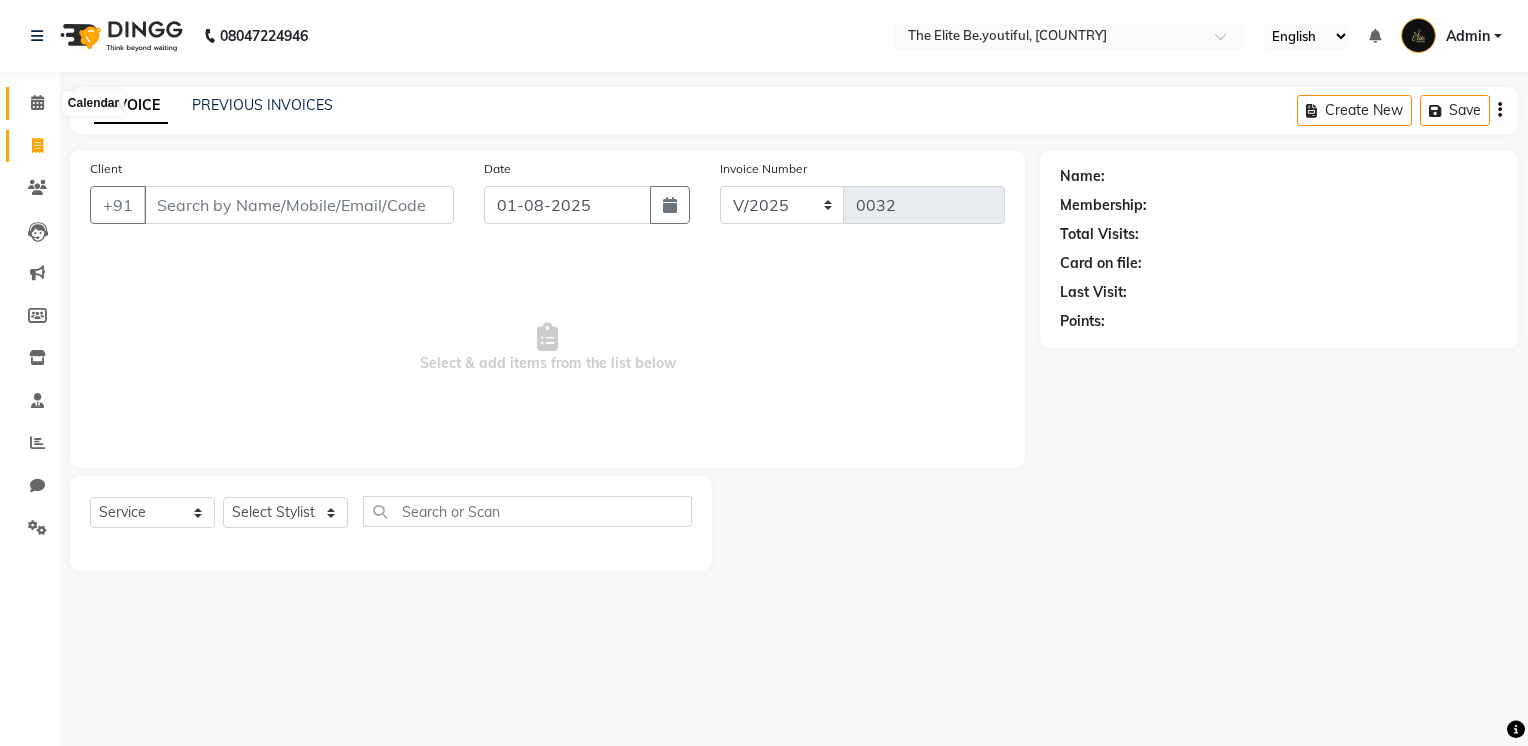 click 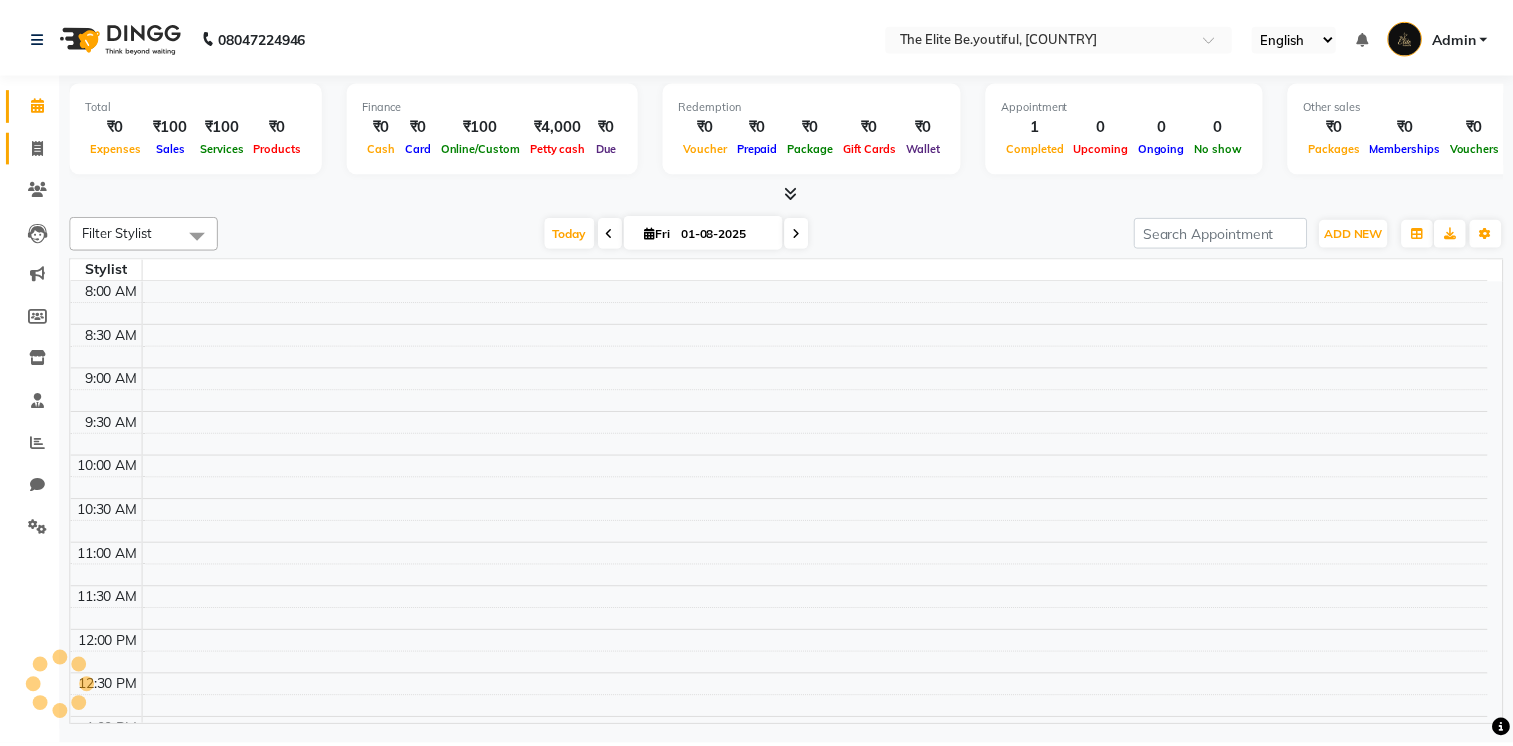 scroll, scrollTop: 0, scrollLeft: 0, axis: both 